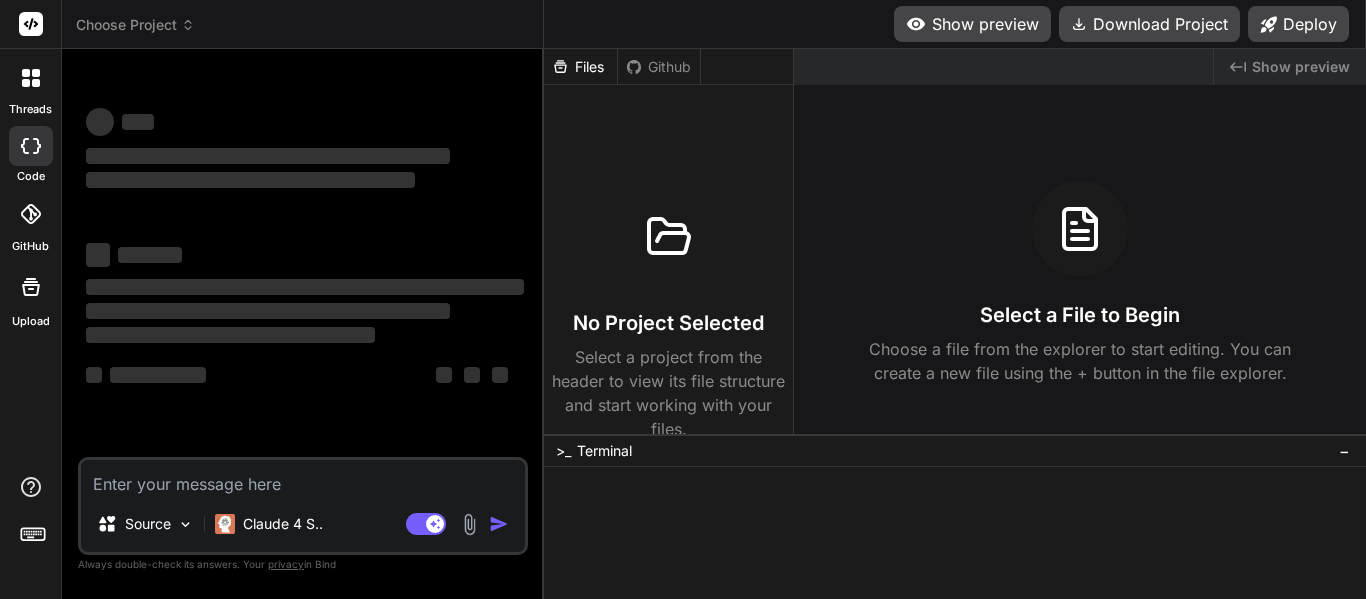 scroll, scrollTop: 0, scrollLeft: 0, axis: both 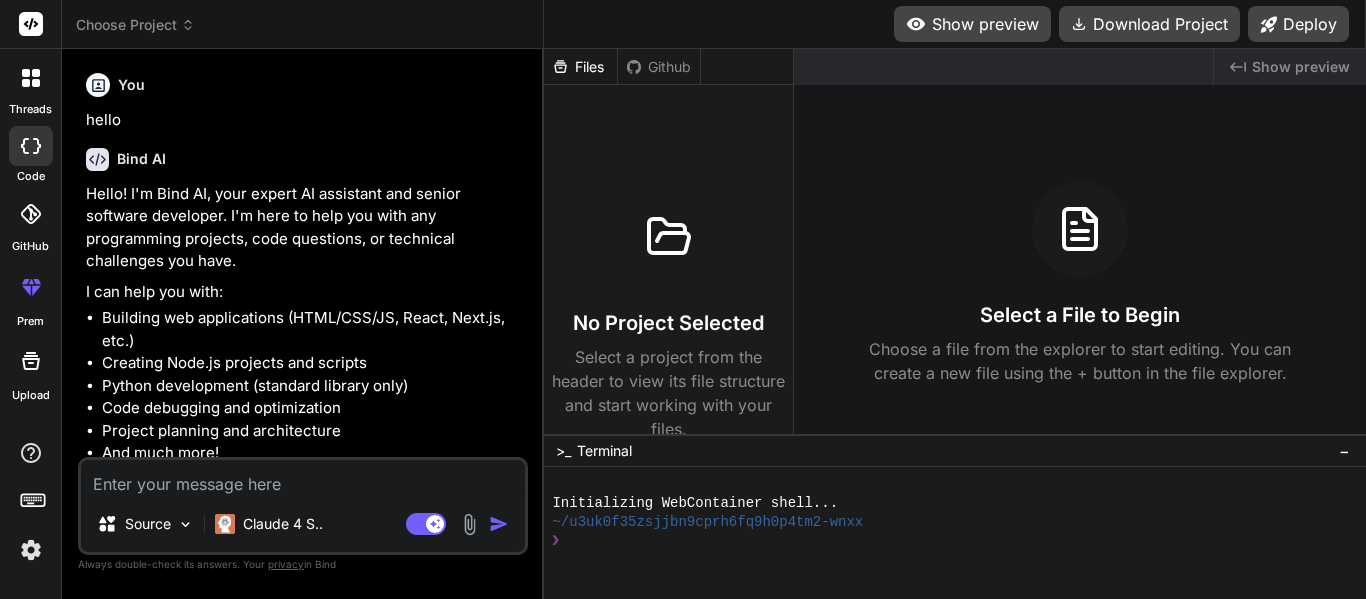 type on "x" 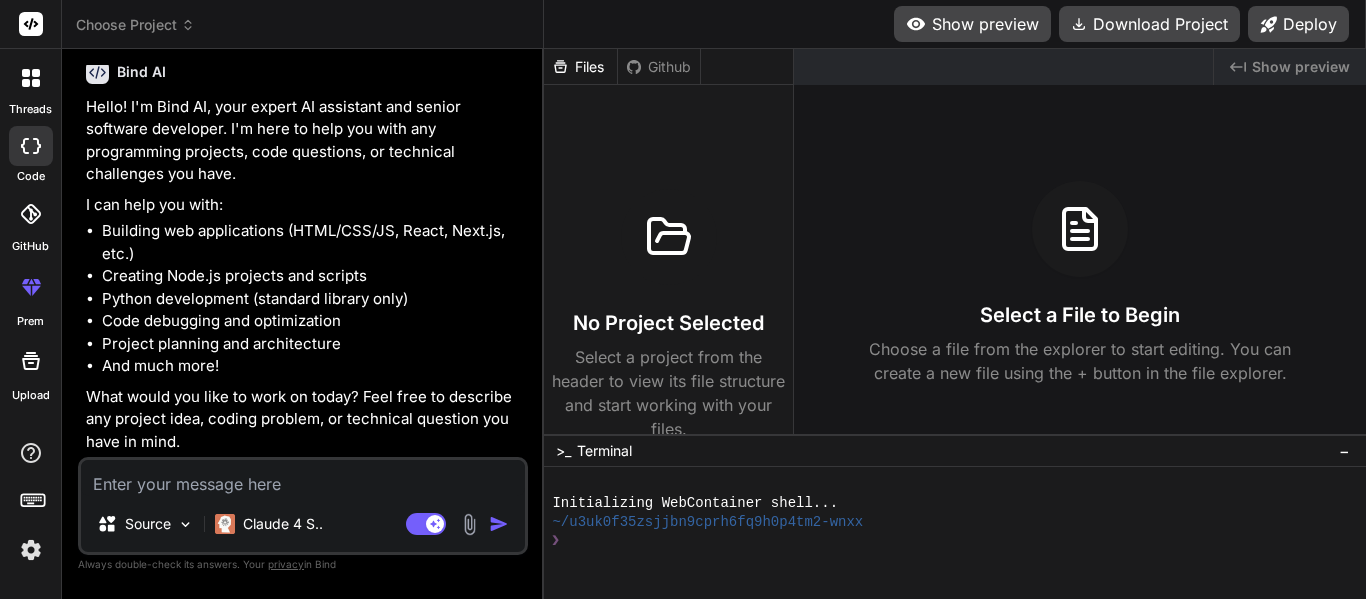 scroll, scrollTop: 0, scrollLeft: 0, axis: both 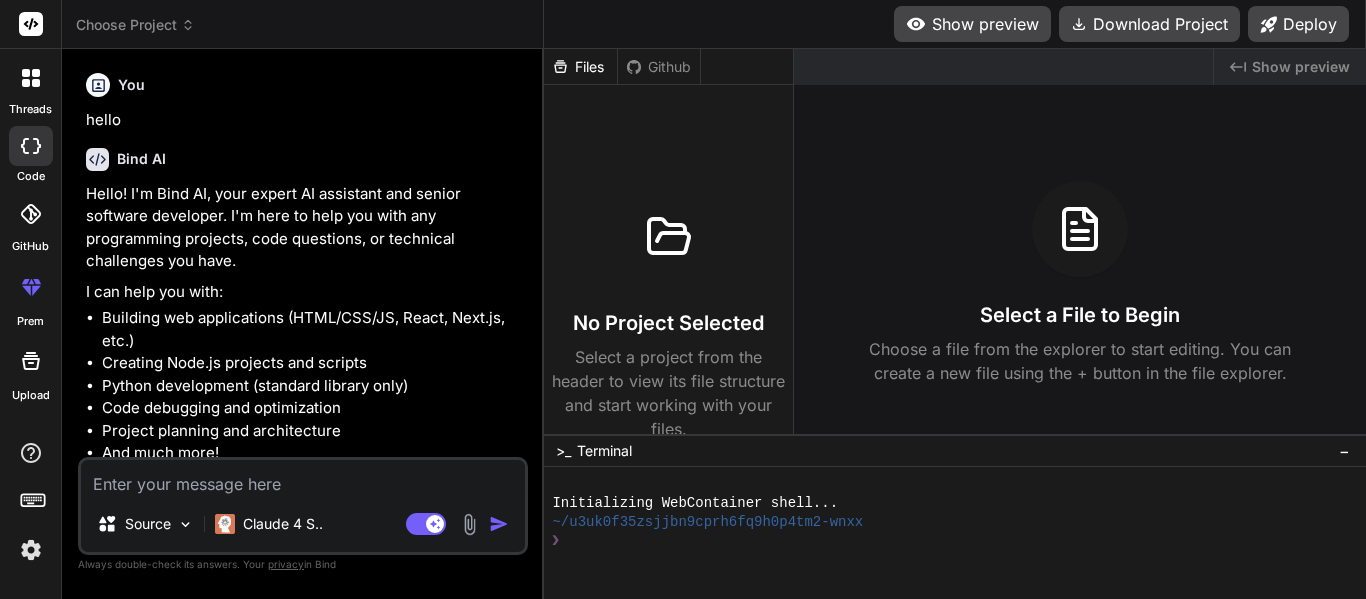 click at bounding box center [303, 478] 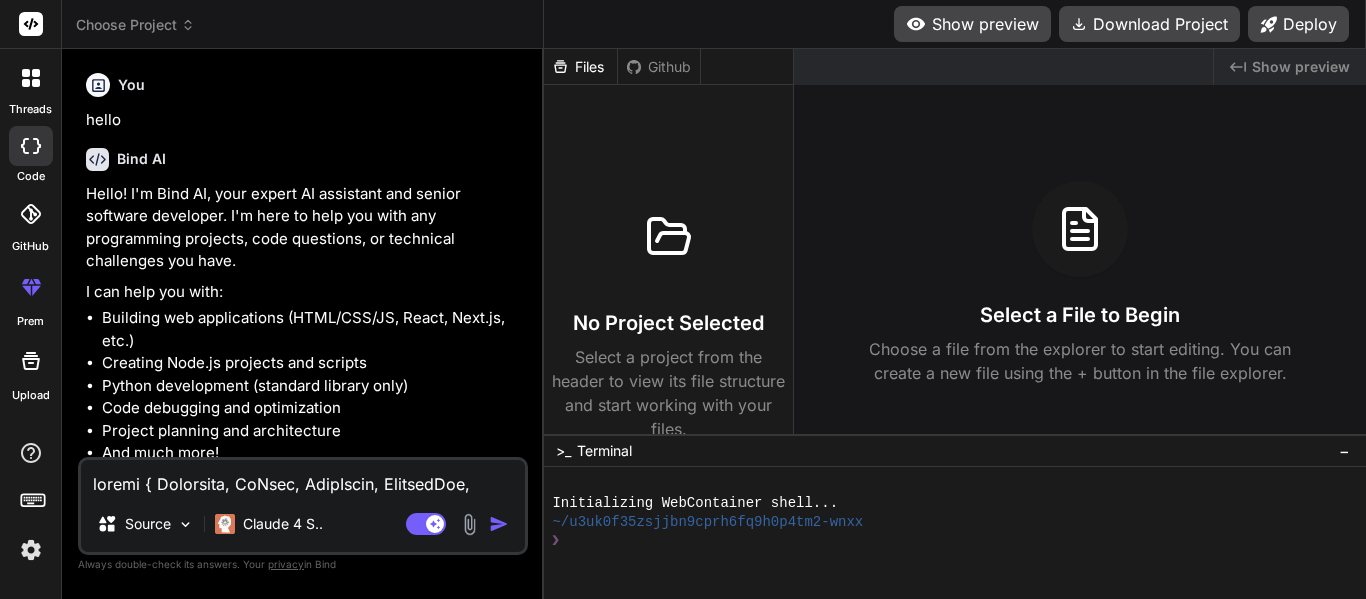 type on "x" 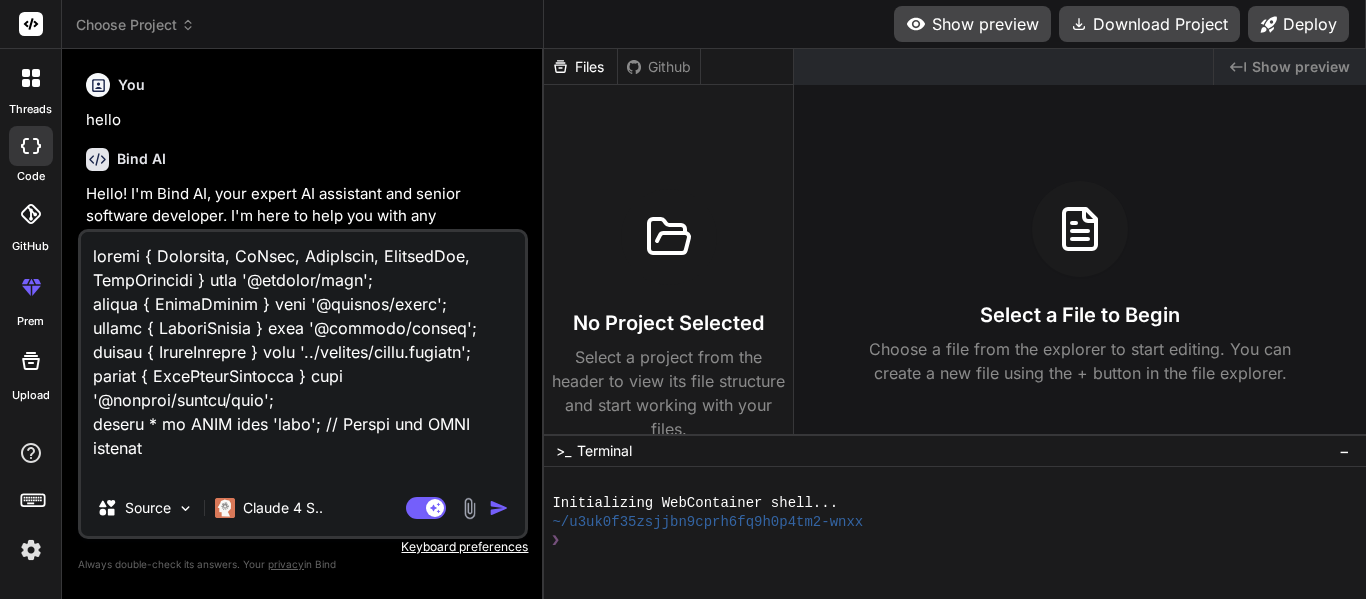scroll, scrollTop: 30002, scrollLeft: 0, axis: vertical 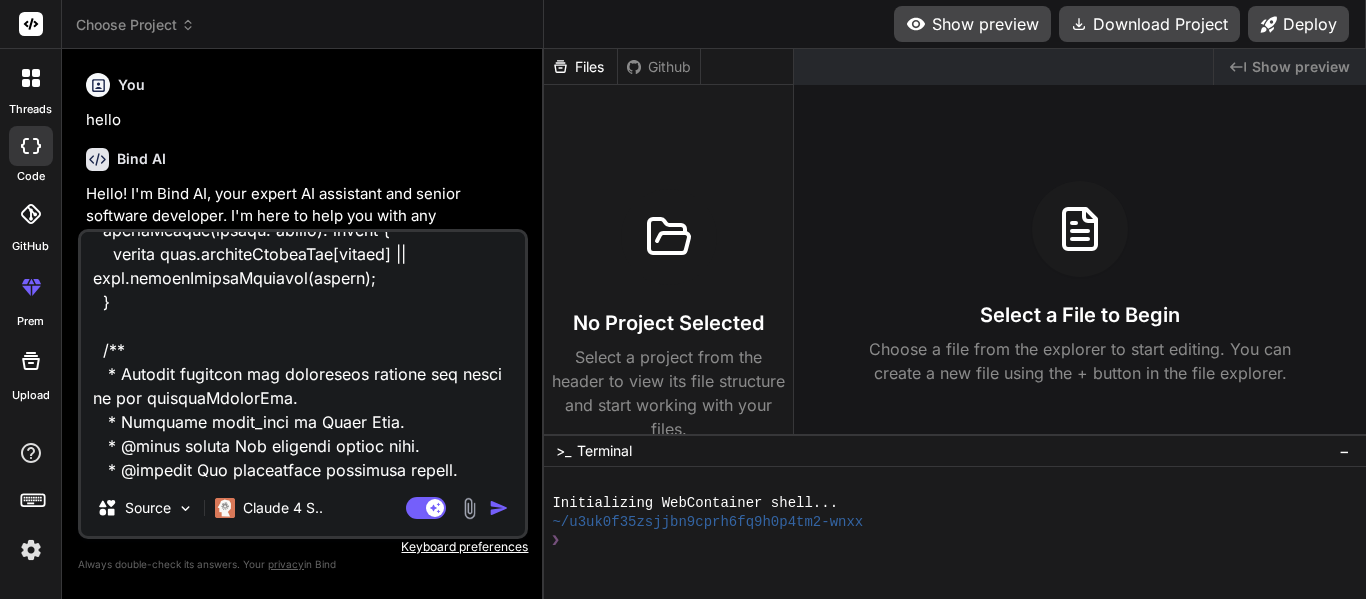 paste on "const express = require('express');
const { Pool } = require('pg');
const cors = require('cors');
const app = express();
const port = 5077;
app.use(cors());
app.use(express.json({ limit: '100mb' }));
app.use(express.urlencoded({ extended: true, limit: '100mb' }));
const pool = new Pool({
user: 'postgres',
host: 'localhost',
database: 'ExcelInfo',
password: 'postgresql',
port: 5432,
});
// Helper functions
function getValueOrNull(value) {
if (value === undefined || value === null) return null;
const strVal = String(value).trim();
return strVal === '' ? null : strVal;
}
function getNumericValueOrNull(value) {
if (value === undefined || value === null || value === '') return null;
const cleaned = String(value).replace(/,/g, '');
const num = Number(cleaned);
return isNaN(num) ? null : num;
}
/**
* Converts a value to a Date object or null if invalid.
* Ensures that only valid Date objects or null are returned for database insertion.
* @param value The input value, expected to be..." 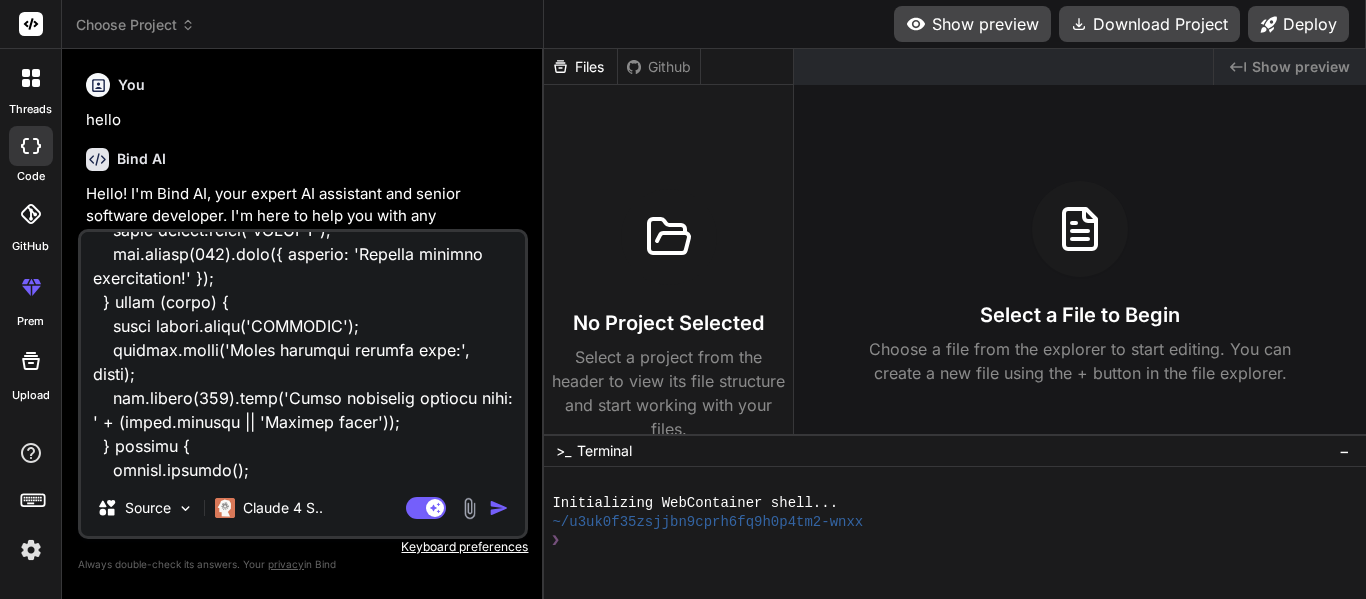 type on "import { Component, OnInit, ViewChild, ElementRef, HostListener } from '@angular/core';
import { FormsModule } from '@angular/forms';
import { CommonModule } from '@angular/common';
import { ExcelService } from '../service/excel.service';
import { HttpErrorResponse } from '@angular/common/http';
import * as XLSX from 'xlsx'; // Import the XLSX library
interface ExcelFile {
name: string;
category: string;
uploadedAt: Date;
data?: any[];
}
interface EditableExcelData {
headers: { dbName: string; displayName: string; }[]; // Store both DB name and display name
rows: any[];
}
@Component({
selector: 'app-dashboard',
standalone: true,
imports: [ FormsModule, CommonModule, ],
templateUrl: './dashboard.component.html',
styleUrls: ['./dashboard.component.css']
})
export class DashboardComponent implements OnInit {
selectedCategory: string = '';
selectedFile: File | null = null;
parsedExcelData: any[] | null = null;
uploadedFiles: ExcelFile[] = [];
showEditPopup: boolean = false;
..." 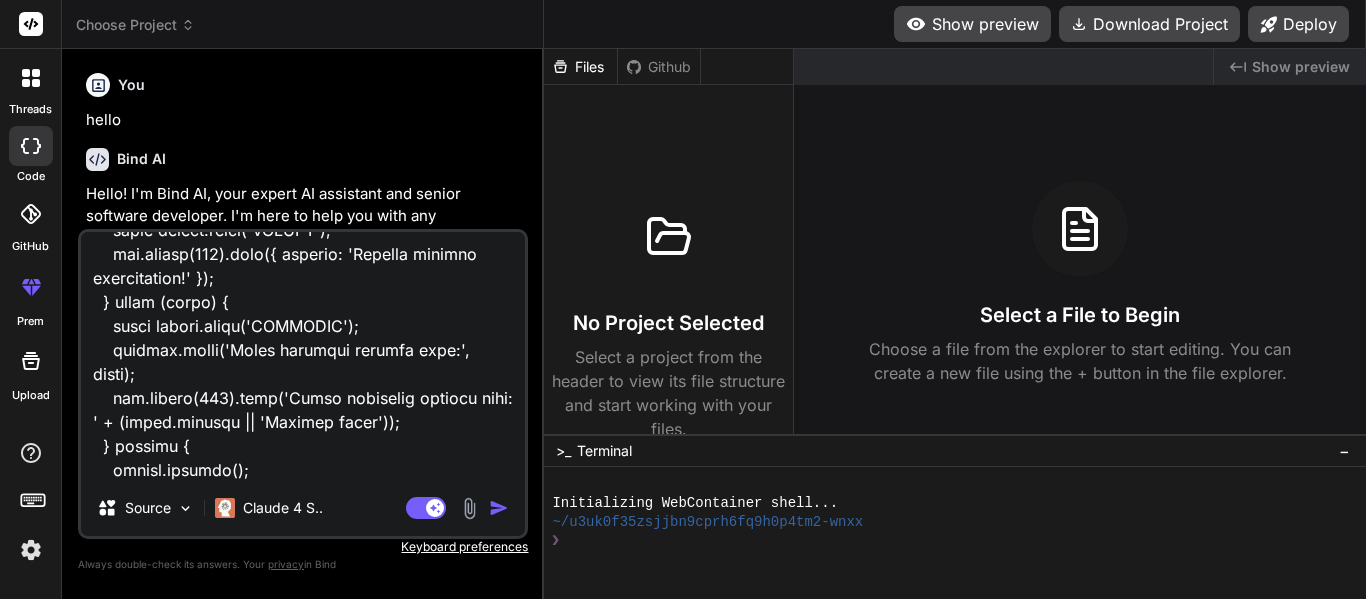 type on "import { Component, OnInit, ViewChild, ElementRef, HostListener } from '@angular/core';
import { FormsModule } from '@angular/forms';
import { CommonModule } from '@angular/common';
import { ExcelService } from '../service/excel.service';
import { HttpErrorResponse } from '@angular/common/http';
import * as XLSX from 'xlsx'; // Import the XLSX library
interface ExcelFile {
name: string;
category: string;
uploadedAt: Date;
data?: any[];
}
interface EditableExcelData {
headers: { dbName: string; displayName: string; }[]; // Store both DB name and display name
rows: any[];
}
@Component({
selector: 'app-dashboard',
standalone: true,
imports: [ FormsModule, CommonModule, ],
templateUrl: './dashboard.component.html',
styleUrls: ['./dashboard.component.css']
})
export class DashboardComponent implements OnInit {
selectedCategory: string = '';
selectedFile: File | null = null;
parsedExcelData: any[] | null = null;
uploadedFiles: ExcelFile[] = [];
showEditPopup: boolean = false;
..." 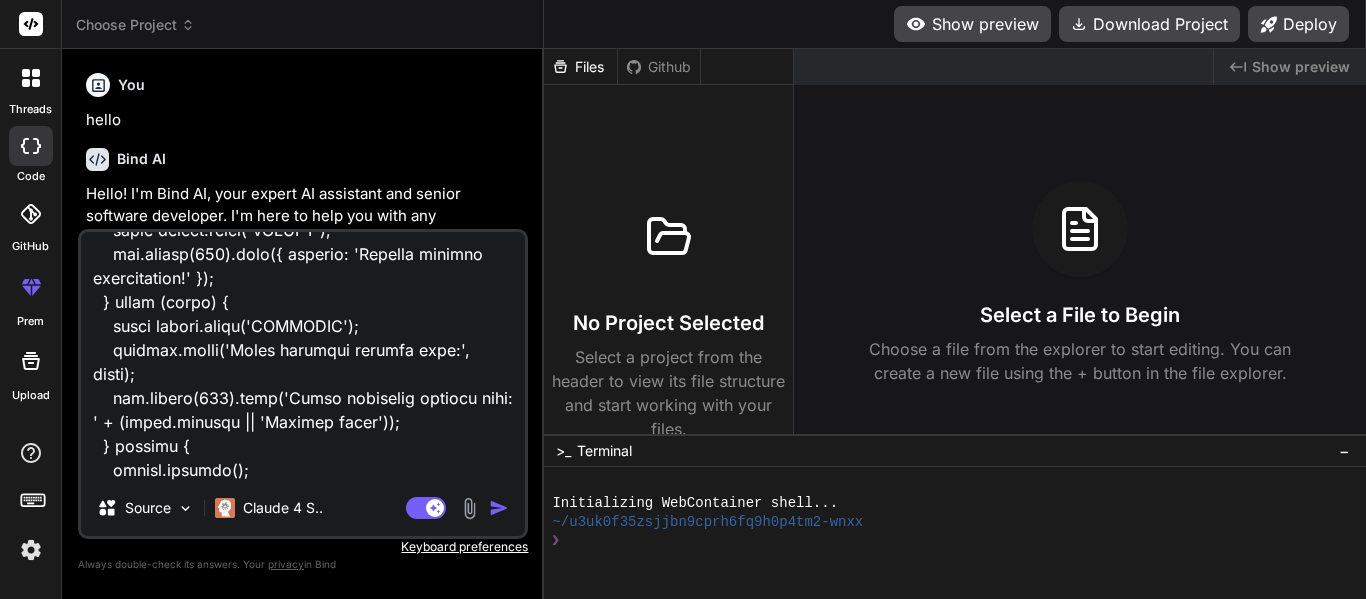 type on "import { Component, OnInit, ViewChild, ElementRef, HostListener } from '@angular/core';
import { FormsModule } from '@angular/forms';
import { CommonModule } from '@angular/common';
import { ExcelService } from '../service/excel.service';
import { HttpErrorResponse } from '@angular/common/http';
import * as XLSX from 'xlsx'; // Import the XLSX library
interface ExcelFile {
name: string;
category: string;
uploadedAt: Date;
data?: any[];
}
interface EditableExcelData {
headers: { dbName: string; displayName: string; }[]; // Store both DB name and display name
rows: any[];
}
@Component({
selector: 'app-dashboard',
standalone: true,
imports: [ FormsModule, CommonModule, ],
templateUrl: './dashboard.component.html',
styleUrls: ['./dashboard.component.css']
})
export class DashboardComponent implements OnInit {
selectedCategory: string = '';
selectedFile: File | null = null;
parsedExcelData: any[] | null = null;
uploadedFiles: ExcelFile[] = [];
showEditPopup: boolean = false;
..." 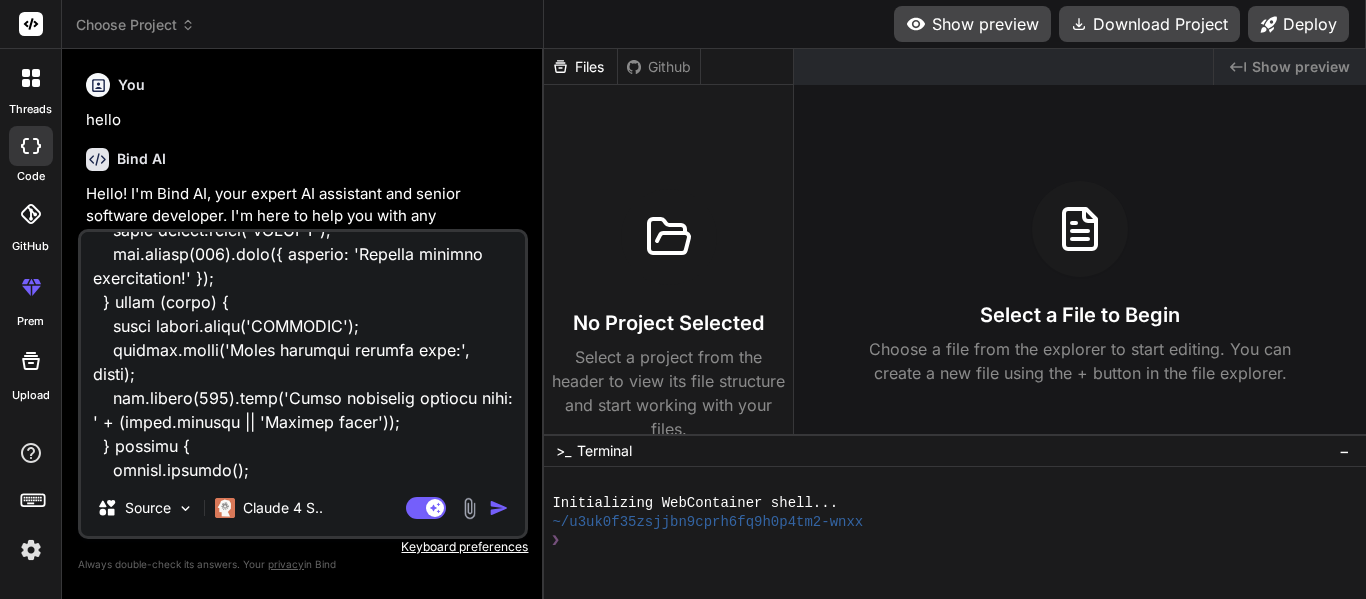 type on "x" 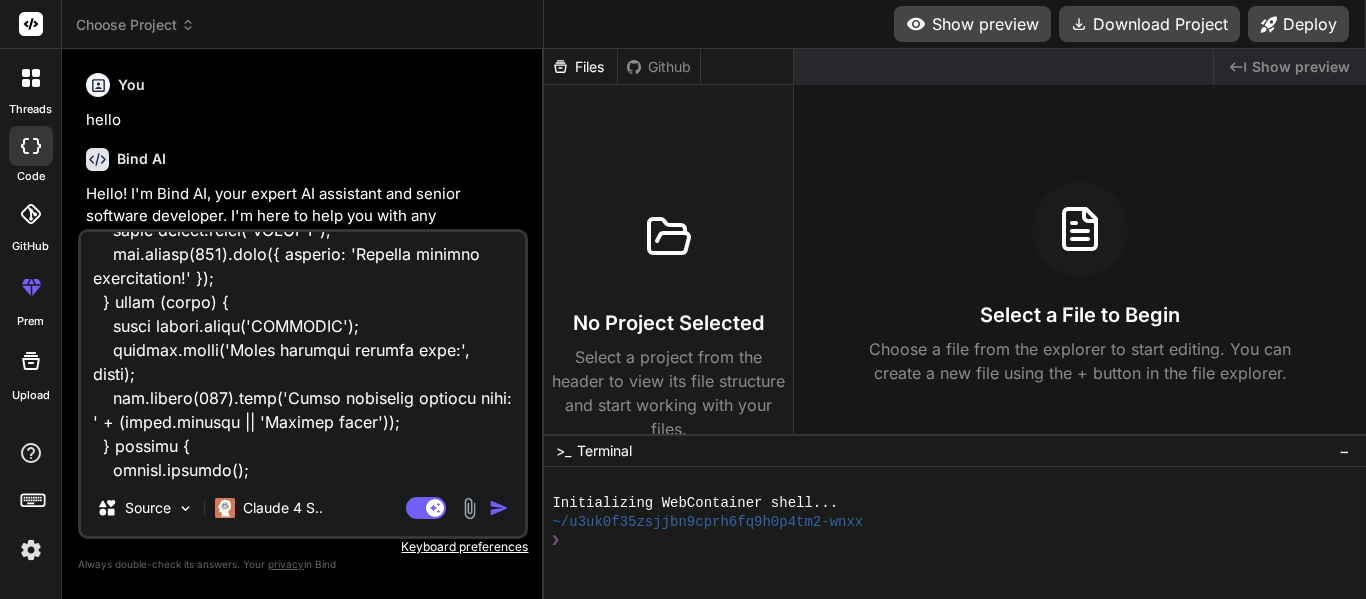 type on "import { Component, OnInit, ViewChild, ElementRef, HostListener } from '@angular/core';
import { FormsModule } from '@angular/forms';
import { CommonModule } from '@angular/common';
import { ExcelService } from '../service/excel.service';
import { HttpErrorResponse } from '@angular/common/http';
import * as XLSX from 'xlsx'; // Import the XLSX library
interface ExcelFile {
name: string;
category: string;
uploadedAt: Date;
data?: any[];
}
interface EditableExcelData {
headers: { dbName: string; displayName: string; }[]; // Store both DB name and display name
rows: any[];
}
@Component({
selector: 'app-dashboard',
standalone: true,
imports: [ FormsModule, CommonModule, ],
templateUrl: './dashboard.component.html',
styleUrls: ['./dashboard.component.css']
})
export class DashboardComponent implements OnInit {
selectedCategory: string = '';
selectedFile: File | null = null;
parsedExcelData: any[] | null = null;
uploadedFiles: ExcelFile[] = [];
showEditPopup: boolean = false;
..." 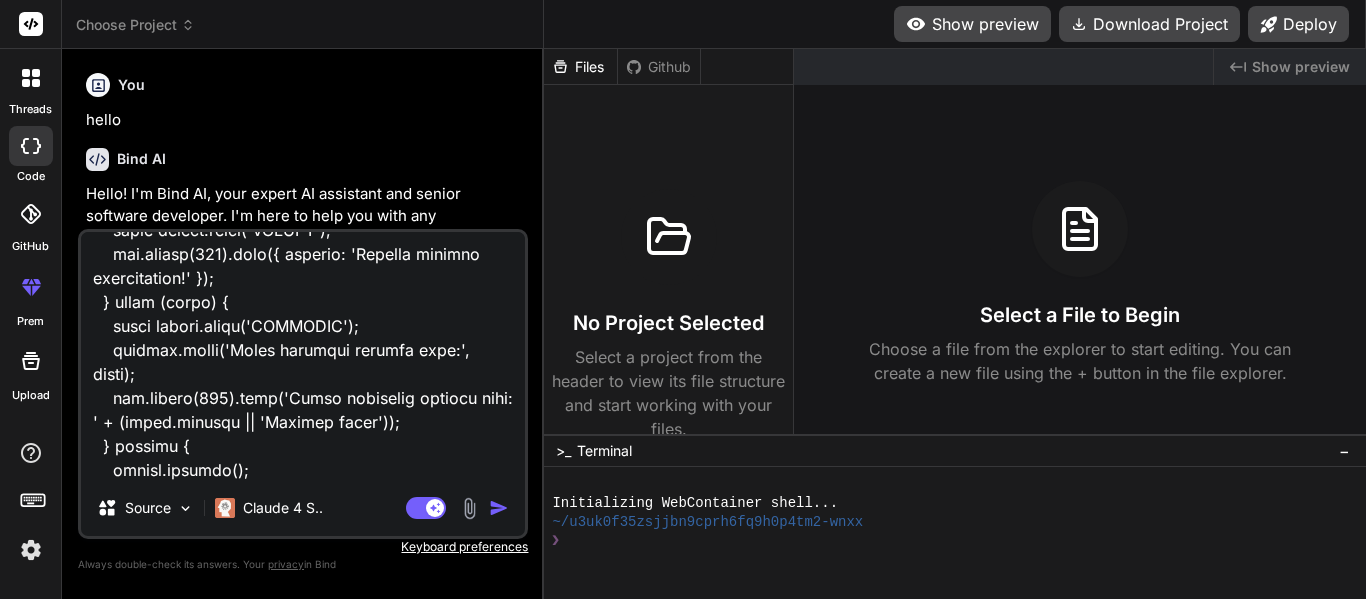 type on "import { Component, OnInit, ViewChild, ElementRef, HostListener } from '@angular/core';
import { FormsModule } from '@angular/forms';
import { CommonModule } from '@angular/common';
import { ExcelService } from '../service/excel.service';
import { HttpErrorResponse } from '@angular/common/http';
import * as XLSX from 'xlsx'; // Import the XLSX library
interface ExcelFile {
name: string;
category: string;
uploadedAt: Date;
data?: any[];
}
interface EditableExcelData {
headers: { dbName: string; displayName: string; }[]; // Store both DB name and display name
rows: any[];
}
@Component({
selector: 'app-dashboard',
standalone: true,
imports: [ FormsModule, CommonModule, ],
templateUrl: './dashboard.component.html',
styleUrls: ['./dashboard.component.css']
})
export class DashboardComponent implements OnInit {
selectedCategory: string = '';
selectedFile: File | null = null;
parsedExcelData: any[] | null = null;
uploadedFiles: ExcelFile[] = [];
showEditPopup: boolean = false;
..." 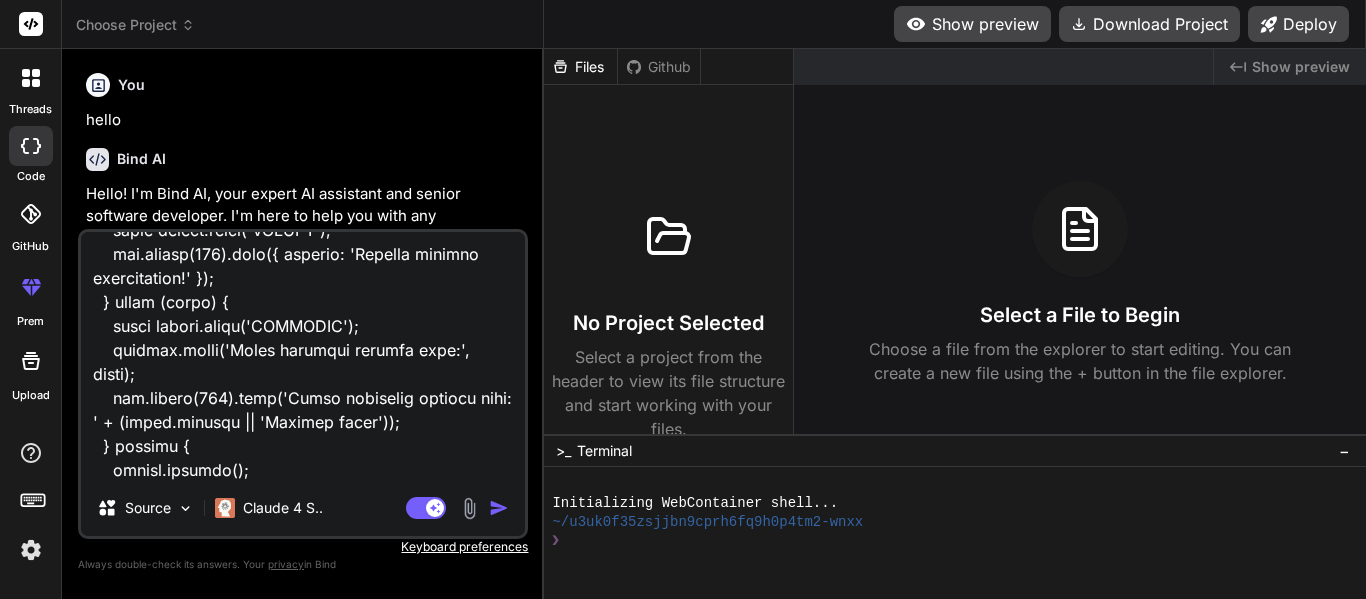 type on "import { Component, OnInit, ViewChild, ElementRef, HostListener } from '@angular/core';
import { FormsModule } from '@angular/forms';
import { CommonModule } from '@angular/common';
import { ExcelService } from '../service/excel.service';
import { HttpErrorResponse } from '@angular/common/http';
import * as XLSX from 'xlsx'; // Import the XLSX library
interface ExcelFile {
name: string;
category: string;
uploadedAt: Date;
data?: any[];
}
interface EditableExcelData {
headers: { dbName: string; displayName: string; }[]; // Store both DB name and display name
rows: any[];
}
@Component({
selector: 'app-dashboard',
standalone: true,
imports: [ FormsModule, CommonModule, ],
templateUrl: './dashboard.component.html',
styleUrls: ['./dashboard.component.css']
})
export class DashboardComponent implements OnInit {
selectedCategory: string = '';
selectedFile: File | null = null;
parsedExcelData: any[] | null = null;
uploadedFiles: ExcelFile[] = [];
showEditPopup: boolean = false;
..." 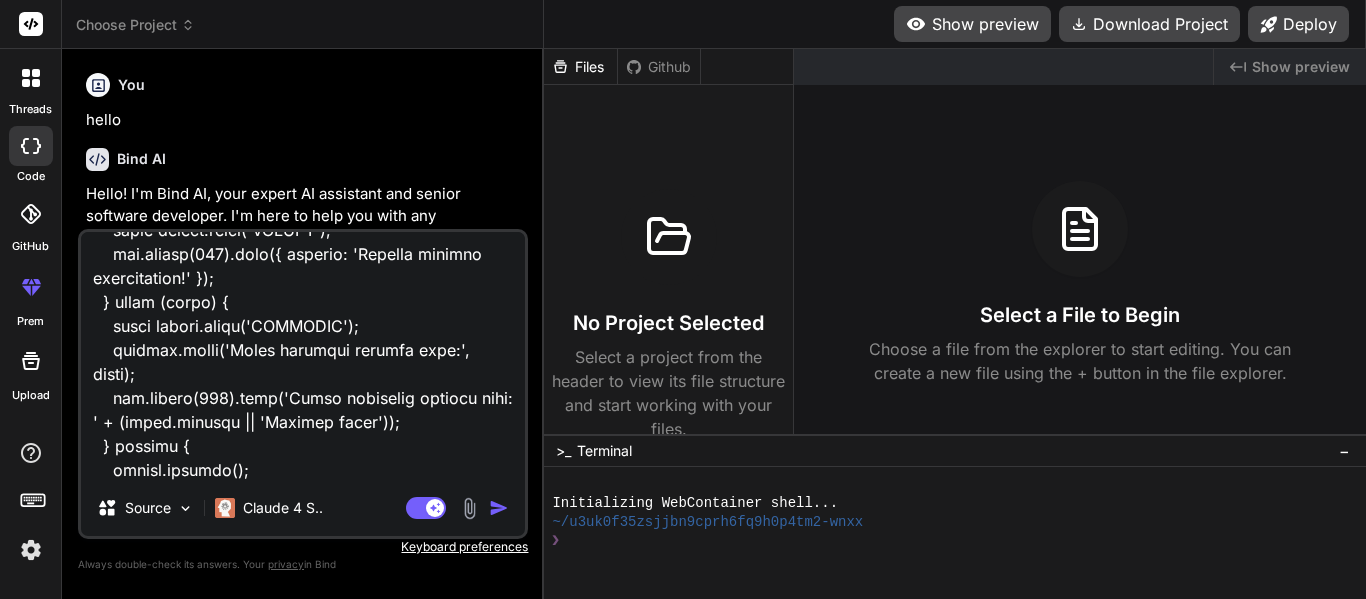 type on "import { Component, OnInit, ViewChild, ElementRef, HostListener } from '@angular/core';
import { FormsModule } from '@angular/forms';
import { CommonModule } from '@angular/common';
import { ExcelService } from '../service/excel.service';
import { HttpErrorResponse } from '@angular/common/http';
import * as XLSX from 'xlsx'; // Import the XLSX library
interface ExcelFile {
name: string;
category: string;
uploadedAt: Date;
data?: any[];
}
interface EditableExcelData {
headers: { dbName: string; displayName: string; }[]; // Store both DB name and display name
rows: any[];
}
@Component({
selector: 'app-dashboard',
standalone: true,
imports: [ FormsModule, CommonModule, ],
templateUrl: './dashboard.component.html',
styleUrls: ['./dashboard.component.css']
})
export class DashboardComponent implements OnInit {
selectedCategory: string = '';
selectedFile: File | null = null;
parsedExcelData: any[] | null = null;
uploadedFiles: ExcelFile[] = [];
showEditPopup: boolean = false;
..." 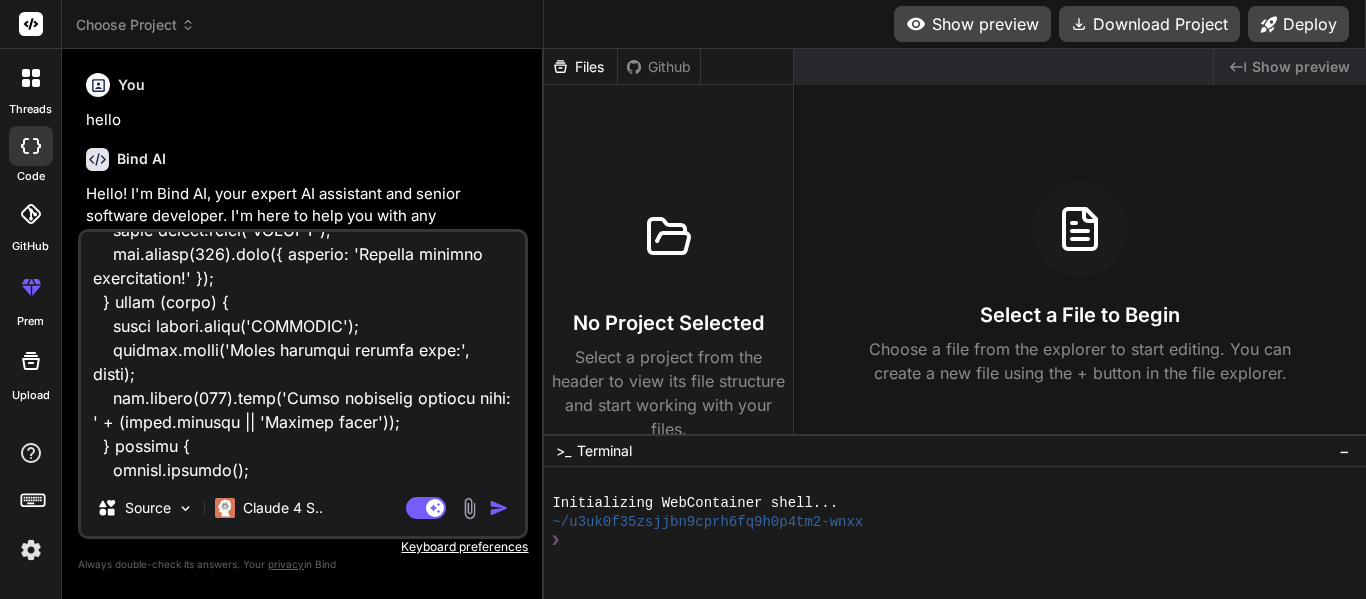 type on "import { Component, OnInit, ViewChild, ElementRef, HostListener } from '@angular/core';
import { FormsModule } from '@angular/forms';
import { CommonModule } from '@angular/common';
import { ExcelService } from '../service/excel.service';
import { HttpErrorResponse } from '@angular/common/http';
import * as XLSX from 'xlsx'; // Import the XLSX library
interface ExcelFile {
name: string;
category: string;
uploadedAt: Date;
data?: any[];
}
interface EditableExcelData {
headers: { dbName: string; displayName: string; }[]; // Store both DB name and display name
rows: any[];
}
@Component({
selector: 'app-dashboard',
standalone: true,
imports: [ FormsModule, CommonModule, ],
templateUrl: './dashboard.component.html',
styleUrls: ['./dashboard.component.css']
})
export class DashboardComponent implements OnInit {
selectedCategory: string = '';
selectedFile: File | null = null;
parsedExcelData: any[] | null = null;
uploadedFiles: ExcelFile[] = [];
showEditPopup: boolean = false;
..." 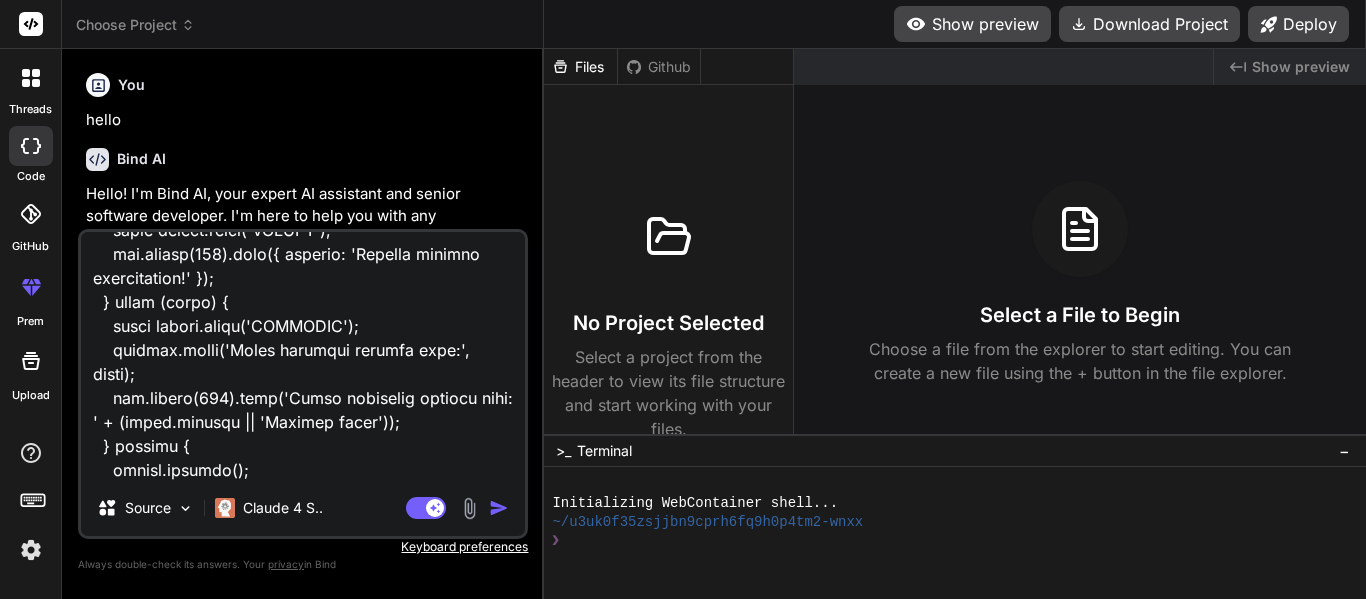 type on "import { Component, OnInit, ViewChild, ElementRef, HostListener } from '@angular/core';
import { FormsModule } from '@angular/forms';
import { CommonModule } from '@angular/common';
import { ExcelService } from '../service/excel.service';
import { HttpErrorResponse } from '@angular/common/http';
import * as XLSX from 'xlsx'; // Import the XLSX library
interface ExcelFile {
name: string;
category: string;
uploadedAt: Date;
data?: any[];
}
interface EditableExcelData {
headers: { dbName: string; displayName: string; }[]; // Store both DB name and display name
rows: any[];
}
@Component({
selector: 'app-dashboard',
standalone: true,
imports: [ FormsModule, CommonModule, ],
templateUrl: './dashboard.component.html',
styleUrls: ['./dashboard.component.css']
})
export class DashboardComponent implements OnInit {
selectedCategory: string = '';
selectedFile: File | null = null;
parsedExcelData: any[] | null = null;
uploadedFiles: ExcelFile[] = [];
showEditPopup: boolean = false;
..." 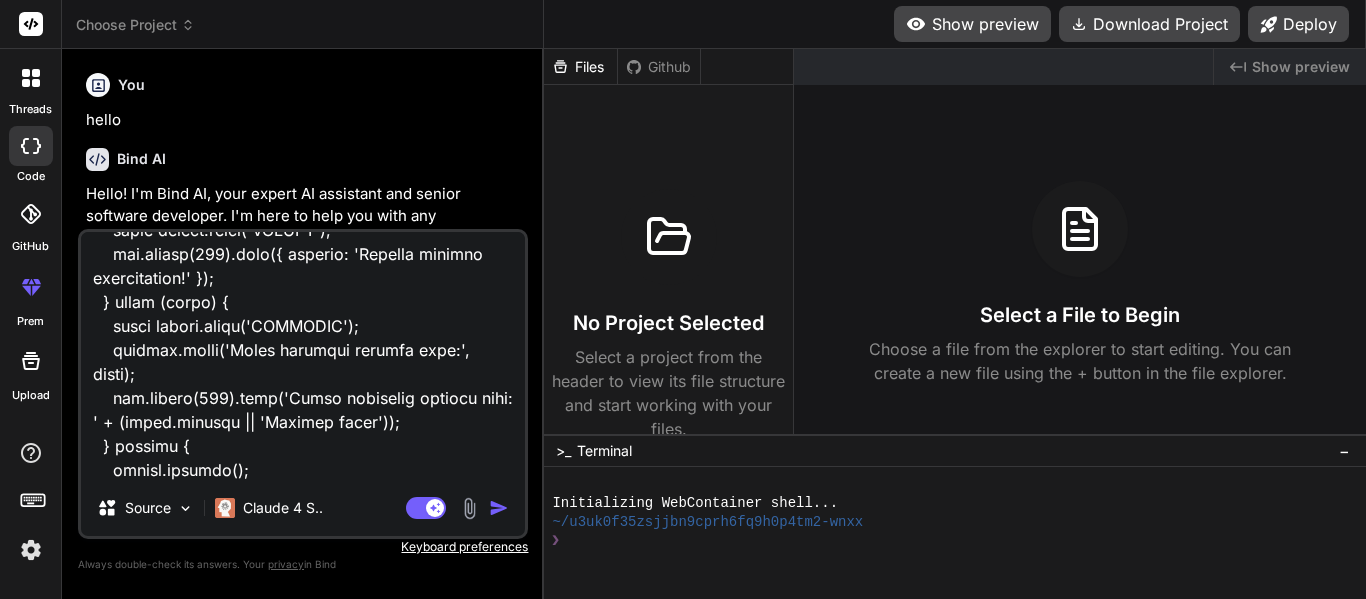 type on "import { Component, OnInit, ViewChild, ElementRef, HostListener } from '@angular/core';
import { FormsModule } from '@angular/forms';
import { CommonModule } from '@angular/common';
import { ExcelService } from '../service/excel.service';
import { HttpErrorResponse } from '@angular/common/http';
import * as XLSX from 'xlsx'; // Import the XLSX library
interface ExcelFile {
name: string;
category: string;
uploadedAt: Date;
data?: any[];
}
interface EditableExcelData {
headers: { dbName: string; displayName: string; }[]; // Store both DB name and display name
rows: any[];
}
@Component({
selector: 'app-dashboard',
standalone: true,
imports: [ FormsModule, CommonModule, ],
templateUrl: './dashboard.component.html',
styleUrls: ['./dashboard.component.css']
})
export class DashboardComponent implements OnInit {
selectedCategory: string = '';
selectedFile: File | null = null;
parsedExcelData: any[] | null = null;
uploadedFiles: ExcelFile[] = [];
showEditPopup: boolean = false;
..." 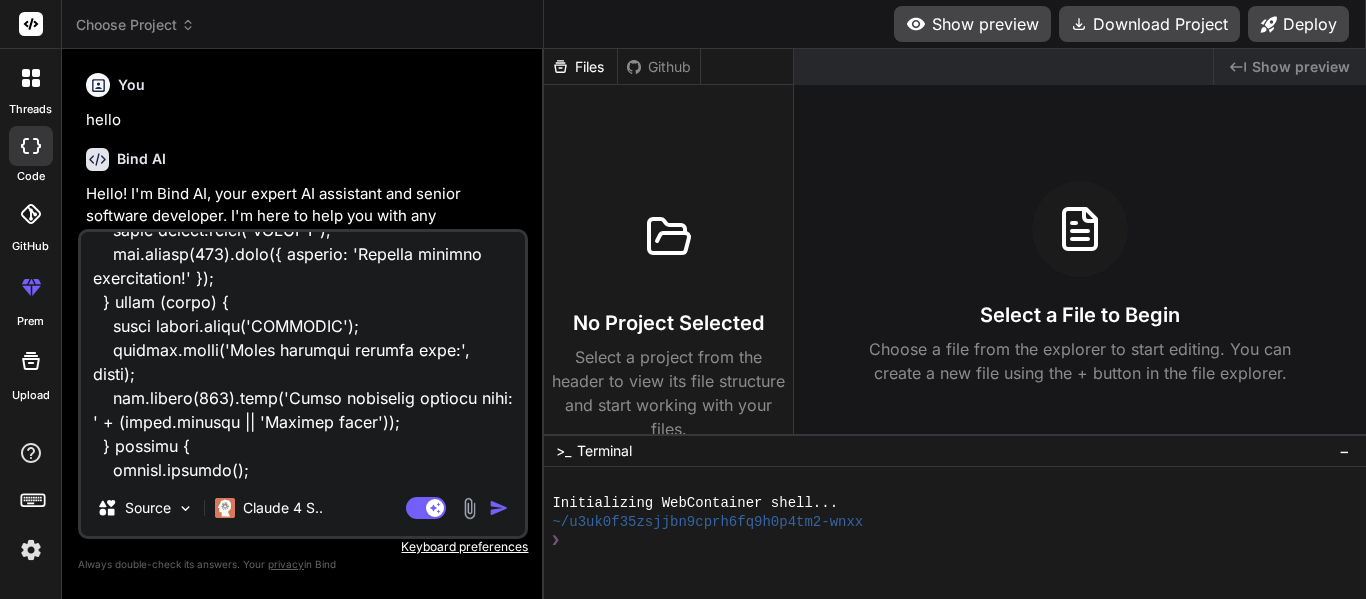 type on "import { Component, OnInit, ViewChild, ElementRef, HostListener } from '@angular/core';
import { FormsModule } from '@angular/forms';
import { CommonModule } from '@angular/common';
import { ExcelService } from '../service/excel.service';
import { HttpErrorResponse } from '@angular/common/http';
import * as XLSX from 'xlsx'; // Import the XLSX library
interface ExcelFile {
name: string;
category: string;
uploadedAt: Date;
data?: any[];
}
interface EditableExcelData {
headers: { dbName: string; displayName: string; }[]; // Store both DB name and display name
rows: any[];
}
@Component({
selector: 'app-dashboard',
standalone: true,
imports: [ FormsModule, CommonModule, ],
templateUrl: './dashboard.component.html',
styleUrls: ['./dashboard.component.css']
})
export class DashboardComponent implements OnInit {
selectedCategory: string = '';
selectedFile: File | null = null;
parsedExcelData: any[] | null = null;
uploadedFiles: ExcelFile[] = [];
showEditPopup: boolean = false;
..." 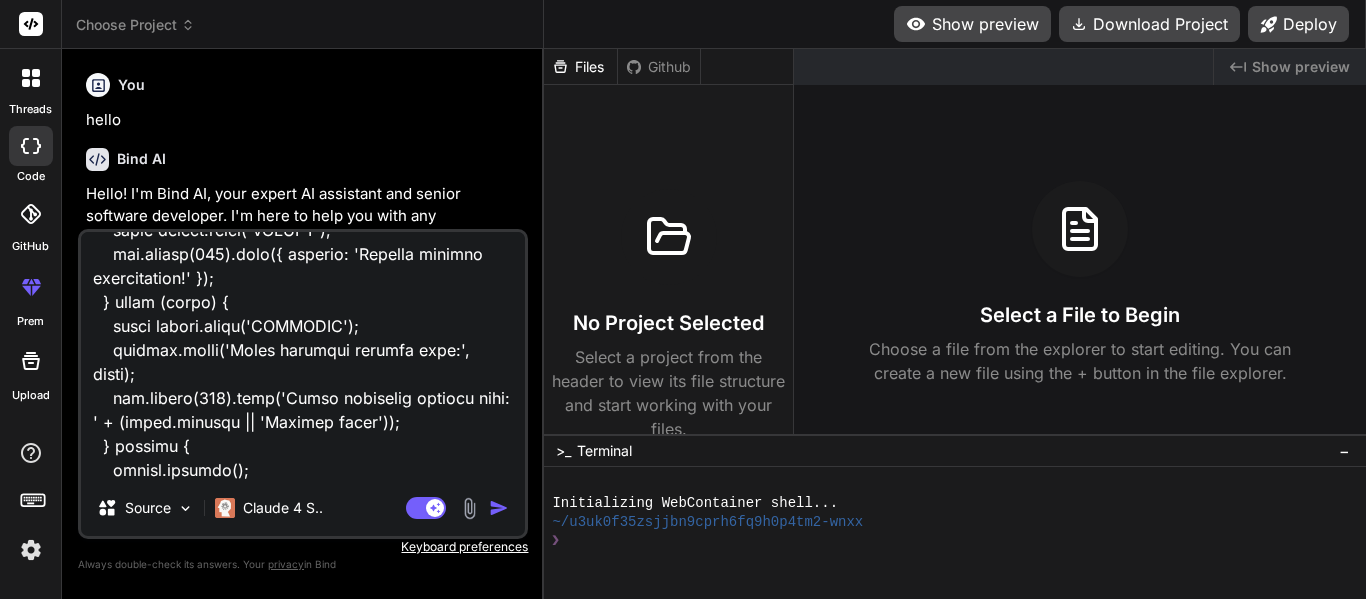 type on "import { Component, OnInit, ViewChild, ElementRef, HostListener } from '@angular/core';
import { FormsModule } from '@angular/forms';
import { CommonModule } from '@angular/common';
import { ExcelService } from '../service/excel.service';
import { HttpErrorResponse } from '@angular/common/http';
import * as XLSX from 'xlsx'; // Import the XLSX library
interface ExcelFile {
name: string;
category: string;
uploadedAt: Date;
data?: any[];
}
interface EditableExcelData {
headers: { dbName: string; displayName: string; }[]; // Store both DB name and display name
rows: any[];
}
@Component({
selector: 'app-dashboard',
standalone: true,
imports: [ FormsModule, CommonModule, ],
templateUrl: './dashboard.component.html',
styleUrls: ['./dashboard.component.css']
})
export class DashboardComponent implements OnInit {
selectedCategory: string = '';
selectedFile: File | null = null;
parsedExcelData: any[] | null = null;
uploadedFiles: ExcelFile[] = [];
showEditPopup: boolean = false;
..." 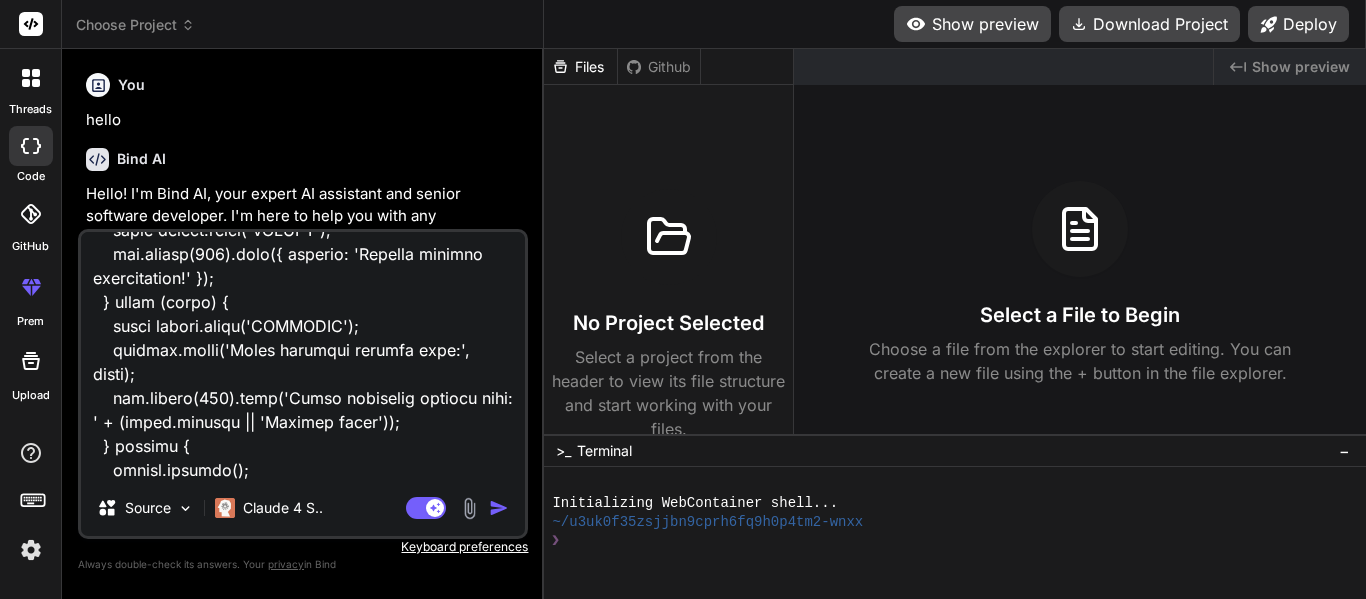 type on "import { Component, OnInit, ViewChild, ElementRef, HostListener } from '@angular/core';
import { FormsModule } from '@angular/forms';
import { CommonModule } from '@angular/common';
import { ExcelService } from '../service/excel.service';
import { HttpErrorResponse } from '@angular/common/http';
import * as XLSX from 'xlsx'; // Import the XLSX library
interface ExcelFile {
name: string;
category: string;
uploadedAt: Date;
data?: any[];
}
interface EditableExcelData {
headers: { dbName: string; displayName: string; }[]; // Store both DB name and display name
rows: any[];
}
@Component({
selector: 'app-dashboard',
standalone: true,
imports: [ FormsModule, CommonModule, ],
templateUrl: './dashboard.component.html',
styleUrls: ['./dashboard.component.css']
})
export class DashboardComponent implements OnInit {
selectedCategory: string = '';
selectedFile: File | null = null;
parsedExcelData: any[] | null = null;
uploadedFiles: ExcelFile[] = [];
showEditPopup: boolean = false;
..." 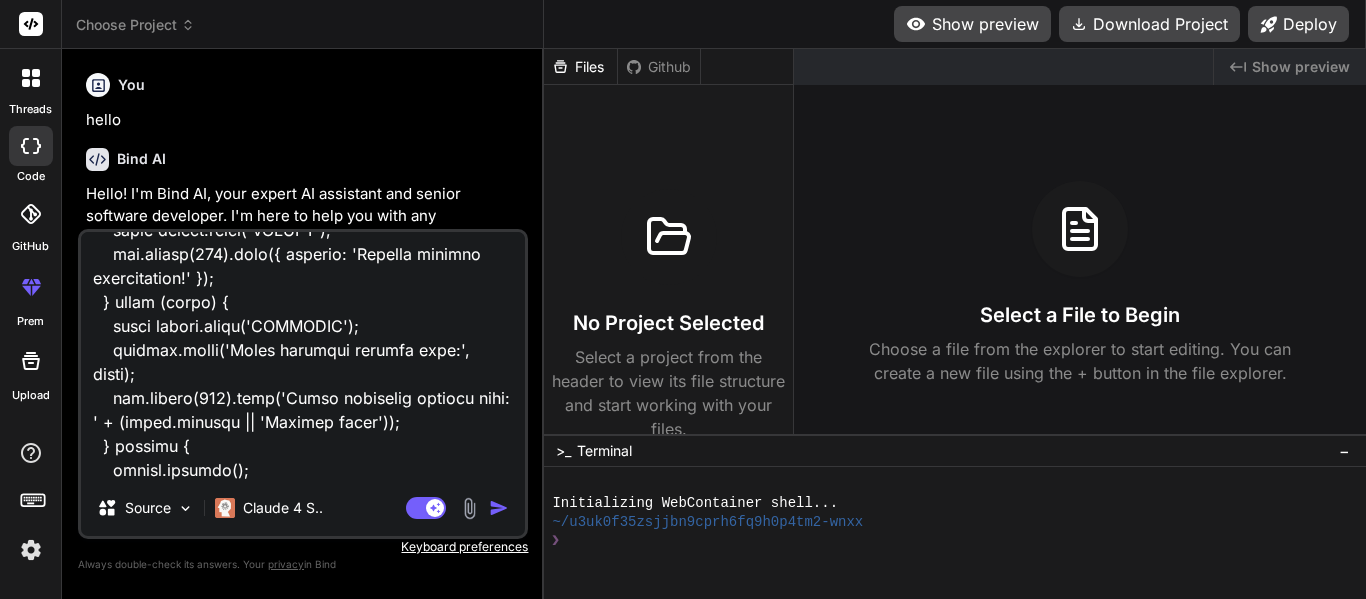 type on "import { Component, OnInit, ViewChild, ElementRef, HostListener } from '@angular/core';
import { FormsModule } from '@angular/forms';
import { CommonModule } from '@angular/common';
import { ExcelService } from '../service/excel.service';
import { HttpErrorResponse } from '@angular/common/http';
import * as XLSX from 'xlsx'; // Import the XLSX library
interface ExcelFile {
name: string;
category: string;
uploadedAt: Date;
data?: any[];
}
interface EditableExcelData {
headers: { dbName: string; displayName: string; }[]; // Store both DB name and display name
rows: any[];
}
@Component({
selector: 'app-dashboard',
standalone: true,
imports: [ FormsModule, CommonModule, ],
templateUrl: './dashboard.component.html',
styleUrls: ['./dashboard.component.css']
})
export class DashboardComponent implements OnInit {
selectedCategory: string = '';
selectedFile: File | null = null;
parsedExcelData: any[] | null = null;
uploadedFiles: ExcelFile[] = [];
showEditPopup: boolean = false;
..." 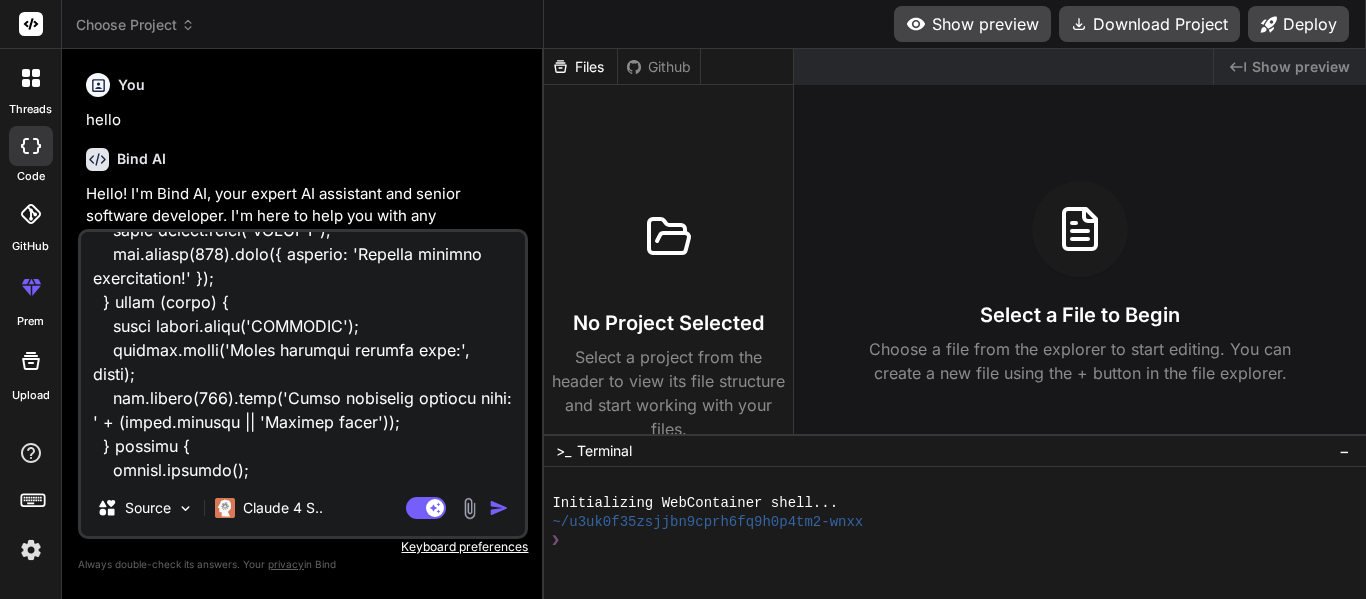 type on "x" 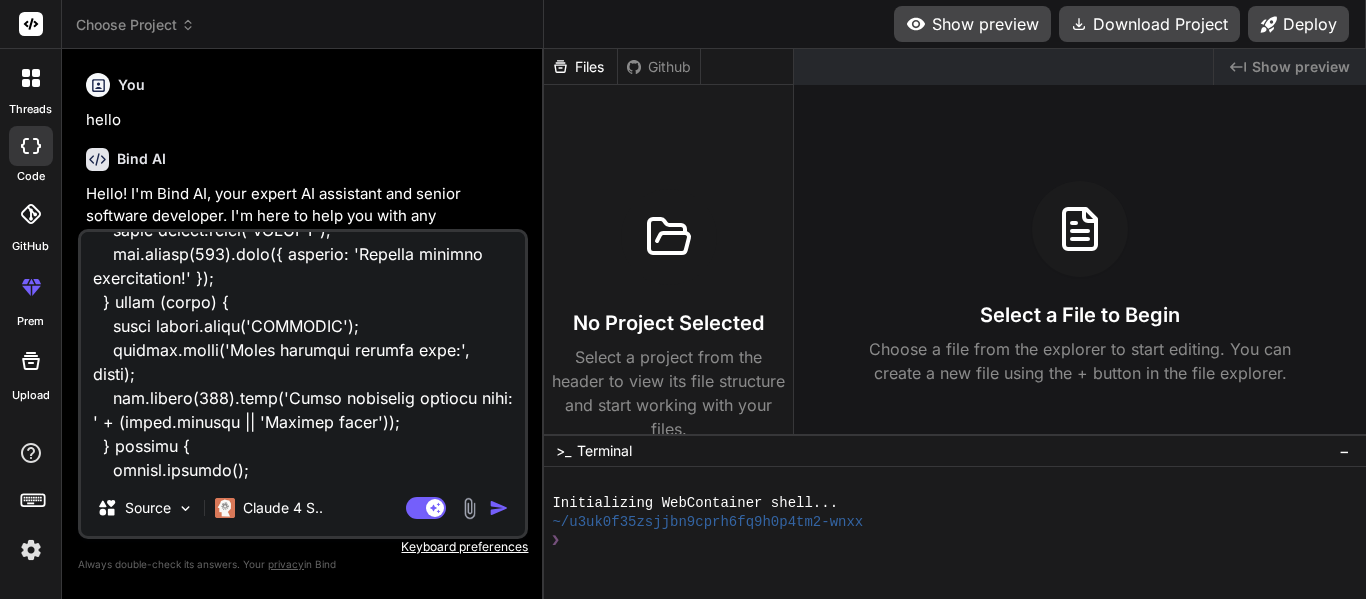 type on "import { Component, OnInit, ViewChild, ElementRef, HostListener } from '@angular/core';
import { FormsModule } from '@angular/forms';
import { CommonModule } from '@angular/common';
import { ExcelService } from '../service/excel.service';
import { HttpErrorResponse } from '@angular/common/http';
import * as XLSX from 'xlsx'; // Import the XLSX library
interface ExcelFile {
name: string;
category: string;
uploadedAt: Date;
data?: any[];
}
interface EditableExcelData {
headers: { dbName: string; displayName: string; }[]; // Store both DB name and display name
rows: any[];
}
@Component({
selector: 'app-dashboard',
standalone: true,
imports: [ FormsModule, CommonModule, ],
templateUrl: './dashboard.component.html',
styleUrls: ['./dashboard.component.css']
})
export class DashboardComponent implements OnInit {
selectedCategory: string = '';
selectedFile: File | null = null;
parsedExcelData: any[] | null = null;
uploadedFiles: ExcelFile[] = [];
showEditPopup: boolean = false;
..." 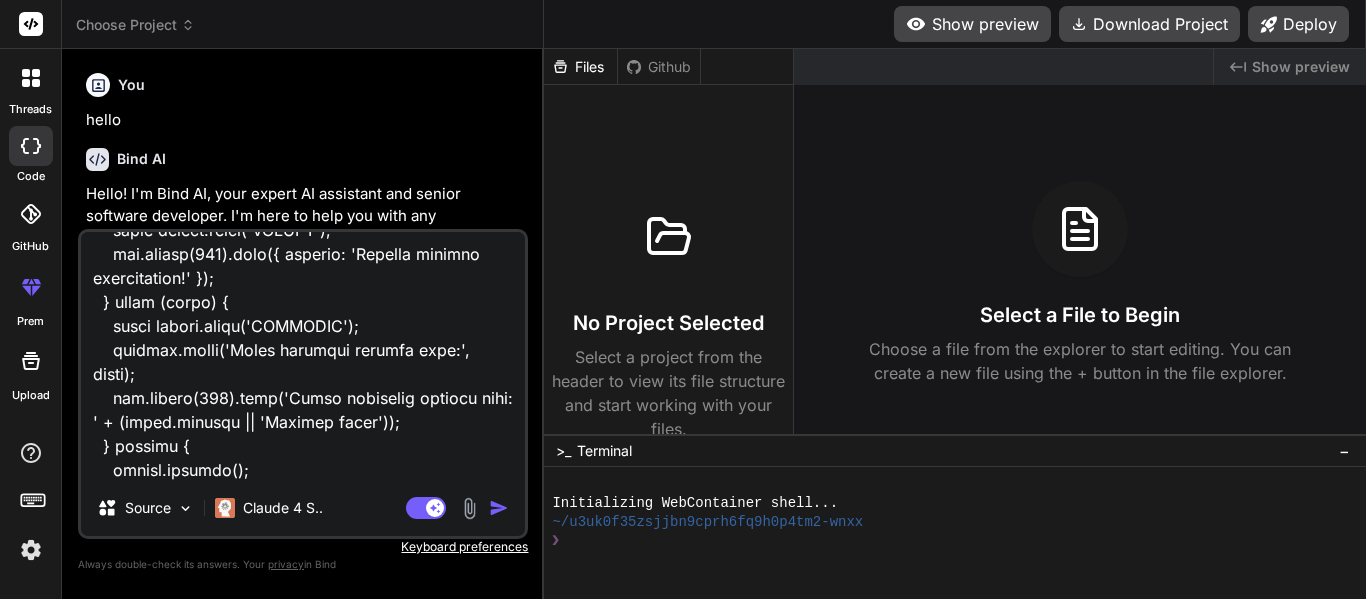 type on "import { Component, OnInit, ViewChild, ElementRef, HostListener } from '@angular/core';
import { FormsModule } from '@angular/forms';
import { CommonModule } from '@angular/common';
import { ExcelService } from '../service/excel.service';
import { HttpErrorResponse } from '@angular/common/http';
import * as XLSX from 'xlsx'; // Import the XLSX library
interface ExcelFile {
name: string;
category: string;
uploadedAt: Date;
data?: any[];
}
interface EditableExcelData {
headers: { dbName: string; displayName: string; }[]; // Store both DB name and display name
rows: any[];
}
@Component({
selector: 'app-dashboard',
standalone: true,
imports: [ FormsModule, CommonModule, ],
templateUrl: './dashboard.component.html',
styleUrls: ['./dashboard.component.css']
})
export class DashboardComponent implements OnInit {
selectedCategory: string = '';
selectedFile: File | null = null;
parsedExcelData: any[] | null = null;
uploadedFiles: ExcelFile[] = [];
showEditPopup: boolean = false;
..." 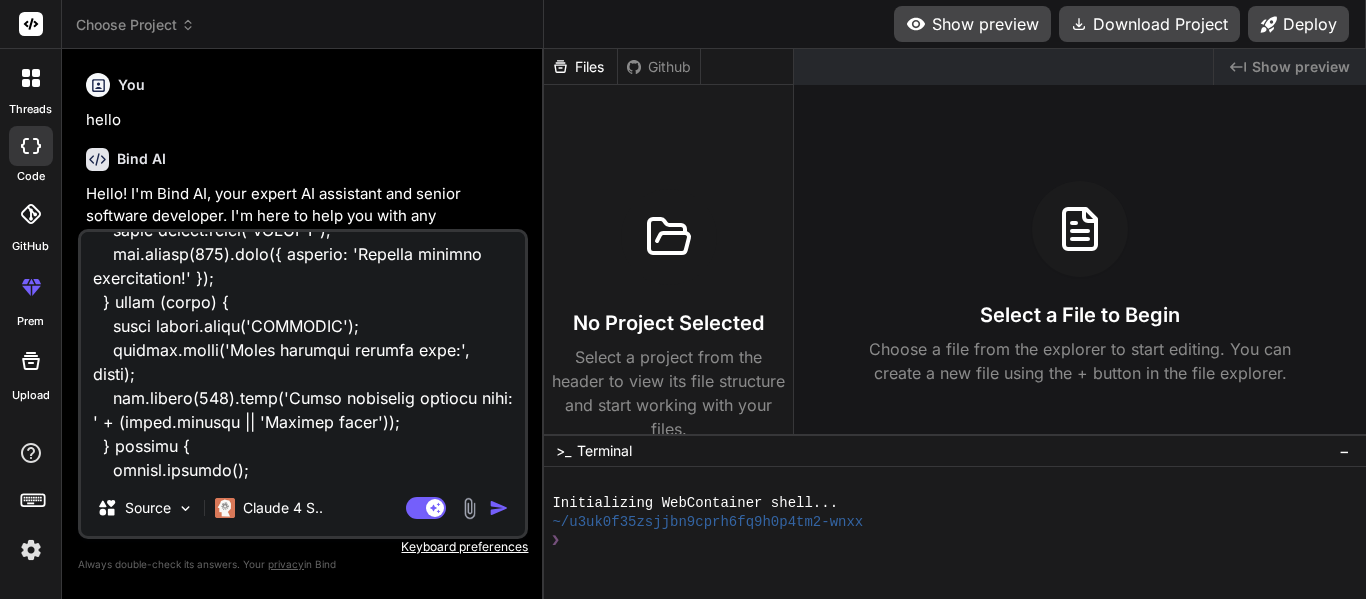 type on "import { Component, OnInit, ViewChild, ElementRef, HostListener } from '@angular/core';
import { FormsModule } from '@angular/forms';
import { CommonModule } from '@angular/common';
import { ExcelService } from '../service/excel.service';
import { HttpErrorResponse } from '@angular/common/http';
import * as XLSX from 'xlsx'; // Import the XLSX library
interface ExcelFile {
name: string;
category: string;
uploadedAt: Date;
data?: any[];
}
interface EditableExcelData {
headers: { dbName: string; displayName: string; }[]; // Store both DB name and display name
rows: any[];
}
@Component({
selector: 'app-dashboard',
standalone: true,
imports: [ FormsModule, CommonModule, ],
templateUrl: './dashboard.component.html',
styleUrls: ['./dashboard.component.css']
})
export class DashboardComponent implements OnInit {
selectedCategory: string = '';
selectedFile: File | null = null;
parsedExcelData: any[] | null = null;
uploadedFiles: ExcelFile[] = [];
showEditPopup: boolean = false;
..." 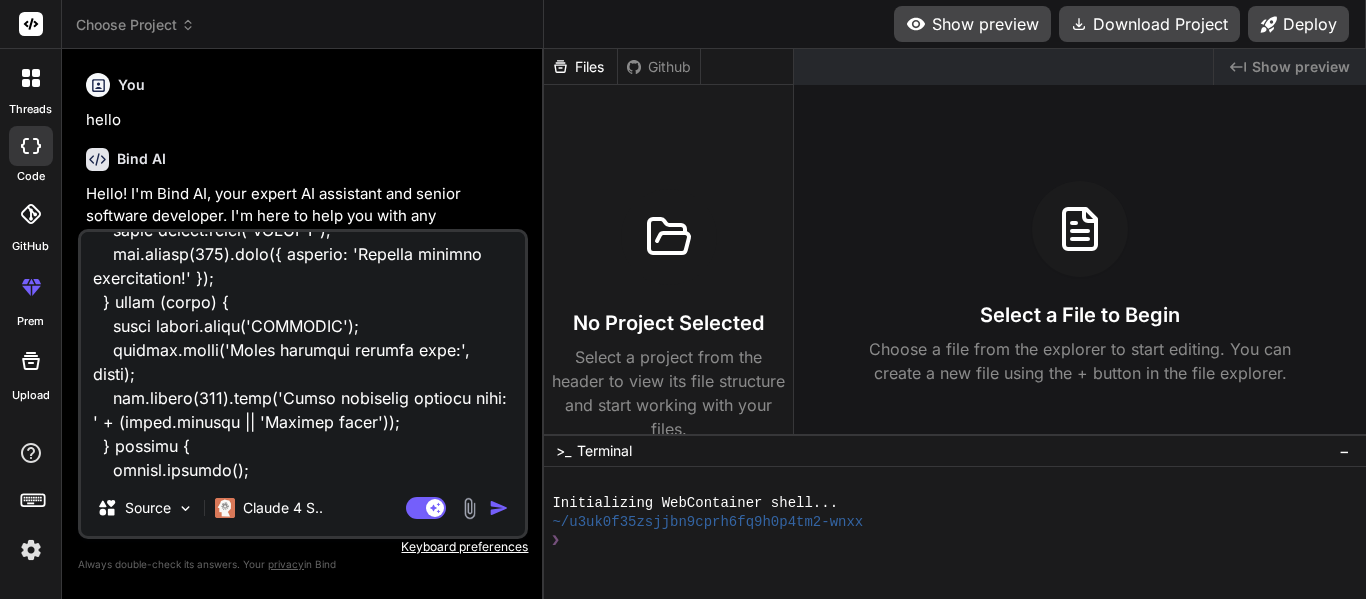 type on "import { Component, OnInit, ViewChild, ElementRef, HostListener } from '@angular/core';
import { FormsModule } from '@angular/forms';
import { CommonModule } from '@angular/common';
import { ExcelService } from '../service/excel.service';
import { HttpErrorResponse } from '@angular/common/http';
import * as XLSX from 'xlsx'; // Import the XLSX library
interface ExcelFile {
name: string;
category: string;
uploadedAt: Date;
data?: any[];
}
interface EditableExcelData {
headers: { dbName: string; displayName: string; }[]; // Store both DB name and display name
rows: any[];
}
@Component({
selector: 'app-dashboard',
standalone: true,
imports: [ FormsModule, CommonModule, ],
templateUrl: './dashboard.component.html',
styleUrls: ['./dashboard.component.css']
})
export class DashboardComponent implements OnInit {
selectedCategory: string = '';
selectedFile: File | null = null;
parsedExcelData: any[] | null = null;
uploadedFiles: ExcelFile[] = [];
showEditPopup: boolean = false;
..." 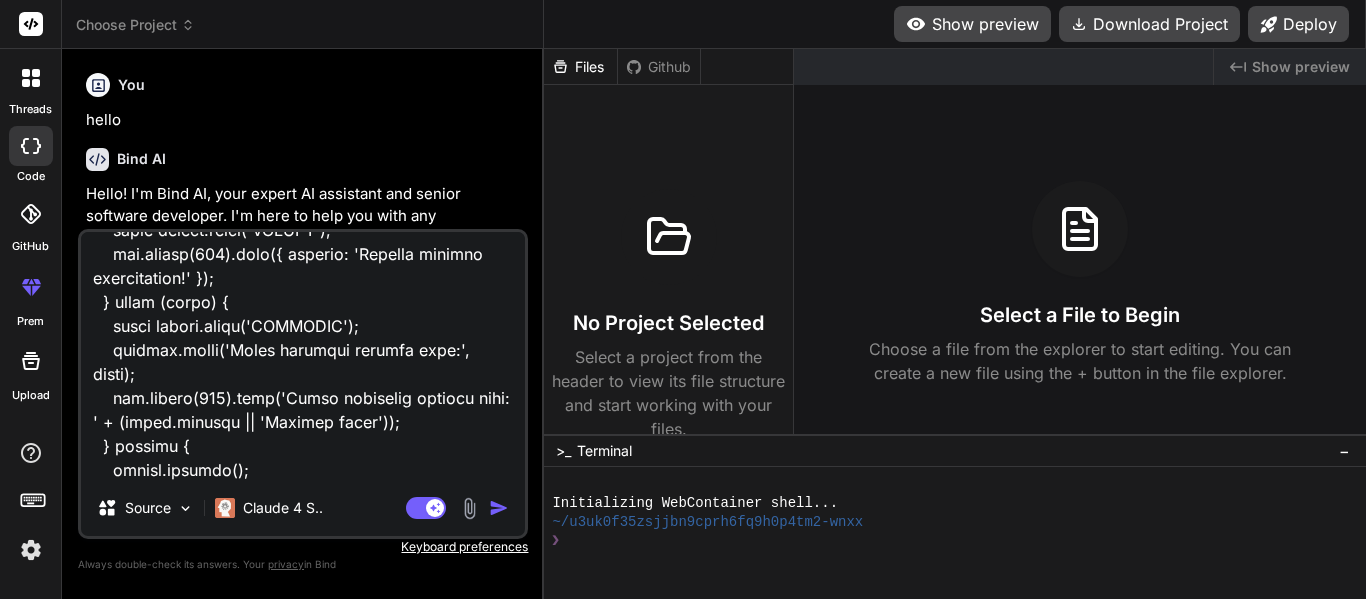 type on "import { Component, OnInit, ViewChild, ElementRef, HostListener } from '@angular/core';
import { FormsModule } from '@angular/forms';
import { CommonModule } from '@angular/common';
import { ExcelService } from '../service/excel.service';
import { HttpErrorResponse } from '@angular/common/http';
import * as XLSX from 'xlsx'; // Import the XLSX library
interface ExcelFile {
name: string;
category: string;
uploadedAt: Date;
data?: any[];
}
interface EditableExcelData {
headers: { dbName: string; displayName: string; }[]; // Store both DB name and display name
rows: any[];
}
@Component({
selector: 'app-dashboard',
standalone: true,
imports: [ FormsModule, CommonModule, ],
templateUrl: './dashboard.component.html',
styleUrls: ['./dashboard.component.css']
})
export class DashboardComponent implements OnInit {
selectedCategory: string = '';
selectedFile: File | null = null;
parsedExcelData: any[] | null = null;
uploadedFiles: ExcelFile[] = [];
showEditPopup: boolean = false;
..." 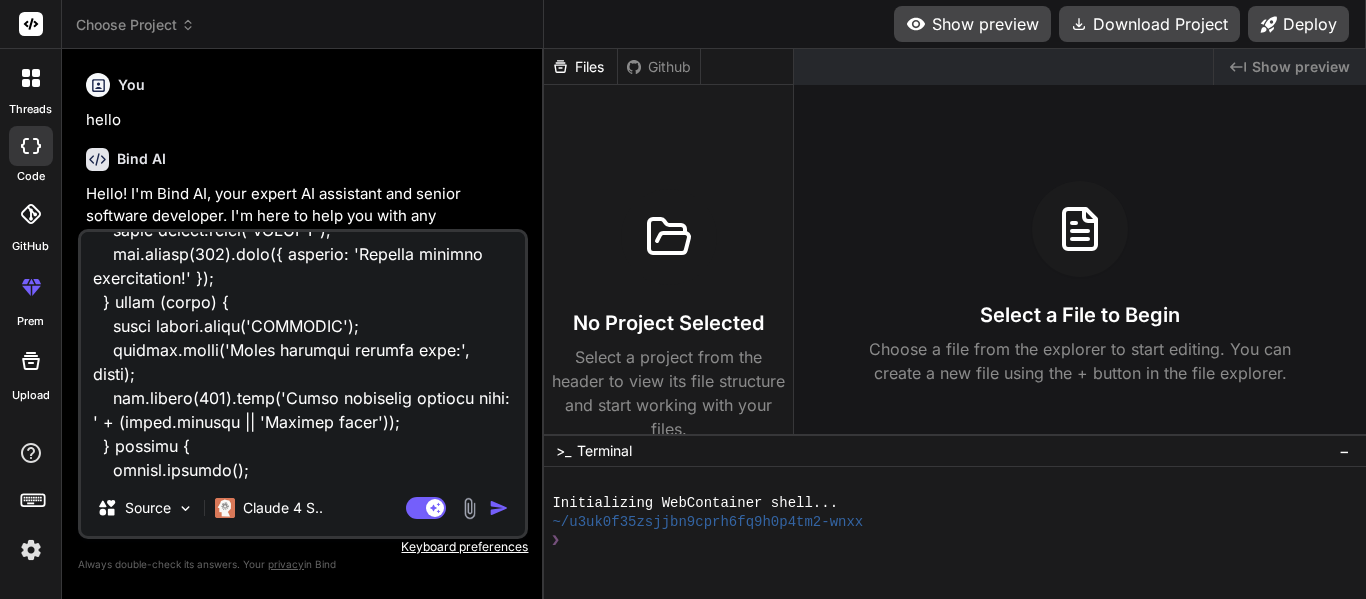 type on "import { Component, OnInit, ViewChild, ElementRef, HostListener } from '@angular/core';
import { FormsModule } from '@angular/forms';
import { CommonModule } from '@angular/common';
import { ExcelService } from '../service/excel.service';
import { HttpErrorResponse } from '@angular/common/http';
import * as XLSX from 'xlsx'; // Import the XLSX library
interface ExcelFile {
name: string;
category: string;
uploadedAt: Date;
data?: any[];
}
interface EditableExcelData {
headers: { dbName: string; displayName: string; }[]; // Store both DB name and display name
rows: any[];
}
@Component({
selector: 'app-dashboard',
standalone: true,
imports: [ FormsModule, CommonModule, ],
templateUrl: './dashboard.component.html',
styleUrls: ['./dashboard.component.css']
})
export class DashboardComponent implements OnInit {
selectedCategory: string = '';
selectedFile: File | null = null;
parsedExcelData: any[] | null = null;
uploadedFiles: ExcelFile[] = [];
showEditPopup: boolean = false;
..." 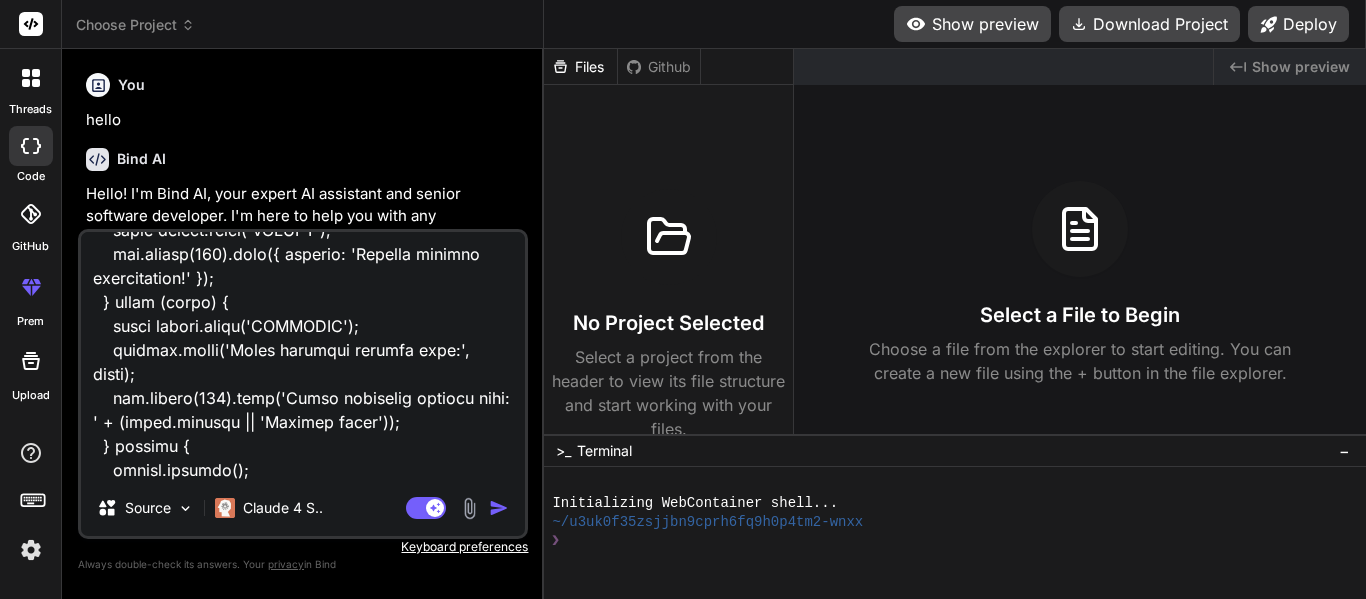 type on "import { Component, OnInit, ViewChild, ElementRef, HostListener } from '@angular/core';
import { FormsModule } from '@angular/forms';
import { CommonModule } from '@angular/common';
import { ExcelService } from '../service/excel.service';
import { HttpErrorResponse } from '@angular/common/http';
import * as XLSX from 'xlsx'; // Import the XLSX library
interface ExcelFile {
name: string;
category: string;
uploadedAt: Date;
data?: any[];
}
interface EditableExcelData {
headers: { dbName: string; displayName: string; }[]; // Store both DB name and display name
rows: any[];
}
@Component({
selector: 'app-dashboard',
standalone: true,
imports: [ FormsModule, CommonModule, ],
templateUrl: './dashboard.component.html',
styleUrls: ['./dashboard.component.css']
})
export class DashboardComponent implements OnInit {
selectedCategory: string = '';
selectedFile: File | null = null;
parsedExcelData: any[] | null = null;
uploadedFiles: ExcelFile[] = [];
showEditPopup: boolean = false;
..." 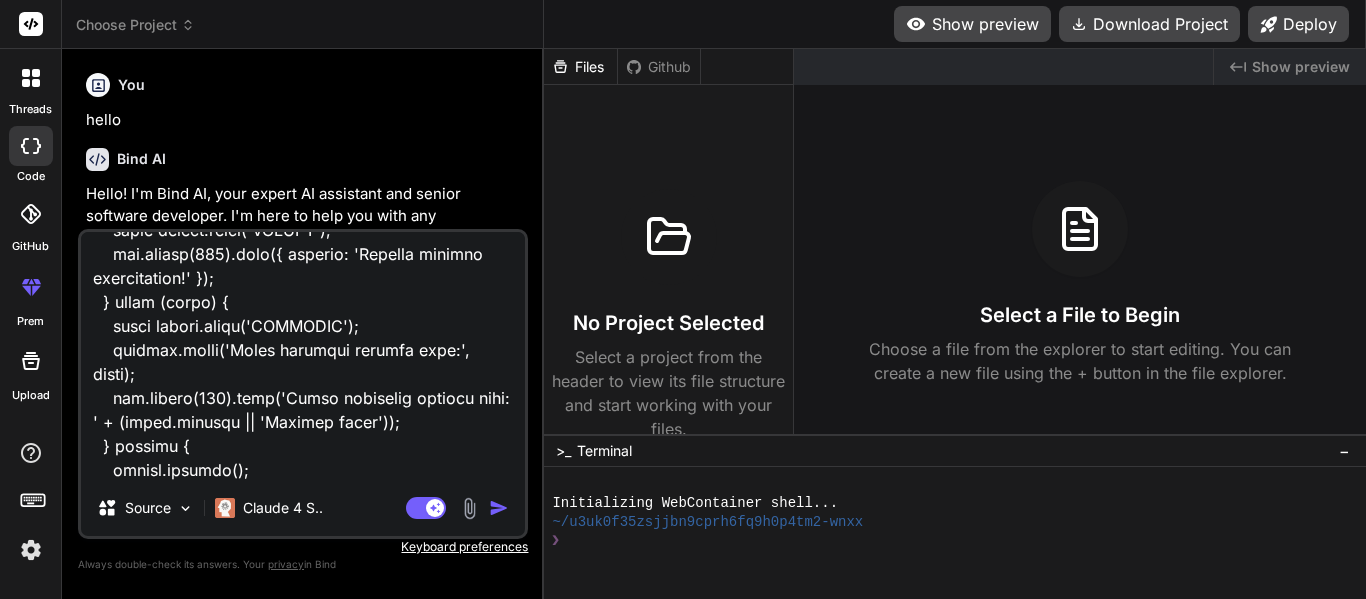 type on "import { Component, OnInit, ViewChild, ElementRef, HostListener } from '@angular/core';
import { FormsModule } from '@angular/forms';
import { CommonModule } from '@angular/common';
import { ExcelService } from '../service/excel.service';
import { HttpErrorResponse } from '@angular/common/http';
import * as XLSX from 'xlsx'; // Import the XLSX library
interface ExcelFile {
name: string;
category: string;
uploadedAt: Date;
data?: any[];
}
interface EditableExcelData {
headers: { dbName: string; displayName: string; }[]; // Store both DB name and display name
rows: any[];
}
@Component({
selector: 'app-dashboard',
standalone: true,
imports: [ FormsModule, CommonModule, ],
templateUrl: './dashboard.component.html',
styleUrls: ['./dashboard.component.css']
})
export class DashboardComponent implements OnInit {
selectedCategory: string = '';
selectedFile: File | null = null;
parsedExcelData: any[] | null = null;
uploadedFiles: ExcelFile[] = [];
showEditPopup: boolean = false;
..." 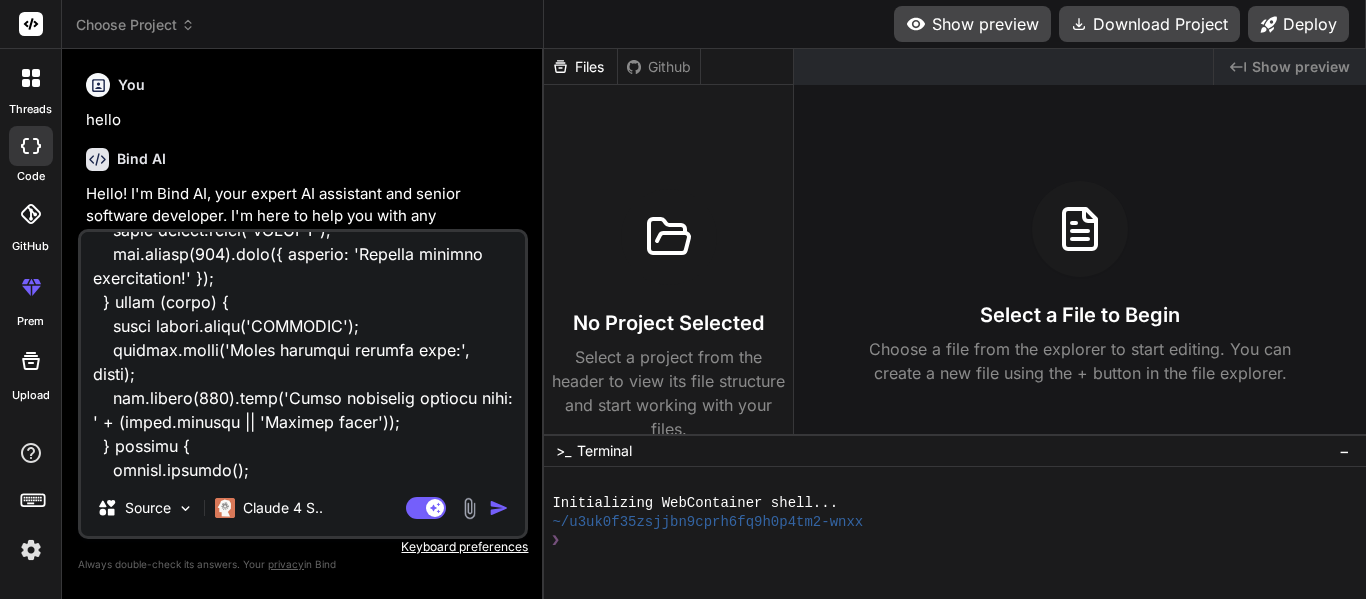 type on "import { Component, OnInit, ViewChild, ElementRef, HostListener } from '@angular/core';
import { FormsModule } from '@angular/forms';
import { CommonModule } from '@angular/common';
import { ExcelService } from '../service/excel.service';
import { HttpErrorResponse } from '@angular/common/http';
import * as XLSX from 'xlsx'; // Import the XLSX library
interface ExcelFile {
name: string;
category: string;
uploadedAt: Date;
data?: any[];
}
interface EditableExcelData {
headers: { dbName: string; displayName: string; }[]; // Store both DB name and display name
rows: any[];
}
@Component({
selector: 'app-dashboard',
standalone: true,
imports: [ FormsModule, CommonModule, ],
templateUrl: './dashboard.component.html',
styleUrls: ['./dashboard.component.css']
})
export class DashboardComponent implements OnInit {
selectedCategory: string = '';
selectedFile: File | null = null;
parsedExcelData: any[] | null = null;
uploadedFiles: ExcelFile[] = [];
showEditPopup: boolean = false;
..." 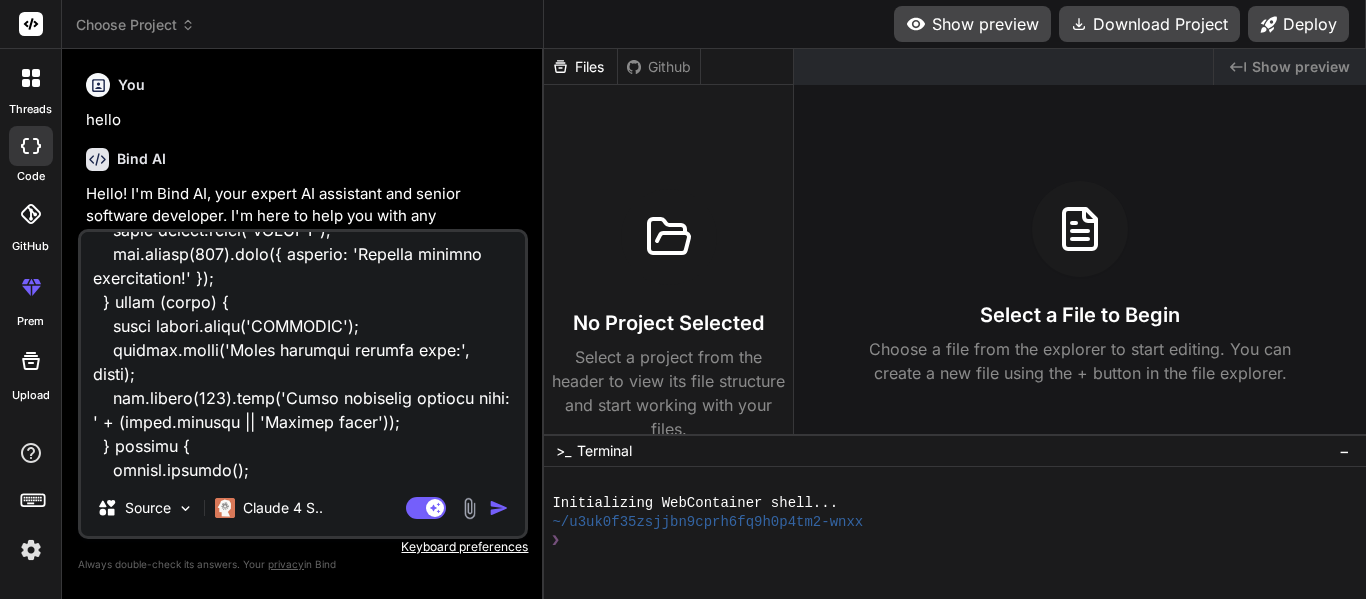 type on "import { Component, OnInit, ViewChild, ElementRef, HostListener } from '@angular/core';
import { FormsModule } from '@angular/forms';
import { CommonModule } from '@angular/common';
import { ExcelService } from '../service/excel.service';
import { HttpErrorResponse } from '@angular/common/http';
import * as XLSX from 'xlsx'; // Import the XLSX library
interface ExcelFile {
name: string;
category: string;
uploadedAt: Date;
data?: any[];
}
interface EditableExcelData {
headers: { dbName: string; displayName: string; }[]; // Store both DB name and display name
rows: any[];
}
@Component({
selector: 'app-dashboard',
standalone: true,
imports: [ FormsModule, CommonModule, ],
templateUrl: './dashboard.component.html',
styleUrls: ['./dashboard.component.css']
})
export class DashboardComponent implements OnInit {
selectedCategory: string = '';
selectedFile: File | null = null;
parsedExcelData: any[] | null = null;
uploadedFiles: ExcelFile[] = [];
showEditPopup: boolean = false;
..." 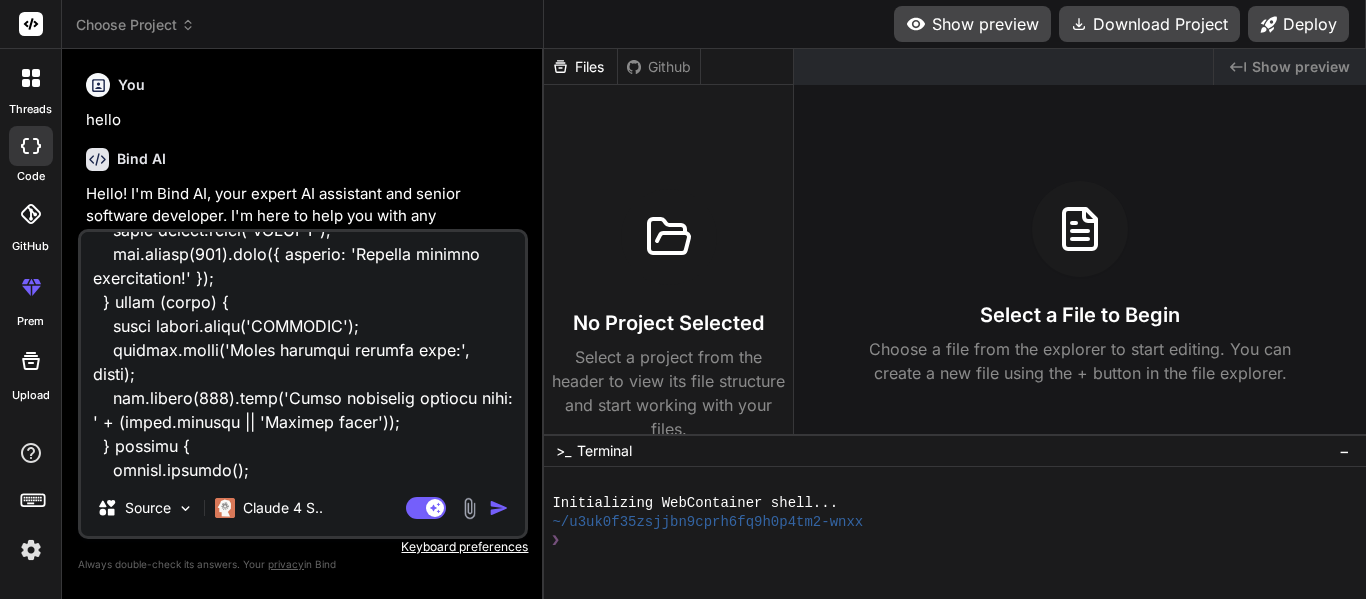 type on "import { Component, OnInit, ViewChild, ElementRef, HostListener } from '@angular/core';
import { FormsModule } from '@angular/forms';
import { CommonModule } from '@angular/common';
import { ExcelService } from '../service/excel.service';
import { HttpErrorResponse } from '@angular/common/http';
import * as XLSX from 'xlsx'; // Import the XLSX library
interface ExcelFile {
name: string;
category: string;
uploadedAt: Date;
data?: any[];
}
interface EditableExcelData {
headers: { dbName: string; displayName: string; }[]; // Store both DB name and display name
rows: any[];
}
@Component({
selector: 'app-dashboard',
standalone: true,
imports: [ FormsModule, CommonModule, ],
templateUrl: './dashboard.component.html',
styleUrls: ['./dashboard.component.css']
})
export class DashboardComponent implements OnInit {
selectedCategory: string = '';
selectedFile: File | null = null;
parsedExcelData: any[] | null = null;
uploadedFiles: ExcelFile[] = [];
showEditPopup: boolean = false;
..." 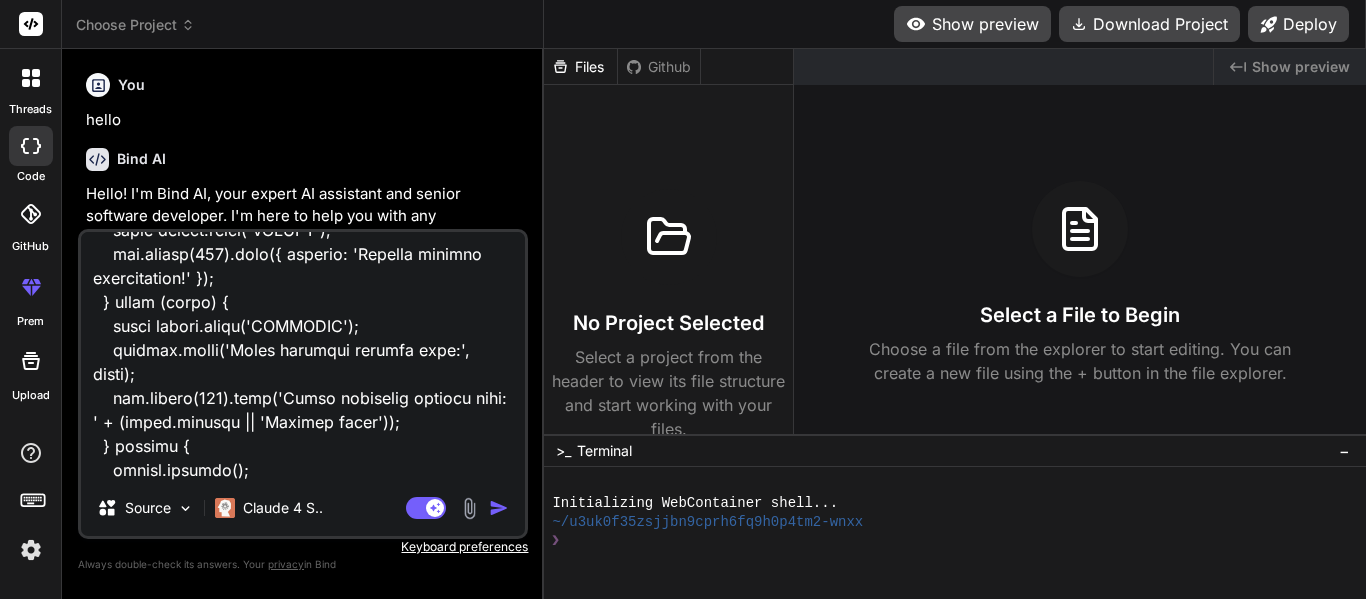 type on "import { Component, OnInit, ViewChild, ElementRef, HostListener } from '@angular/core';
import { FormsModule } from '@angular/forms';
import { CommonModule } from '@angular/common';
import { ExcelService } from '../service/excel.service';
import { HttpErrorResponse } from '@angular/common/http';
import * as XLSX from 'xlsx'; // Import the XLSX library
interface ExcelFile {
name: string;
category: string;
uploadedAt: Date;
data?: any[];
}
interface EditableExcelData {
headers: { dbName: string; displayName: string; }[]; // Store both DB name and display name
rows: any[];
}
@Component({
selector: 'app-dashboard',
standalone: true,
imports: [ FormsModule, CommonModule, ],
templateUrl: './dashboard.component.html',
styleUrls: ['./dashboard.component.css']
})
export class DashboardComponent implements OnInit {
selectedCategory: string = '';
selectedFile: File | null = null;
parsedExcelData: any[] | null = null;
uploadedFiles: ExcelFile[] = [];
showEditPopup: boolean = false;
..." 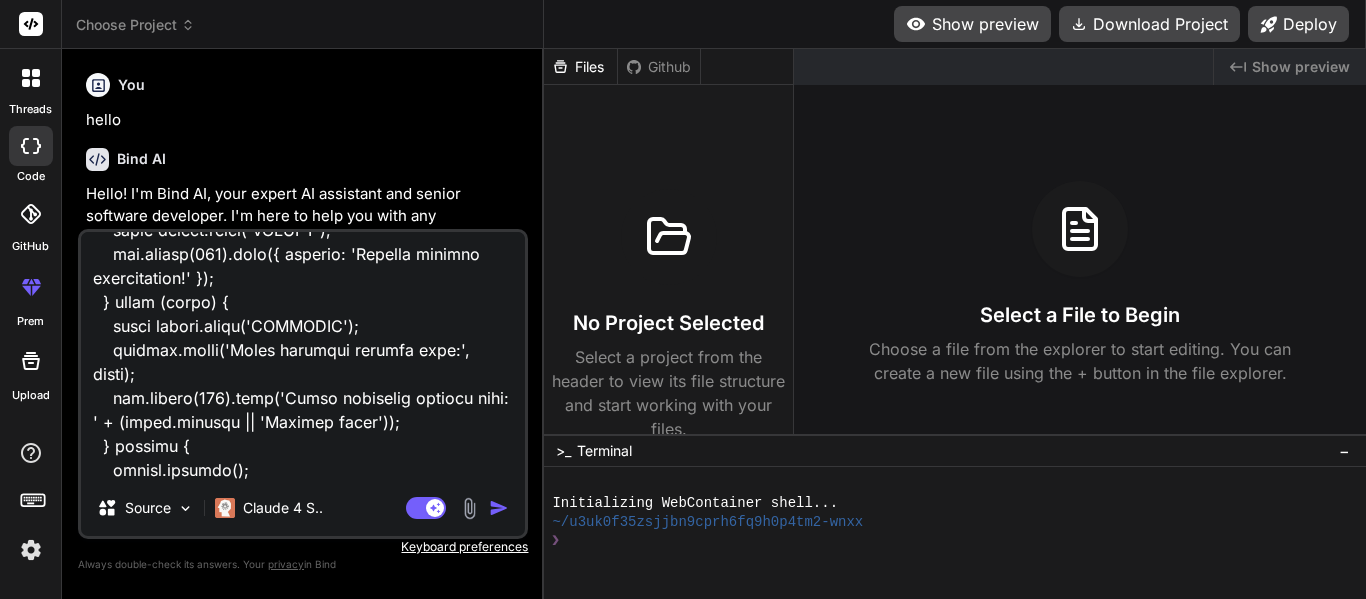 type on "import { Component, OnInit, ViewChild, ElementRef, HostListener } from '@angular/core';
import { FormsModule } from '@angular/forms';
import { CommonModule } from '@angular/common';
import { ExcelService } from '../service/excel.service';
import { HttpErrorResponse } from '@angular/common/http';
import * as XLSX from 'xlsx'; // Import the XLSX library
interface ExcelFile {
name: string;
category: string;
uploadedAt: Date;
data?: any[];
}
interface EditableExcelData {
headers: { dbName: string; displayName: string; }[]; // Store both DB name and display name
rows: any[];
}
@Component({
selector: 'app-dashboard',
standalone: true,
imports: [ FormsModule, CommonModule, ],
templateUrl: './dashboard.component.html',
styleUrls: ['./dashboard.component.css']
})
export class DashboardComponent implements OnInit {
selectedCategory: string = '';
selectedFile: File | null = null;
parsedExcelData: any[] | null = null;
uploadedFiles: ExcelFile[] = [];
showEditPopup: boolean = false;
..." 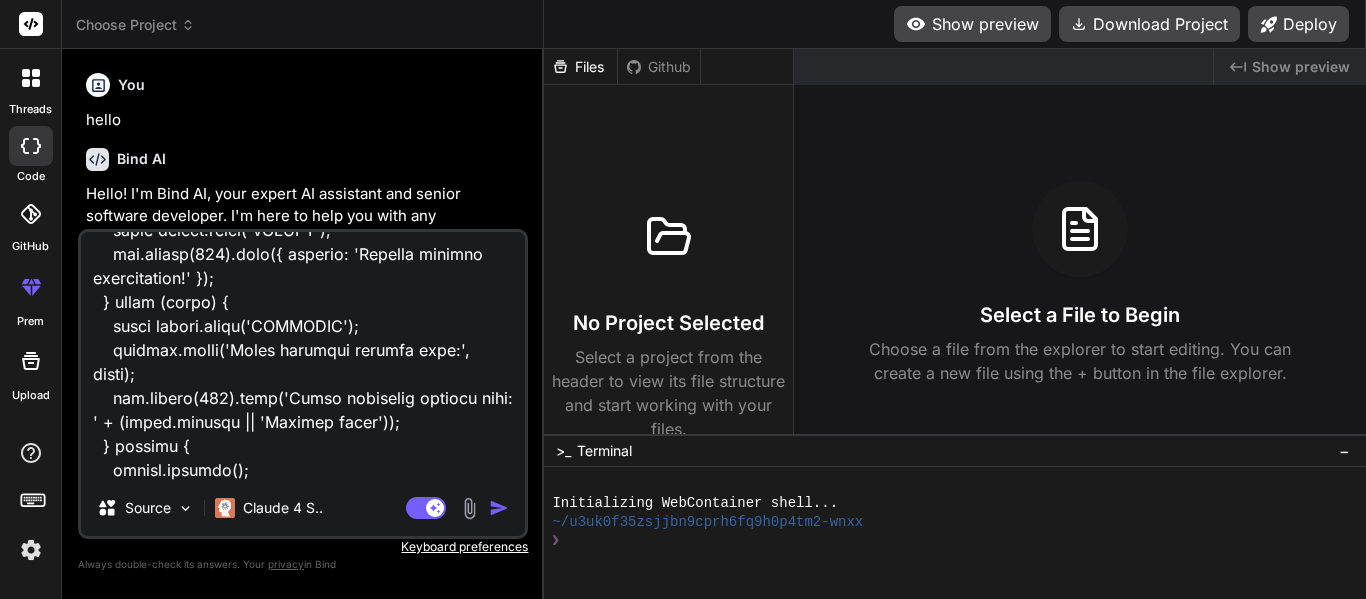 type on "import { Component, OnInit, ViewChild, ElementRef, HostListener } from '@angular/core';
import { FormsModule } from '@angular/forms';
import { CommonModule } from '@angular/common';
import { ExcelService } from '../service/excel.service';
import { HttpErrorResponse } from '@angular/common/http';
import * as XLSX from 'xlsx'; // Import the XLSX library
interface ExcelFile {
name: string;
category: string;
uploadedAt: Date;
data?: any[];
}
interface EditableExcelData {
headers: { dbName: string; displayName: string; }[]; // Store both DB name and display name
rows: any[];
}
@Component({
selector: 'app-dashboard',
standalone: true,
imports: [ FormsModule, CommonModule, ],
templateUrl: './dashboard.component.html',
styleUrls: ['./dashboard.component.css']
})
export class DashboardComponent implements OnInit {
selectedCategory: string = '';
selectedFile: File | null = null;
parsedExcelData: any[] | null = null;
uploadedFiles: ExcelFile[] = [];
showEditPopup: boolean = false;
..." 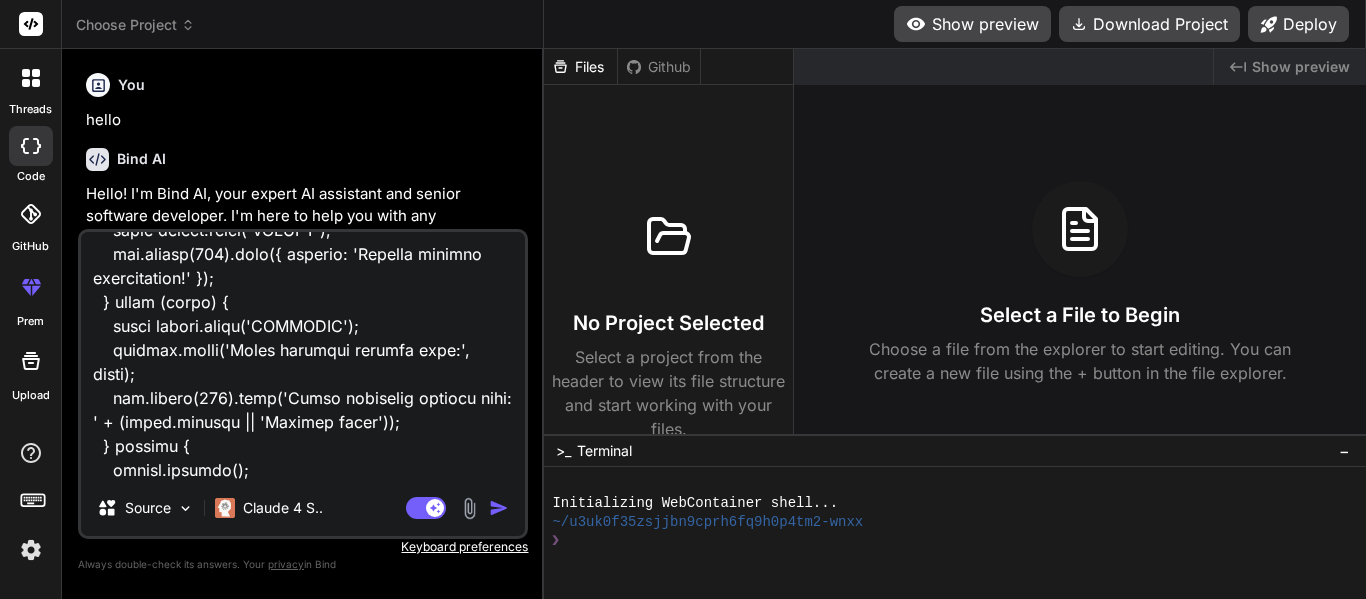 type on "import { Component, OnInit, ViewChild, ElementRef, HostListener } from '@angular/core';
import { FormsModule } from '@angular/forms';
import { CommonModule } from '@angular/common';
import { ExcelService } from '../service/excel.service';
import { HttpErrorResponse } from '@angular/common/http';
import * as XLSX from 'xlsx'; // Import the XLSX library
interface ExcelFile {
name: string;
category: string;
uploadedAt: Date;
data?: any[];
}
interface EditableExcelData {
headers: { dbName: string; displayName: string; }[]; // Store both DB name and display name
rows: any[];
}
@Component({
selector: 'app-dashboard',
standalone: true,
imports: [ FormsModule, CommonModule, ],
templateUrl: './dashboard.component.html',
styleUrls: ['./dashboard.component.css']
})
export class DashboardComponent implements OnInit {
selectedCategory: string = '';
selectedFile: File | null = null;
parsedExcelData: any[] | null = null;
uploadedFiles: ExcelFile[] = [];
showEditPopup: boolean = false;
..." 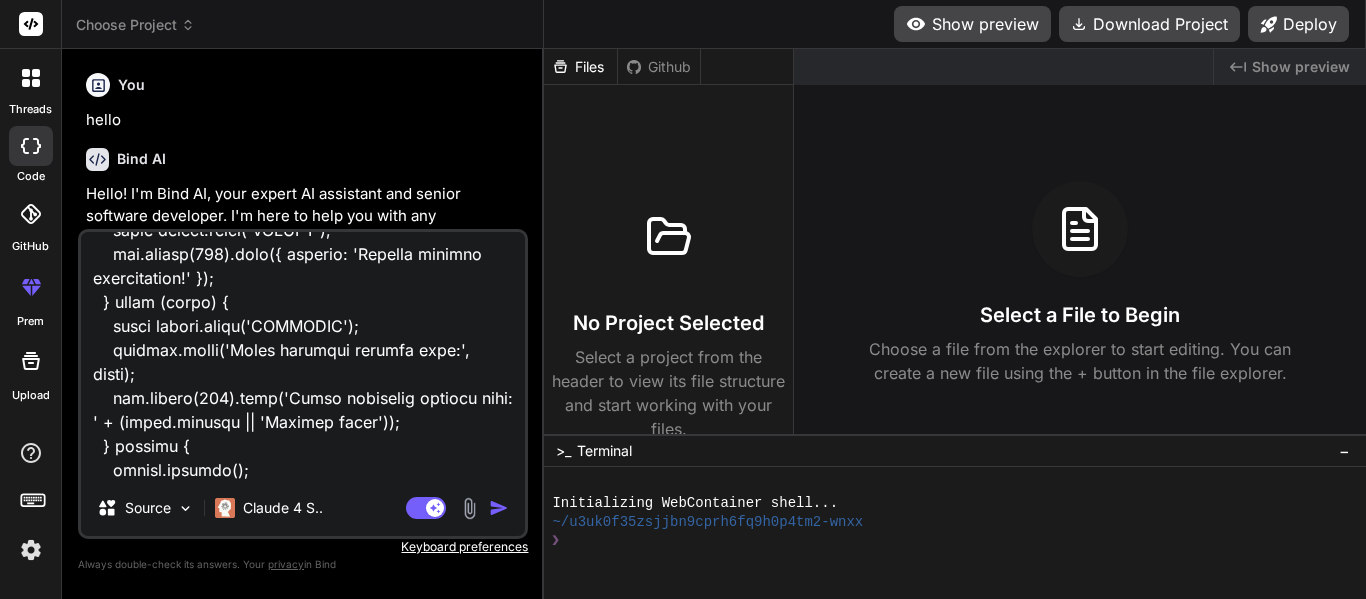type on "import { Component, OnInit, ViewChild, ElementRef, HostListener } from '@angular/core';
import { FormsModule } from '@angular/forms';
import { CommonModule } from '@angular/common';
import { ExcelService } from '../service/excel.service';
import { HttpErrorResponse } from '@angular/common/http';
import * as XLSX from 'xlsx'; // Import the XLSX library
interface ExcelFile {
name: string;
category: string;
uploadedAt: Date;
data?: any[];
}
interface EditableExcelData {
headers: { dbName: string; displayName: string; }[]; // Store both DB name and display name
rows: any[];
}
@Component({
selector: 'app-dashboard',
standalone: true,
imports: [ FormsModule, CommonModule, ],
templateUrl: './dashboard.component.html',
styleUrls: ['./dashboard.component.css']
})
export class DashboardComponent implements OnInit {
selectedCategory: string = '';
selectedFile: File | null = null;
parsedExcelData: any[] | null = null;
uploadedFiles: ExcelFile[] = [];
showEditPopup: boolean = false;
..." 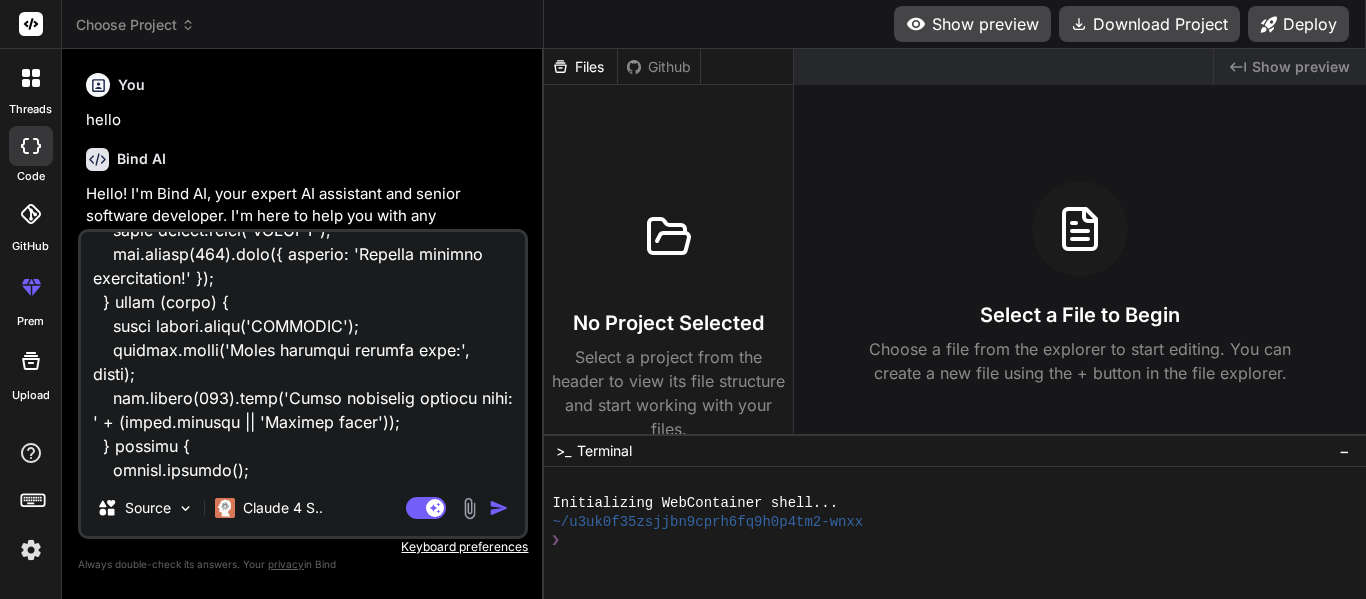 type on "import { Component, OnInit, ViewChild, ElementRef, HostListener } from '@angular/core';
import { FormsModule } from '@angular/forms';
import { CommonModule } from '@angular/common';
import { ExcelService } from '../service/excel.service';
import { HttpErrorResponse } from '@angular/common/http';
import * as XLSX from 'xlsx'; // Import the XLSX library
interface ExcelFile {
name: string;
category: string;
uploadedAt: Date;
data?: any[];
}
interface EditableExcelData {
headers: { dbName: string; displayName: string; }[]; // Store both DB name and display name
rows: any[];
}
@Component({
selector: 'app-dashboard',
standalone: true,
imports: [ FormsModule, CommonModule, ],
templateUrl: './dashboard.component.html',
styleUrls: ['./dashboard.component.css']
})
export class DashboardComponent implements OnInit {
selectedCategory: string = '';
selectedFile: File | null = null;
parsedExcelData: any[] | null = null;
uploadedFiles: ExcelFile[] = [];
showEditPopup: boolean = false;
..." 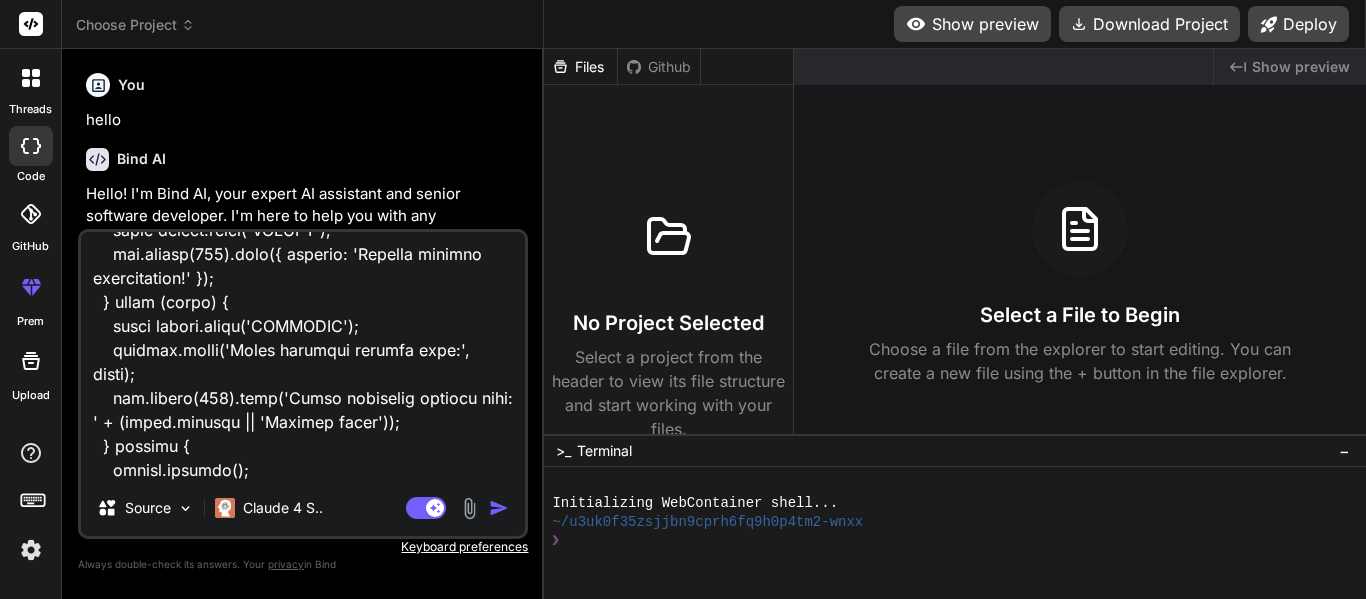 type on "import { Component, OnInit, ViewChild, ElementRef, HostListener } from '@angular/core';
import { FormsModule } from '@angular/forms';
import { CommonModule } from '@angular/common';
import { ExcelService } from '../service/excel.service';
import { HttpErrorResponse } from '@angular/common/http';
import * as XLSX from 'xlsx'; // Import the XLSX library
interface ExcelFile {
name: string;
category: string;
uploadedAt: Date;
data?: any[];
}
interface EditableExcelData {
headers: { dbName: string; displayName: string; }[]; // Store both DB name and display name
rows: any[];
}
@Component({
selector: 'app-dashboard',
standalone: true,
imports: [ FormsModule, CommonModule, ],
templateUrl: './dashboard.component.html',
styleUrls: ['./dashboard.component.css']
})
export class DashboardComponent implements OnInit {
selectedCategory: string = '';
selectedFile: File | null = null;
parsedExcelData: any[] | null = null;
uploadedFiles: ExcelFile[] = [];
showEditPopup: boolean = false;
..." 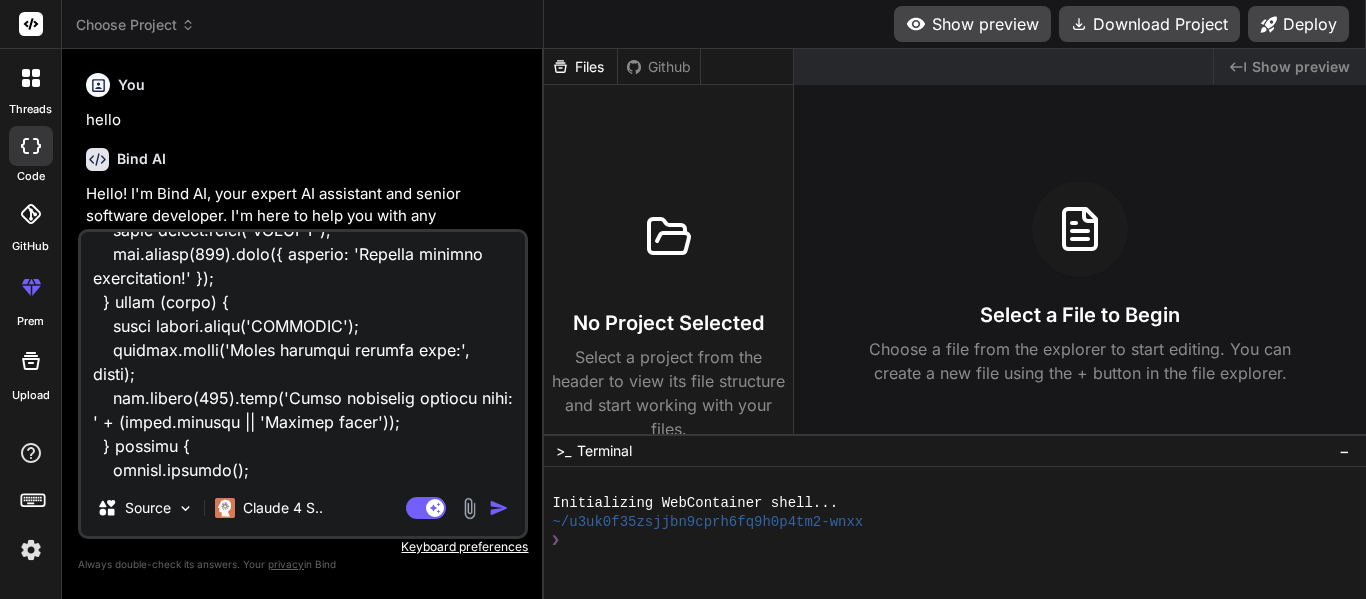 type on "x" 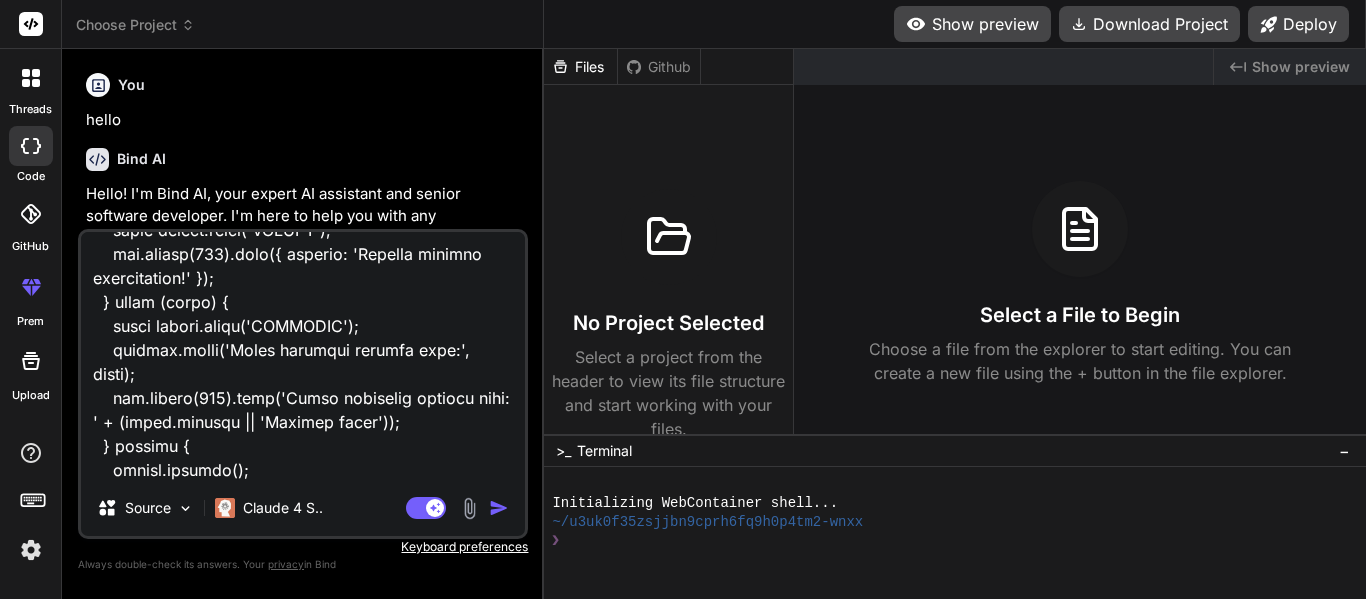 type on "import { Component, OnInit, ViewChild, ElementRef, HostListener } from '@angular/core';
import { FormsModule } from '@angular/forms';
import { CommonModule } from '@angular/common';
import { ExcelService } from '../service/excel.service';
import { HttpErrorResponse } from '@angular/common/http';
import * as XLSX from 'xlsx'; // Import the XLSX library
interface ExcelFile {
name: string;
category: string;
uploadedAt: Date;
data?: any[];
}
interface EditableExcelData {
headers: { dbName: string; displayName: string; }[]; // Store both DB name and display name
rows: any[];
}
@Component({
selector: 'app-dashboard',
standalone: true,
imports: [ FormsModule, CommonModule, ],
templateUrl: './dashboard.component.html',
styleUrls: ['./dashboard.component.css']
})
export class DashboardComponent implements OnInit {
selectedCategory: string = '';
selectedFile: File | null = null;
parsedExcelData: any[] | null = null;
uploadedFiles: ExcelFile[] = [];
showEditPopup: boolean = false;
..." 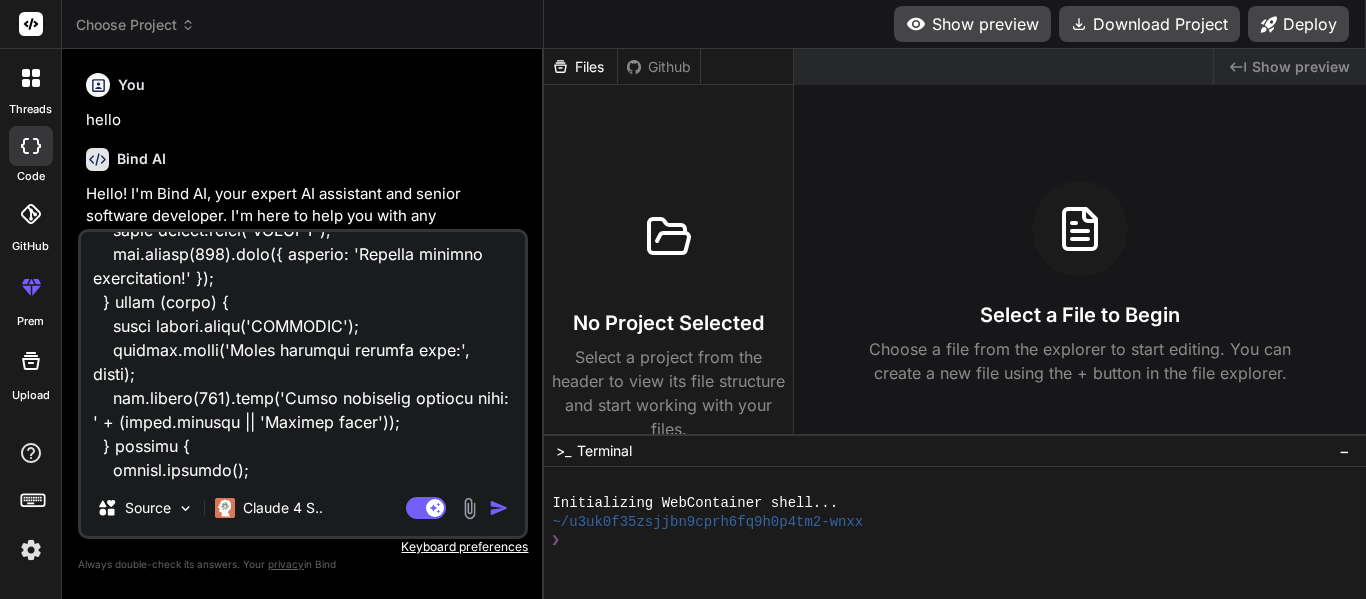 type on "import { Component, OnInit, ViewChild, ElementRef, HostListener } from '@angular/core';
import { FormsModule } from '@angular/forms';
import { CommonModule } from '@angular/common';
import { ExcelService } from '../service/excel.service';
import { HttpErrorResponse } from '@angular/common/http';
import * as XLSX from 'xlsx'; // Import the XLSX library
interface ExcelFile {
name: string;
category: string;
uploadedAt: Date;
data?: any[];
}
interface EditableExcelData {
headers: { dbName: string; displayName: string; }[]; // Store both DB name and display name
rows: any[];
}
@Component({
selector: 'app-dashboard',
standalone: true,
imports: [ FormsModule, CommonModule, ],
templateUrl: './dashboard.component.html',
styleUrls: ['./dashboard.component.css']
})
export class DashboardComponent implements OnInit {
selectedCategory: string = '';
selectedFile: File | null = null;
parsedExcelData: any[] | null = null;
uploadedFiles: ExcelFile[] = [];
showEditPopup: boolean = false;
..." 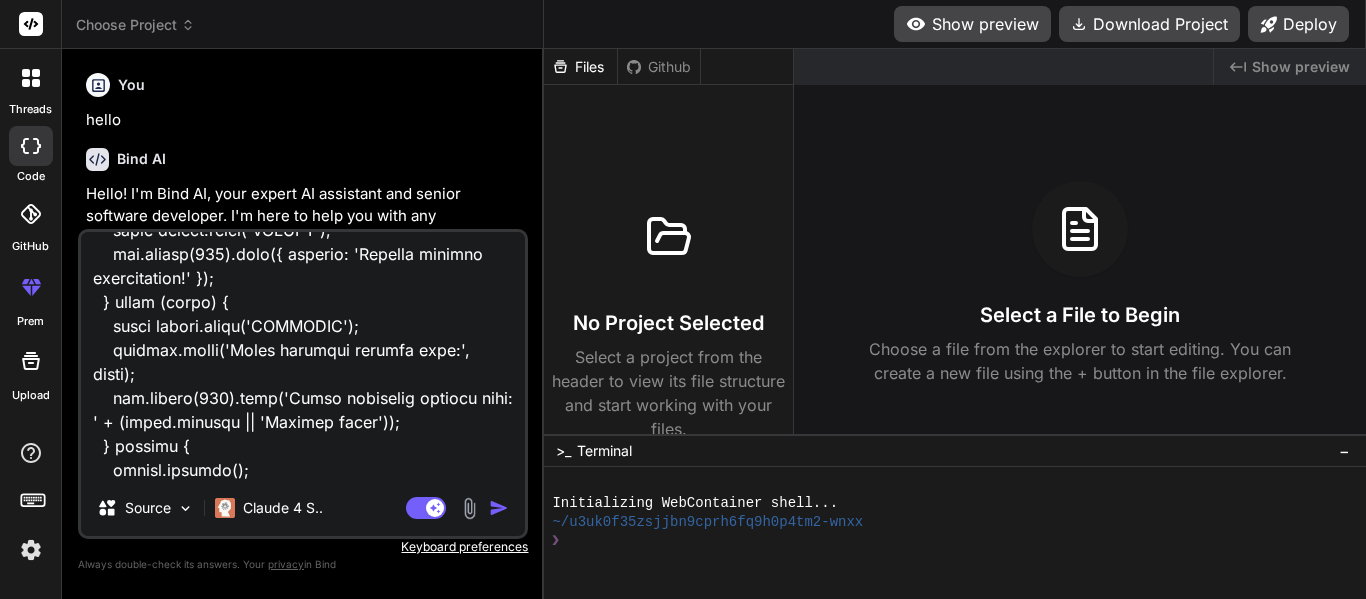 type on "import { Component, OnInit, ViewChild, ElementRef, HostListener } from '@angular/core';
import { FormsModule } from '@angular/forms';
import { CommonModule } from '@angular/common';
import { ExcelService } from '../service/excel.service';
import { HttpErrorResponse } from '@angular/common/http';
import * as XLSX from 'xlsx'; // Import the XLSX library
interface ExcelFile {
name: string;
category: string;
uploadedAt: Date;
data?: any[];
}
interface EditableExcelData {
headers: { dbName: string; displayName: string; }[]; // Store both DB name and display name
rows: any[];
}
@Component({
selector: 'app-dashboard',
standalone: true,
imports: [ FormsModule, CommonModule, ],
templateUrl: './dashboard.component.html',
styleUrls: ['./dashboard.component.css']
})
export class DashboardComponent implements OnInit {
selectedCategory: string = '';
selectedFile: File | null = null;
parsedExcelData: any[] | null = null;
uploadedFiles: ExcelFile[] = [];
showEditPopup: boolean = false;
..." 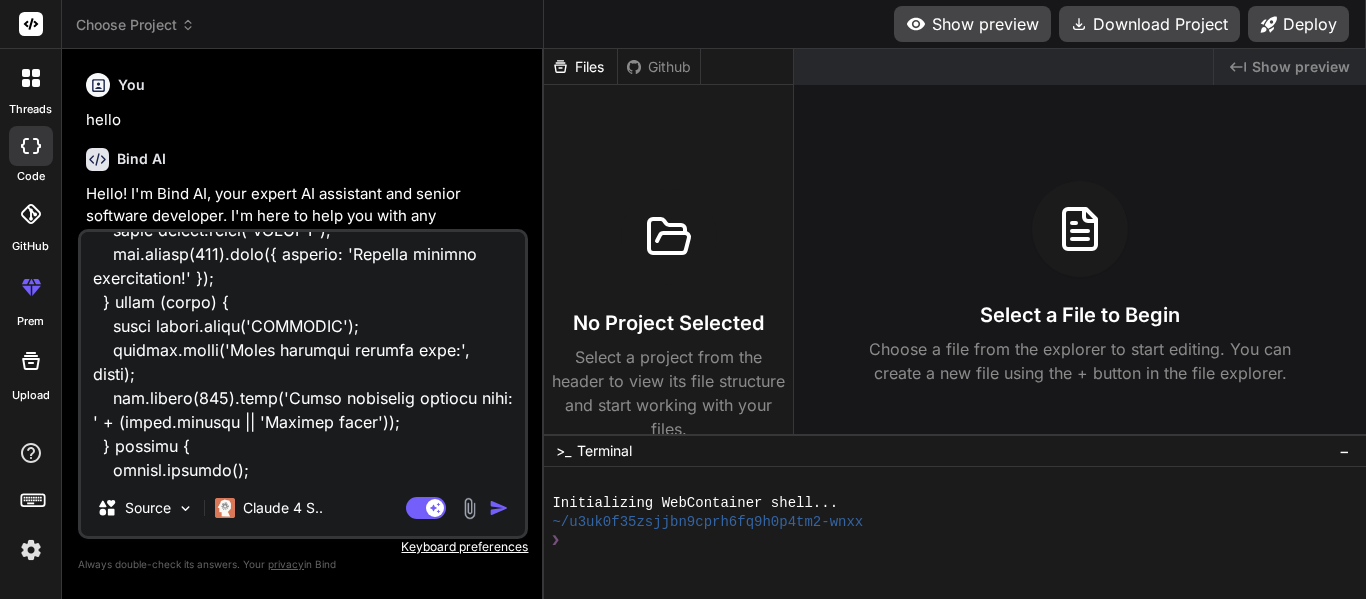 type on "x" 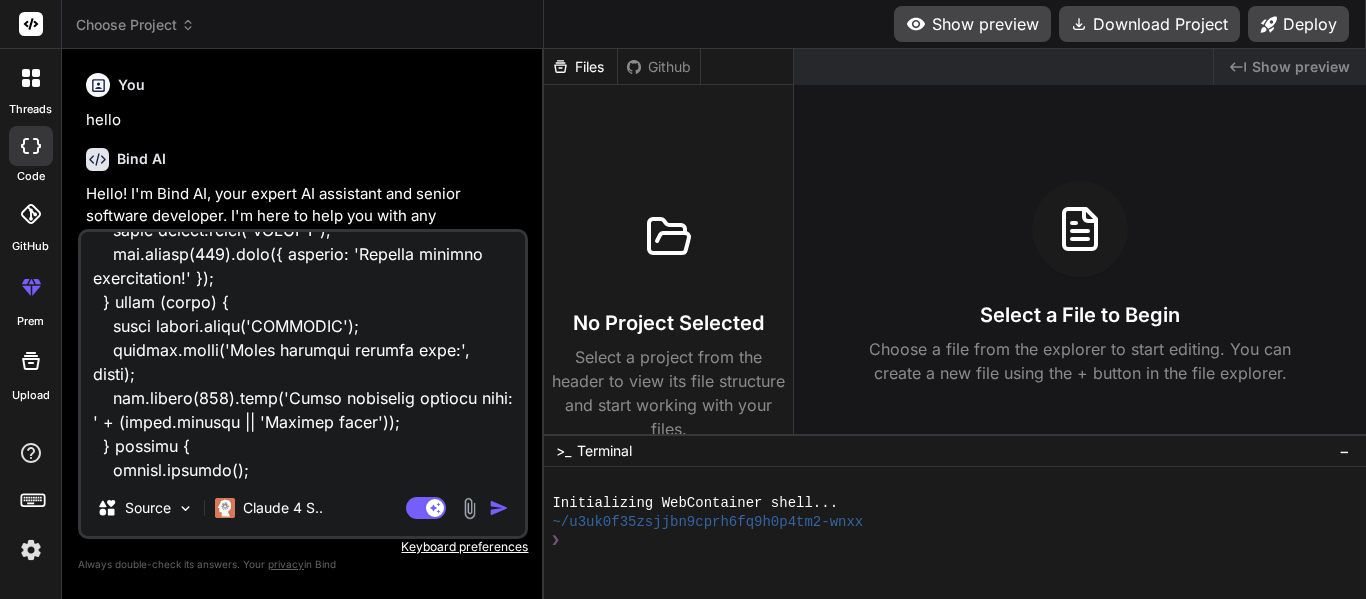 type on "import { Component, OnInit, ViewChild, ElementRef, HostListener } from '@angular/core';
import { FormsModule } from '@angular/forms';
import { CommonModule } from '@angular/common';
import { ExcelService } from '../service/excel.service';
import { HttpErrorResponse } from '@angular/common/http';
import * as XLSX from 'xlsx'; // Import the XLSX library
interface ExcelFile {
name: string;
category: string;
uploadedAt: Date;
data?: any[];
}
interface EditableExcelData {
headers: { dbName: string; displayName: string; }[]; // Store both DB name and display name
rows: any[];
}
@Component({
selector: 'app-dashboard',
standalone: true,
imports: [ FormsModule, CommonModule, ],
templateUrl: './dashboard.component.html',
styleUrls: ['./dashboard.component.css']
})
export class DashboardComponent implements OnInit {
selectedCategory: string = '';
selectedFile: File | null = null;
parsedExcelData: any[] | null = null;
uploadedFiles: ExcelFile[] = [];
showEditPopup: boolean = false;
..." 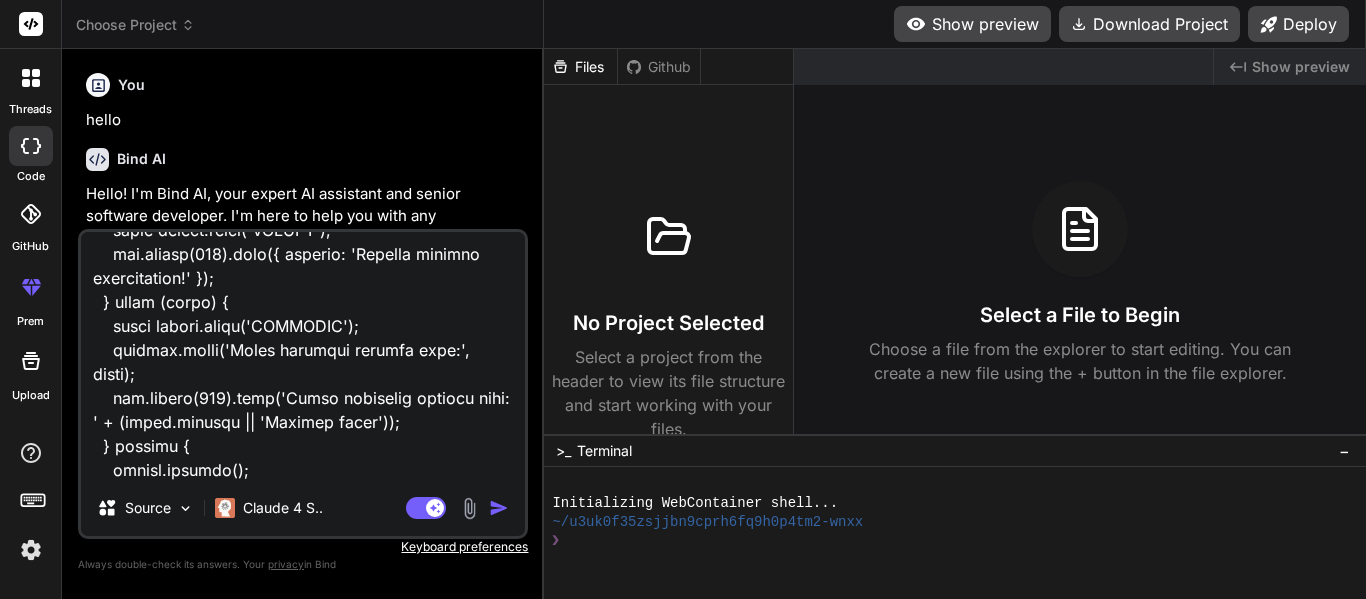 type on "import { Component, OnInit, ViewChild, ElementRef, HostListener } from '@angular/core';
import { FormsModule } from '@angular/forms';
import { CommonModule } from '@angular/common';
import { ExcelService } from '../service/excel.service';
import { HttpErrorResponse } from '@angular/common/http';
import * as XLSX from 'xlsx'; // Import the XLSX library
interface ExcelFile {
name: string;
category: string;
uploadedAt: Date;
data?: any[];
}
interface EditableExcelData {
headers: { dbName: string; displayName: string; }[]; // Store both DB name and display name
rows: any[];
}
@Component({
selector: 'app-dashboard',
standalone: true,
imports: [ FormsModule, CommonModule, ],
templateUrl: './dashboard.component.html',
styleUrls: ['./dashboard.component.css']
})
export class DashboardComponent implements OnInit {
selectedCategory: string = '';
selectedFile: File | null = null;
parsedExcelData: any[] | null = null;
uploadedFiles: ExcelFile[] = [];
showEditPopup: boolean = false;
..." 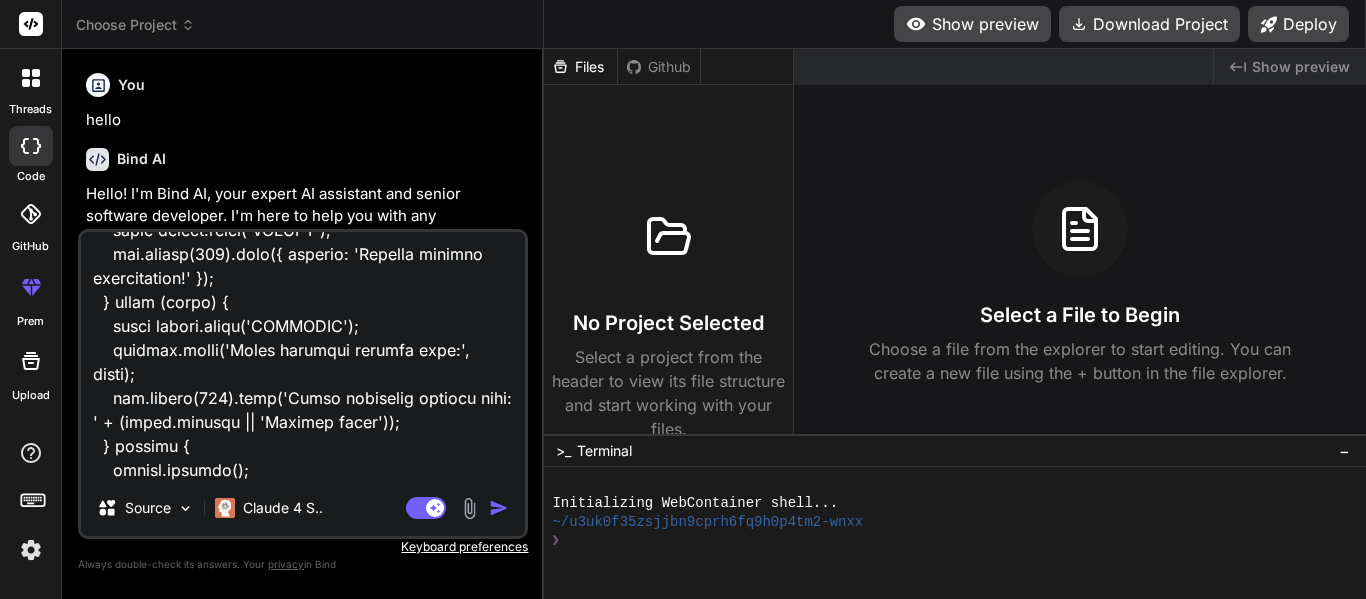 type on "import { Component, OnInit, ViewChild, ElementRef, HostListener } from '@angular/core';
import { FormsModule } from '@angular/forms';
import { CommonModule } from '@angular/common';
import { ExcelService } from '../service/excel.service';
import { HttpErrorResponse } from '@angular/common/http';
import * as XLSX from 'xlsx'; // Import the XLSX library
interface ExcelFile {
name: string;
category: string;
uploadedAt: Date;
data?: any[];
}
interface EditableExcelData {
headers: { dbName: string; displayName: string; }[]; // Store both DB name and display name
rows: any[];
}
@Component({
selector: 'app-dashboard',
standalone: true,
imports: [ FormsModule, CommonModule, ],
templateUrl: './dashboard.component.html',
styleUrls: ['./dashboard.component.css']
})
export class DashboardComponent implements OnInit {
selectedCategory: string = '';
selectedFile: File | null = null;
parsedExcelData: any[] | null = null;
uploadedFiles: ExcelFile[] = [];
showEditPopup: boolean = false;
..." 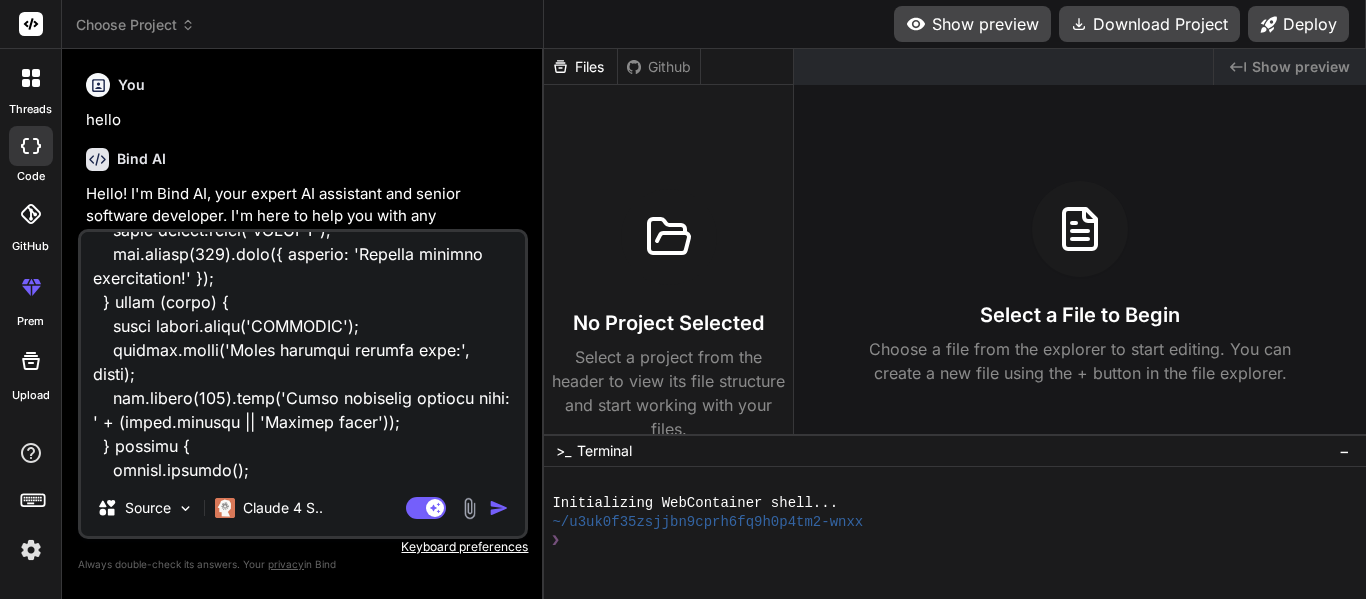 type on "import { Component, OnInit, ViewChild, ElementRef, HostListener } from '@angular/core';
import { FormsModule } from '@angular/forms';
import { CommonModule } from '@angular/common';
import { ExcelService } from '../service/excel.service';
import { HttpErrorResponse } from '@angular/common/http';
import * as XLSX from 'xlsx'; // Import the XLSX library
interface ExcelFile {
name: string;
category: string;
uploadedAt: Date;
data?: any[];
}
interface EditableExcelData {
headers: { dbName: string; displayName: string; }[]; // Store both DB name and display name
rows: any[];
}
@Component({
selector: 'app-dashboard',
standalone: true,
imports: [ FormsModule, CommonModule, ],
templateUrl: './dashboard.component.html',
styleUrls: ['./dashboard.component.css']
})
export class DashboardComponent implements OnInit {
selectedCategory: string = '';
selectedFile: File | null = null;
parsedExcelData: any[] | null = null;
uploadedFiles: ExcelFile[] = [];
showEditPopup: boolean = false;
..." 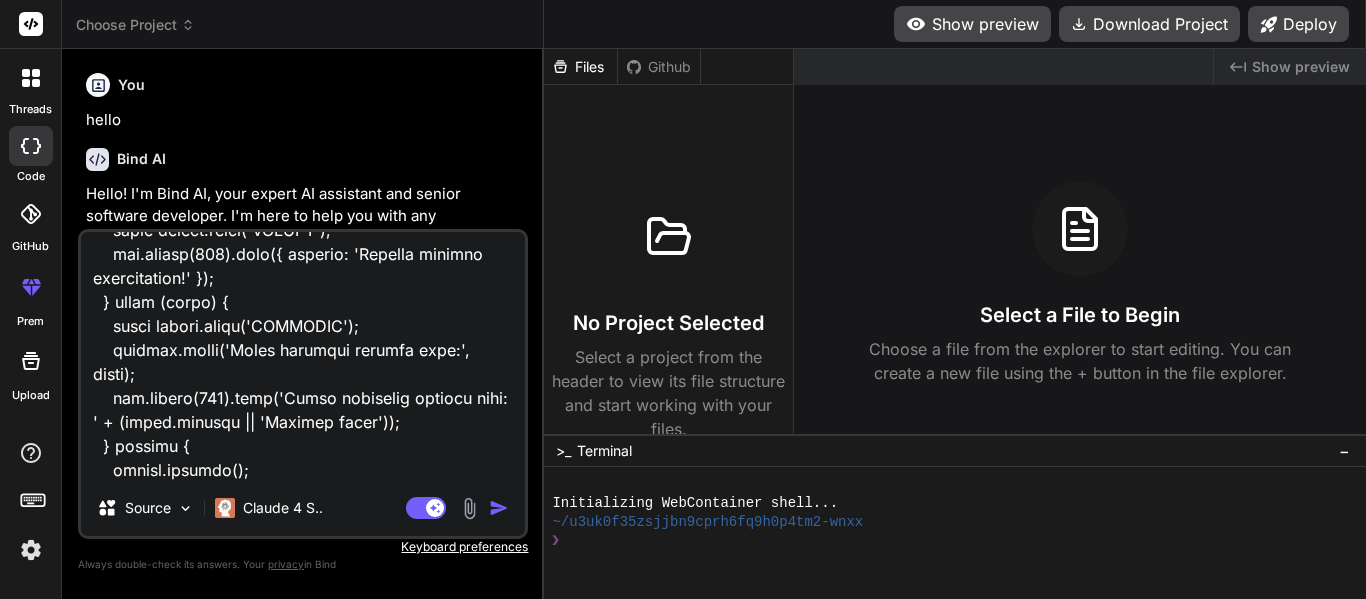 type on "import { Component, OnInit, ViewChild, ElementRef, HostListener } from '@angular/core';
import { FormsModule } from '@angular/forms';
import { CommonModule } from '@angular/common';
import { ExcelService } from '../service/excel.service';
import { HttpErrorResponse } from '@angular/common/http';
import * as XLSX from 'xlsx'; // Import the XLSX library
interface ExcelFile {
name: string;
category: string;
uploadedAt: Date;
data?: any[];
}
interface EditableExcelData {
headers: { dbName: string; displayName: string; }[]; // Store both DB name and display name
rows: any[];
}
@Component({
selector: 'app-dashboard',
standalone: true,
imports: [ FormsModule, CommonModule, ],
templateUrl: './dashboard.component.html',
styleUrls: ['./dashboard.component.css']
})
export class DashboardComponent implements OnInit {
selectedCategory: string = '';
selectedFile: File | null = null;
parsedExcelData: any[] | null = null;
uploadedFiles: ExcelFile[] = [];
showEditPopup: boolean = false;
..." 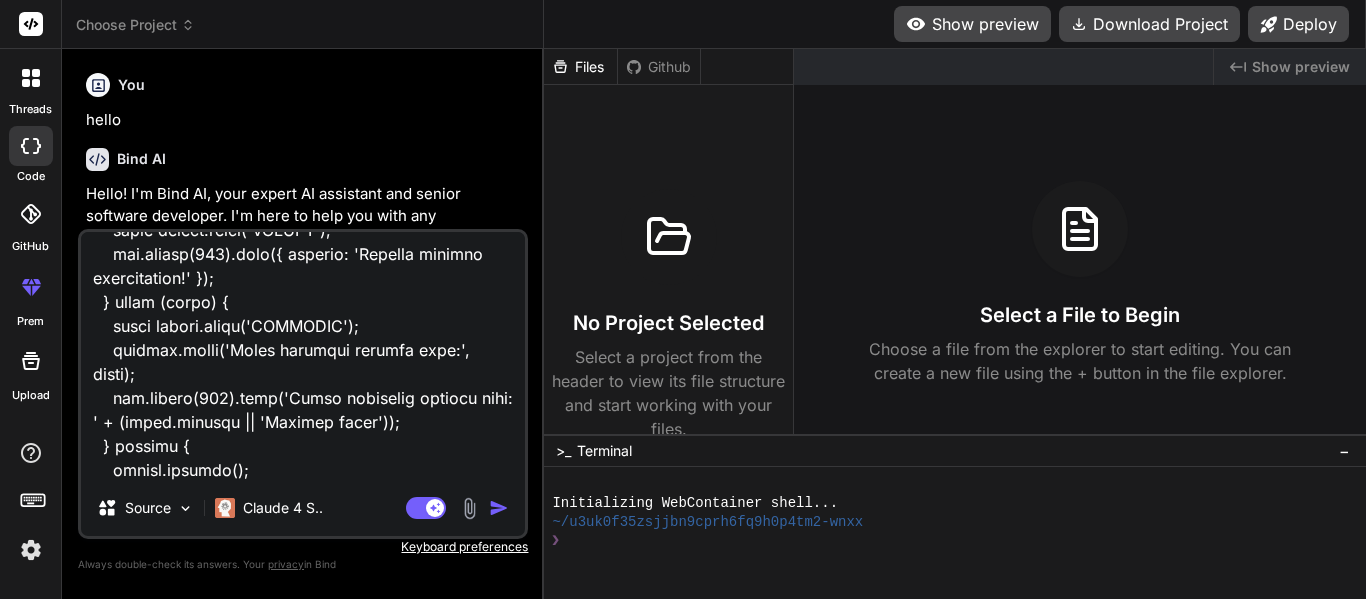 type on "import { Component, OnInit, ViewChild, ElementRef, HostListener } from '@angular/core';
import { FormsModule } from '@angular/forms';
import { CommonModule } from '@angular/common';
import { ExcelService } from '../service/excel.service';
import { HttpErrorResponse } from '@angular/common/http';
import * as XLSX from 'xlsx'; // Import the XLSX library
interface ExcelFile {
name: string;
category: string;
uploadedAt: Date;
data?: any[];
}
interface EditableExcelData {
headers: { dbName: string; displayName: string; }[]; // Store both DB name and display name
rows: any[];
}
@Component({
selector: 'app-dashboard',
standalone: true,
imports: [ FormsModule, CommonModule, ],
templateUrl: './dashboard.component.html',
styleUrls: ['./dashboard.component.css']
})
export class DashboardComponent implements OnInit {
selectedCategory: string = '';
selectedFile: File | null = null;
parsedExcelData: any[] | null = null;
uploadedFiles: ExcelFile[] = [];
showEditPopup: boolean = false;
..." 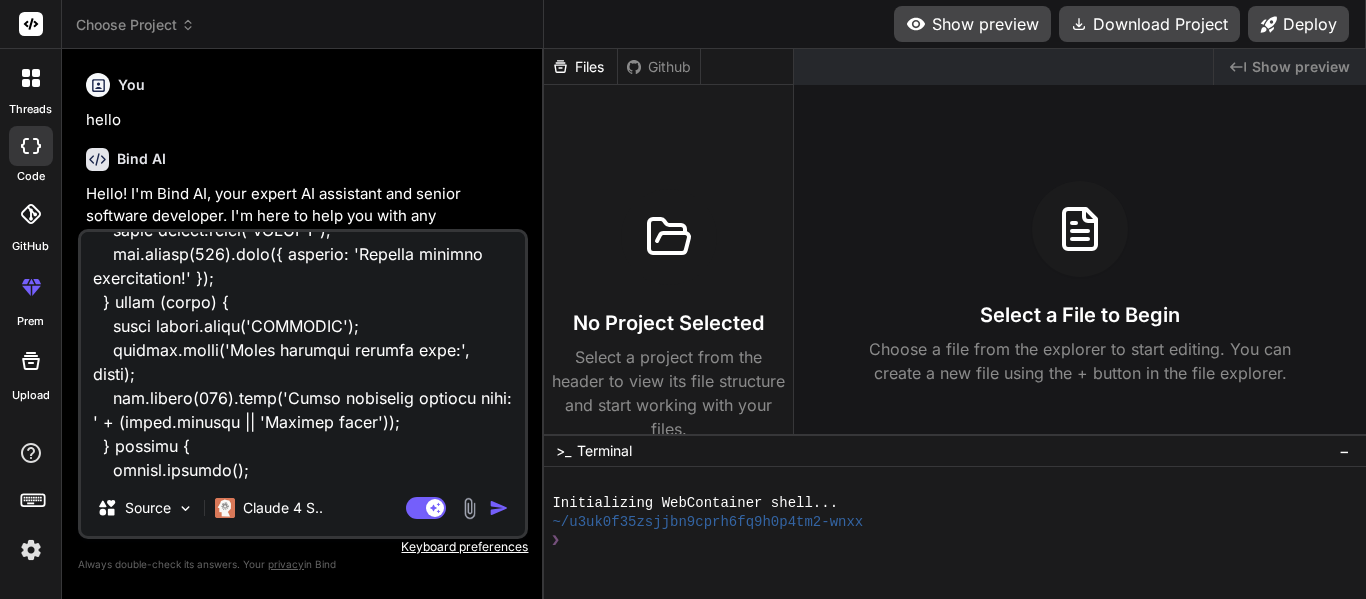 type on "x" 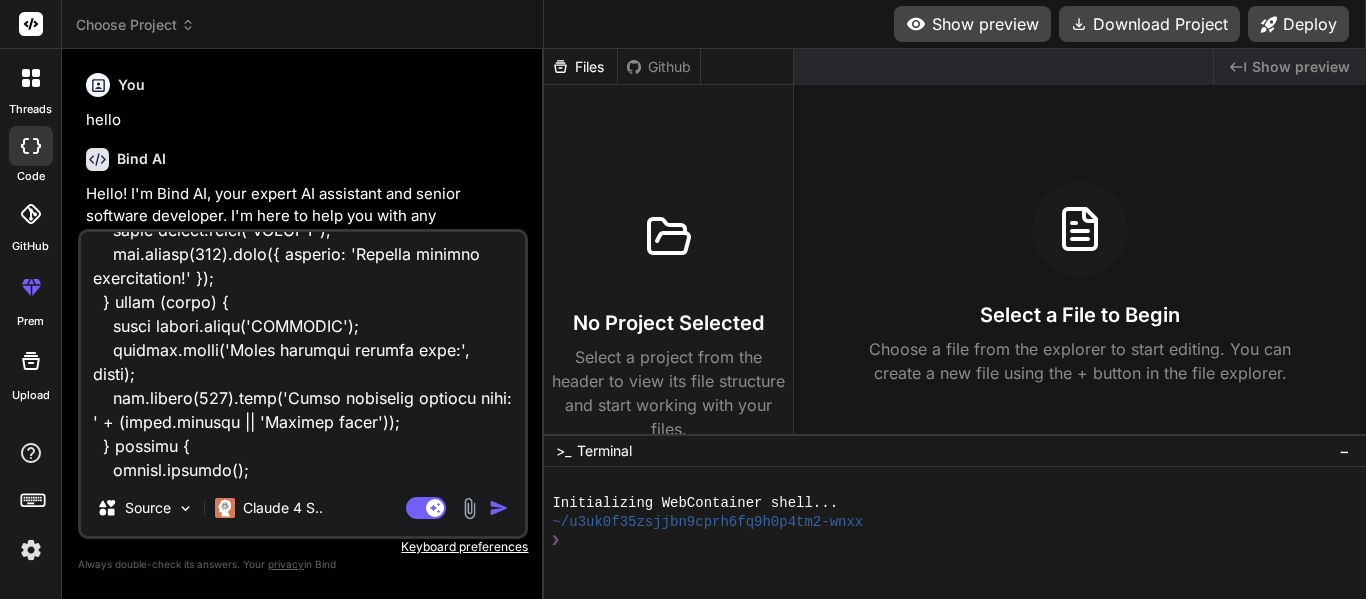 type on "import { Component, OnInit, ViewChild, ElementRef, HostListener } from '@angular/core';
import { FormsModule } from '@angular/forms';
import { CommonModule } from '@angular/common';
import { ExcelService } from '../service/excel.service';
import { HttpErrorResponse } from '@angular/common/http';
import * as XLSX from 'xlsx'; // Import the XLSX library
interface ExcelFile {
name: string;
category: string;
uploadedAt: Date;
data?: any[];
}
interface EditableExcelData {
headers: { dbName: string; displayName: string; }[]; // Store both DB name and display name
rows: any[];
}
@Component({
selector: 'app-dashboard',
standalone: true,
imports: [ FormsModule, CommonModule, ],
templateUrl: './dashboard.component.html',
styleUrls: ['./dashboard.component.css']
})
export class DashboardComponent implements OnInit {
selectedCategory: string = '';
selectedFile: File | null = null;
parsedExcelData: any[] | null = null;
uploadedFiles: ExcelFile[] = [];
showEditPopup: boolean = false;
..." 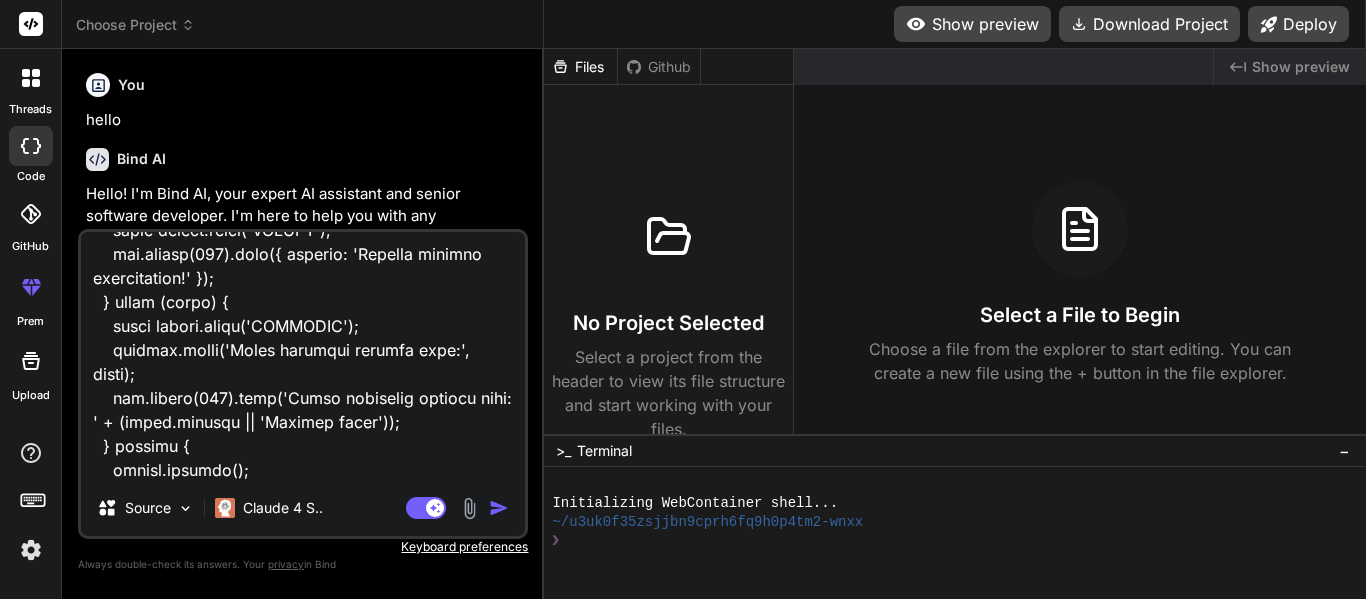 type on "import { Component, OnInit, ViewChild, ElementRef, HostListener } from '@angular/core';
import { FormsModule } from '@angular/forms';
import { CommonModule } from '@angular/common';
import { ExcelService } from '../service/excel.service';
import { HttpErrorResponse } from '@angular/common/http';
import * as XLSX from 'xlsx'; // Import the XLSX library
interface ExcelFile {
name: string;
category: string;
uploadedAt: Date;
data?: any[];
}
interface EditableExcelData {
headers: { dbName: string; displayName: string; }[]; // Store both DB name and display name
rows: any[];
}
@Component({
selector: 'app-dashboard',
standalone: true,
imports: [ FormsModule, CommonModule, ],
templateUrl: './dashboard.component.html',
styleUrls: ['./dashboard.component.css']
})
export class DashboardComponent implements OnInit {
selectedCategory: string = '';
selectedFile: File | null = null;
parsedExcelData: any[] | null = null;
uploadedFiles: ExcelFile[] = [];
showEditPopup: boolean = false;
..." 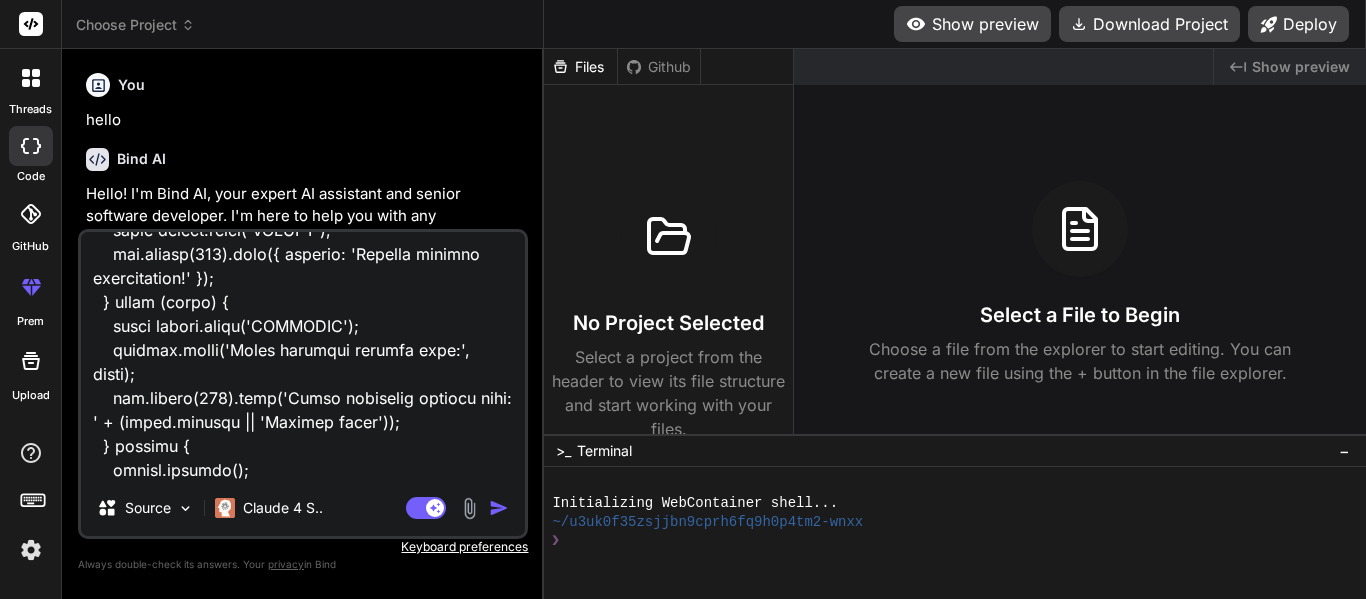 type on "import { Component, OnInit, ViewChild, ElementRef, HostListener } from '@angular/core';
import { FormsModule } from '@angular/forms';
import { CommonModule } from '@angular/common';
import { ExcelService } from '../service/excel.service';
import { HttpErrorResponse } from '@angular/common/http';
import * as XLSX from 'xlsx'; // Import the XLSX library
interface ExcelFile {
name: string;
category: string;
uploadedAt: Date;
data?: any[];
}
interface EditableExcelData {
headers: { dbName: string; displayName: string; }[]; // Store both DB name and display name
rows: any[];
}
@Component({
selector: 'app-dashboard',
standalone: true,
imports: [ FormsModule, CommonModule, ],
templateUrl: './dashboard.component.html',
styleUrls: ['./dashboard.component.css']
})
export class DashboardComponent implements OnInit {
selectedCategory: string = '';
selectedFile: File | null = null;
parsedExcelData: any[] | null = null;
uploadedFiles: ExcelFile[] = [];
showEditPopup: boolean = false;
..." 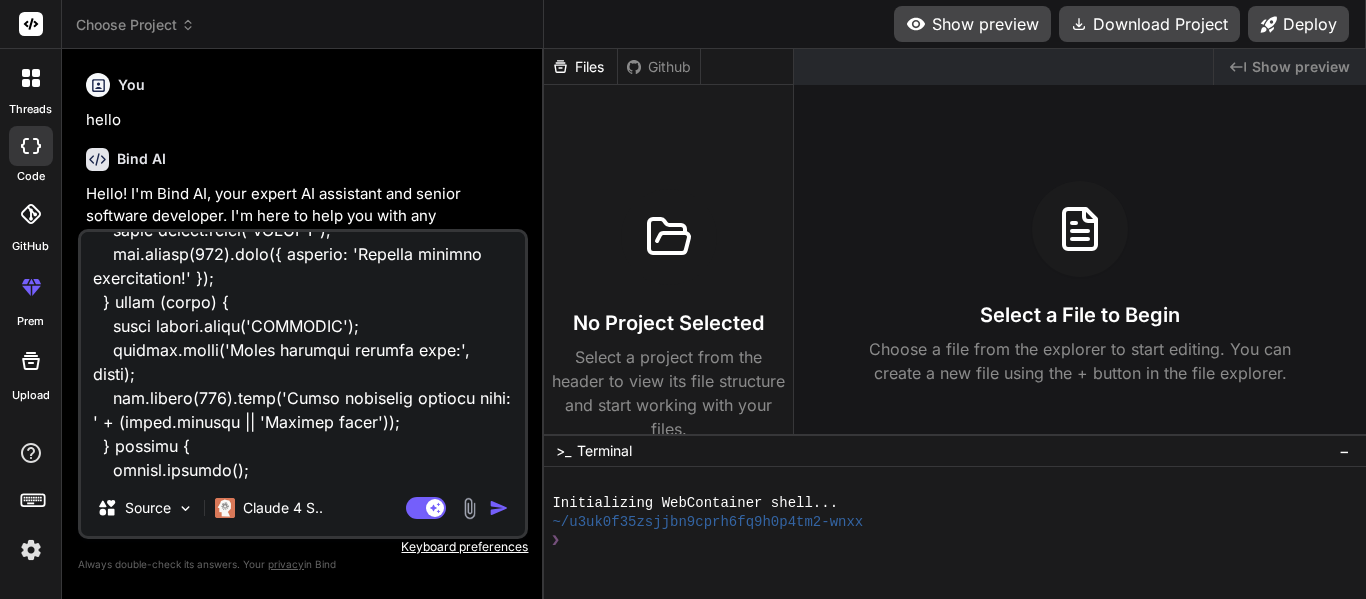 type on "x" 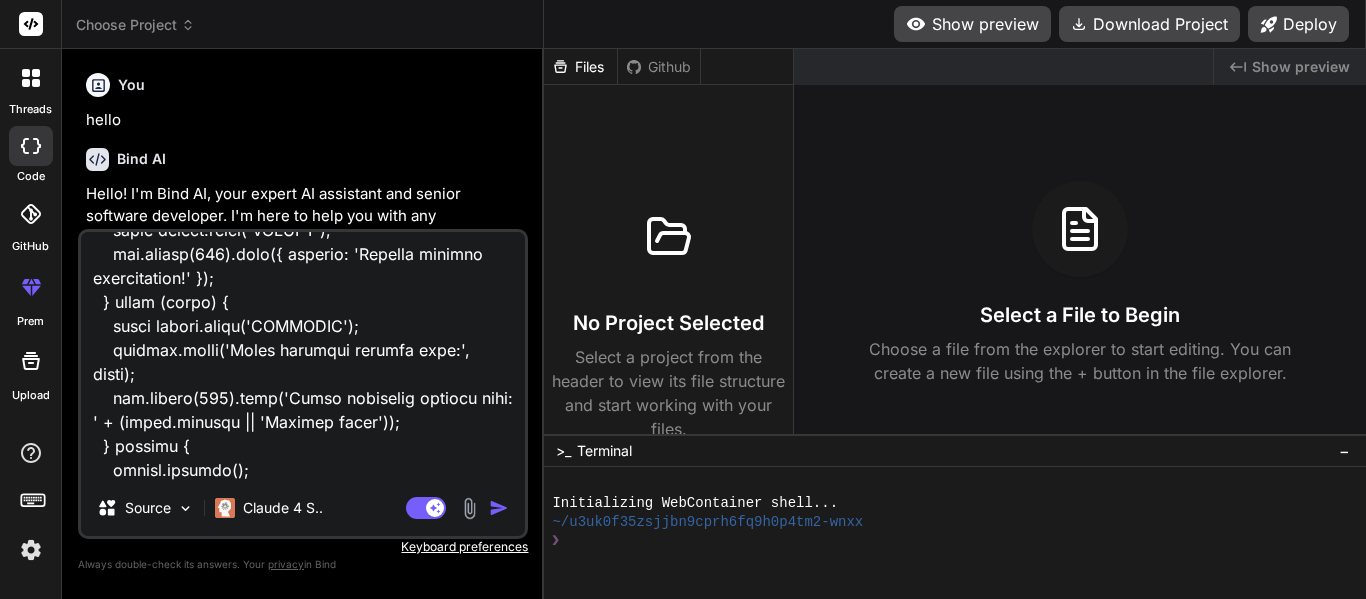 type on "x" 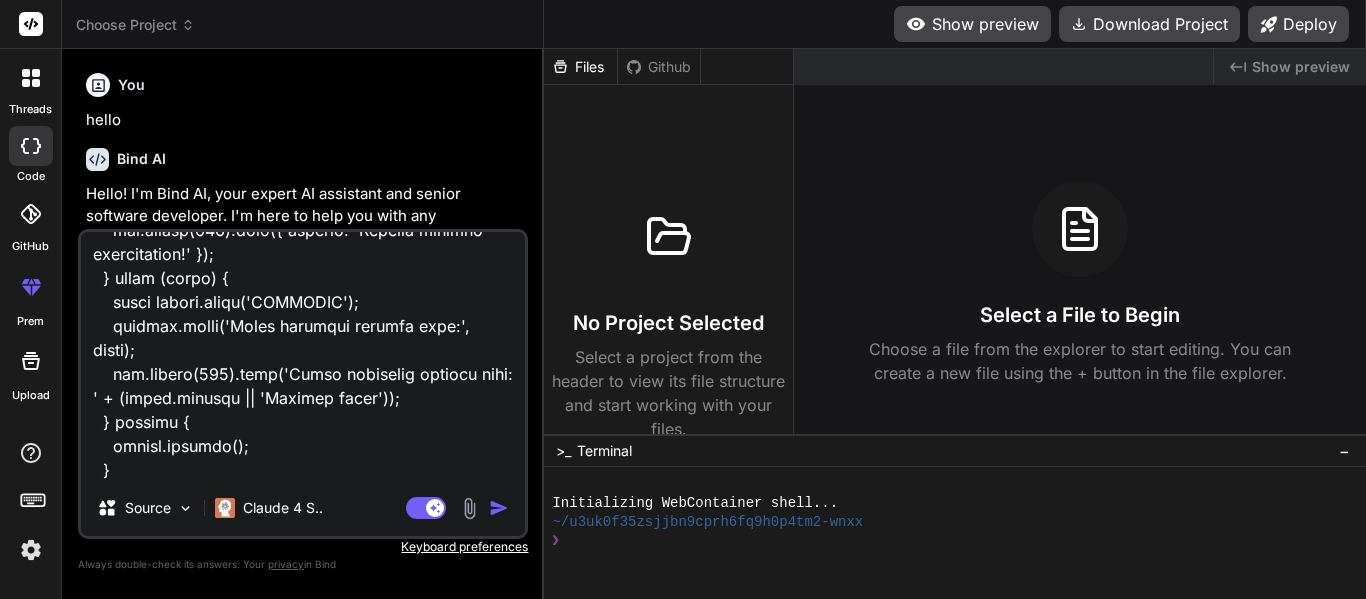 type on "import { Component, OnInit, ViewChild, ElementRef, HostListener } from '@angular/core';
import { FormsModule } from '@angular/forms';
import { CommonModule } from '@angular/common';
import { ExcelService } from '../service/excel.service';
import { HttpErrorResponse } from '@angular/common/http';
import * as XLSX from 'xlsx'; // Import the XLSX library
interface ExcelFile {
name: string;
category: string;
uploadedAt: Date;
data?: any[];
}
interface EditableExcelData {
headers: { dbName: string; displayName: string; }[]; // Store both DB name and display name
rows: any[];
}
@Component({
selector: 'app-dashboard',
standalone: true,
imports: [ FormsModule, CommonModule, ],
templateUrl: './dashboard.component.html',
styleUrls: ['./dashboard.component.css']
})
export class DashboardComponent implements OnInit {
selectedCategory: string = '';
selectedFile: File | null = null;
parsedExcelData: any[] | null = null;
uploadedFiles: ExcelFile[] = [];
showEditPopup: boolean = false;
..." 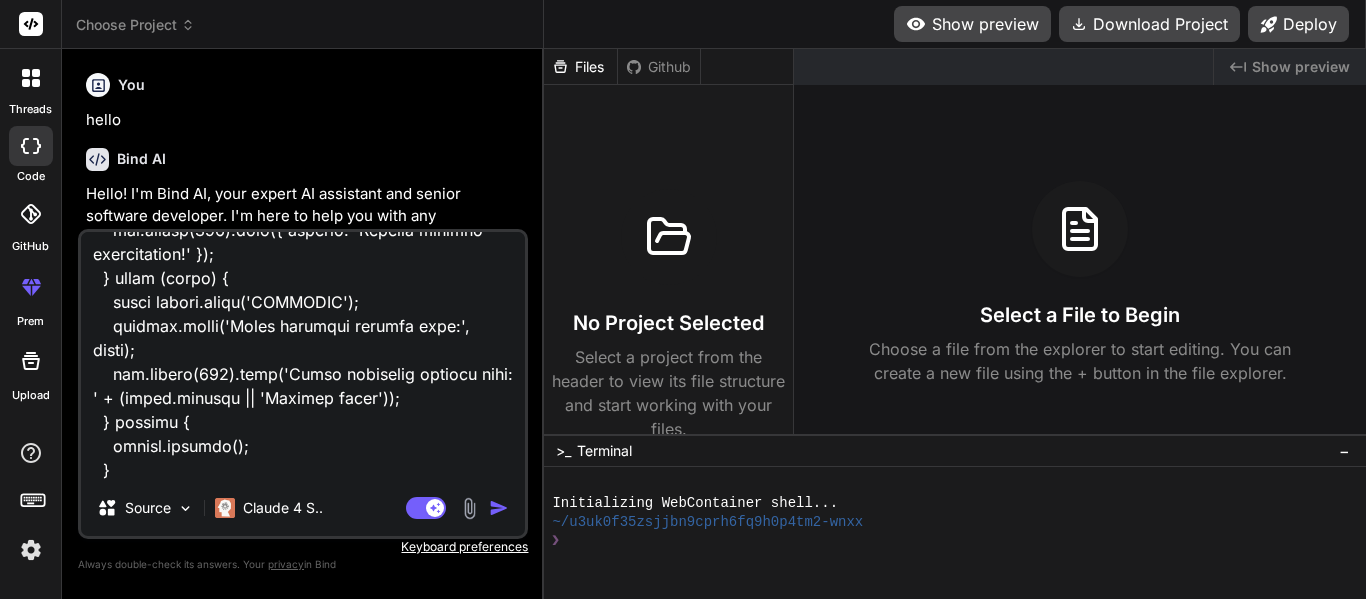 type on "import { Component, OnInit, ViewChild, ElementRef, HostListener } from '@angular/core';
import { FormsModule } from '@angular/forms';
import { CommonModule } from '@angular/common';
import { ExcelService } from '../service/excel.service';
import { HttpErrorResponse } from '@angular/common/http';
import * as XLSX from 'xlsx'; // Import the XLSX library
interface ExcelFile {
name: string;
category: string;
uploadedAt: Date;
data?: any[];
}
interface EditableExcelData {
headers: { dbName: string; displayName: string; }[]; // Store both DB name and display name
rows: any[];
}
@Component({
selector: 'app-dashboard',
standalone: true,
imports: [ FormsModule, CommonModule, ],
templateUrl: './dashboard.component.html',
styleUrls: ['./dashboard.component.css']
})
export class DashboardComponent implements OnInit {
selectedCategory: string = '';
selectedFile: File | null = null;
parsedExcelData: any[] | null = null;
uploadedFiles: ExcelFile[] = [];
showEditPopup: boolean = false;
..." 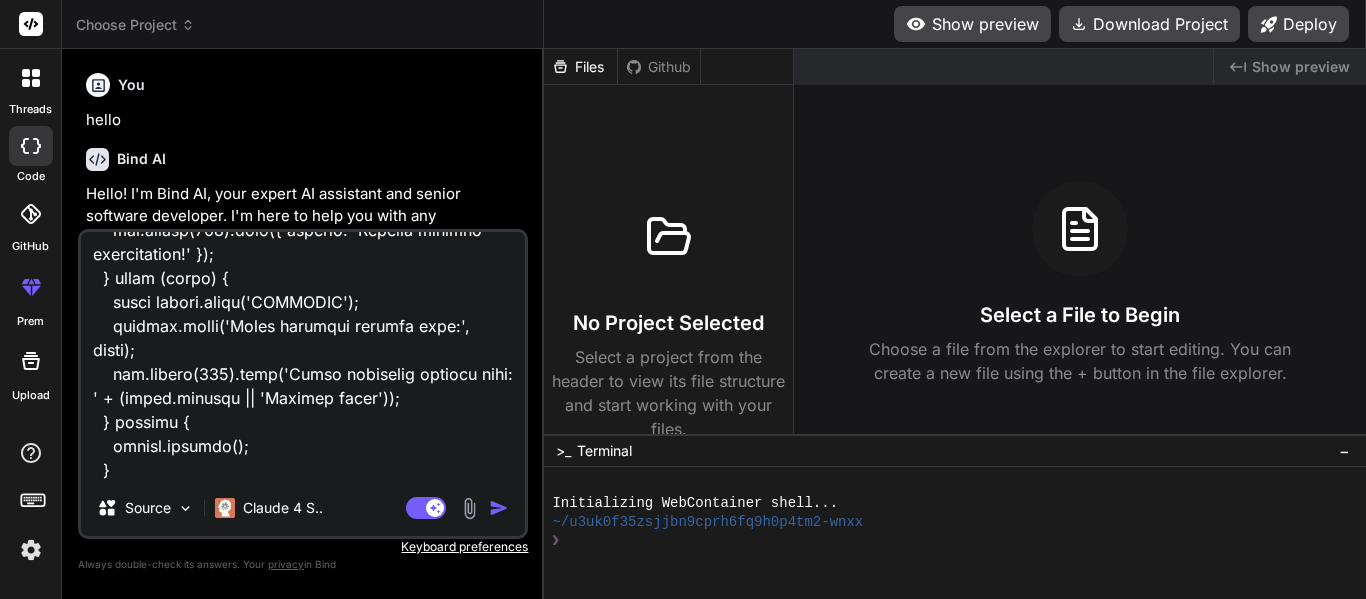 type on "import { Component, OnInit, ViewChild, ElementRef, HostListener } from '@angular/core';
import { FormsModule } from '@angular/forms';
import { CommonModule } from '@angular/common';
import { ExcelService } from '../service/excel.service';
import { HttpErrorResponse } from '@angular/common/http';
import * as XLSX from 'xlsx'; // Import the XLSX library
interface ExcelFile {
name: string;
category: string;
uploadedAt: Date;
data?: any[];
}
interface EditableExcelData {
headers: { dbName: string; displayName: string; }[]; // Store both DB name and display name
rows: any[];
}
@Component({
selector: 'app-dashboard',
standalone: true,
imports: [ FormsModule, CommonModule, ],
templateUrl: './dashboard.component.html',
styleUrls: ['./dashboard.component.css']
})
export class DashboardComponent implements OnInit {
selectedCategory: string = '';
selectedFile: File | null = null;
parsedExcelData: any[] | null = null;
uploadedFiles: ExcelFile[] = [];
showEditPopup: boolean = false;
..." 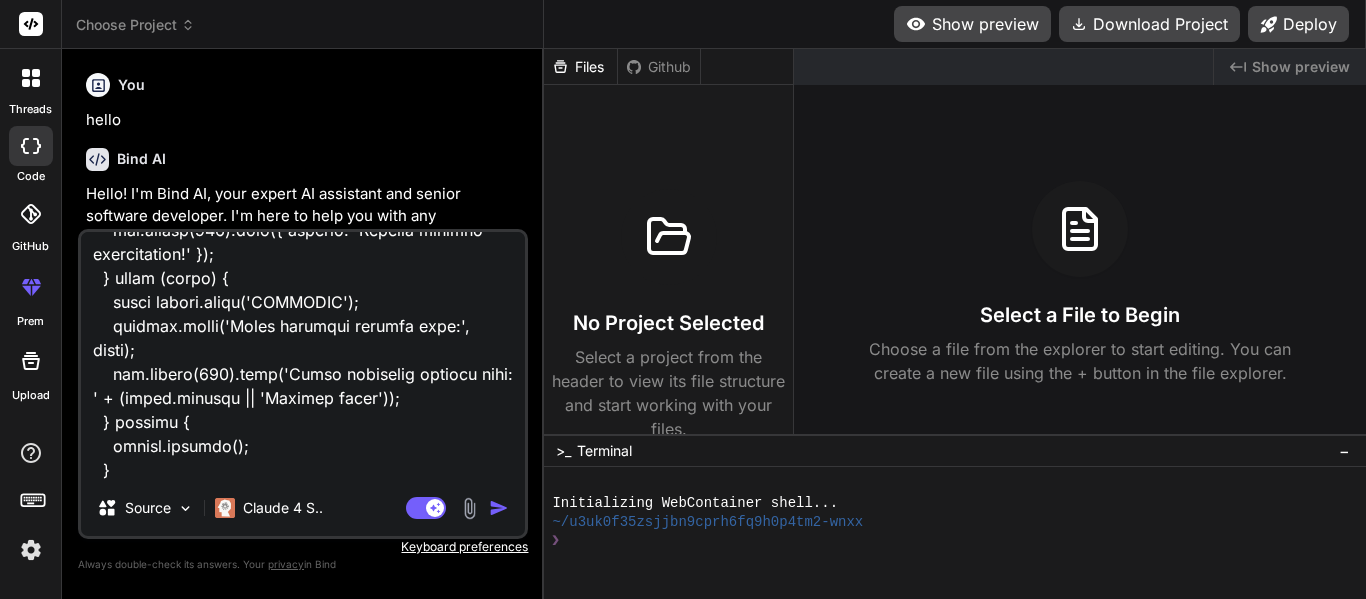 type on "import { Component, OnInit, ViewChild, ElementRef, HostListener } from '@angular/core';
import { FormsModule } from '@angular/forms';
import { CommonModule } from '@angular/common';
import { ExcelService } from '../service/excel.service';
import { HttpErrorResponse } from '@angular/common/http';
import * as XLSX from 'xlsx'; // Import the XLSX library
interface ExcelFile {
name: string;
category: string;
uploadedAt: Date;
data?: any[];
}
interface EditableExcelData {
headers: { dbName: string; displayName: string; }[]; // Store both DB name and display name
rows: any[];
}
@Component({
selector: 'app-dashboard',
standalone: true,
imports: [ FormsModule, CommonModule, ],
templateUrl: './dashboard.component.html',
styleUrls: ['./dashboard.component.css']
})
export class DashboardComponent implements OnInit {
selectedCategory: string = '';
selectedFile: File | null = null;
parsedExcelData: any[] | null = null;
uploadedFiles: ExcelFile[] = [];
showEditPopup: boolean = false;
..." 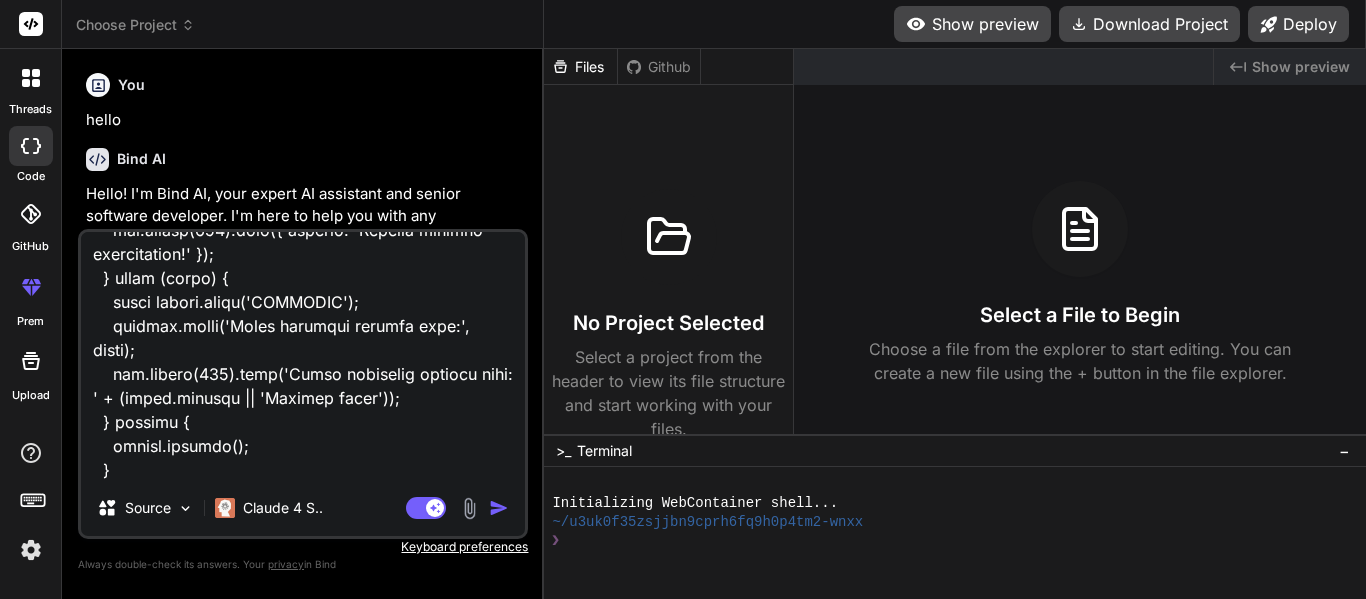type on "import { Component, OnInit, ViewChild, ElementRef, HostListener } from '@angular/core';
import { FormsModule } from '@angular/forms';
import { CommonModule } from '@angular/common';
import { ExcelService } from '../service/excel.service';
import { HttpErrorResponse } from '@angular/common/http';
import * as XLSX from 'xlsx'; // Import the XLSX library
interface ExcelFile {
name: string;
category: string;
uploadedAt: Date;
data?: any[];
}
interface EditableExcelData {
headers: { dbName: string; displayName: string; }[]; // Store both DB name and display name
rows: any[];
}
@Component({
selector: 'app-dashboard',
standalone: true,
imports: [ FormsModule, CommonModule, ],
templateUrl: './dashboard.component.html',
styleUrls: ['./dashboard.component.css']
})
export class DashboardComponent implements OnInit {
selectedCategory: string = '';
selectedFile: File | null = null;
parsedExcelData: any[] | null = null;
uploadedFiles: ExcelFile[] = [];
showEditPopup: boolean = false;
..." 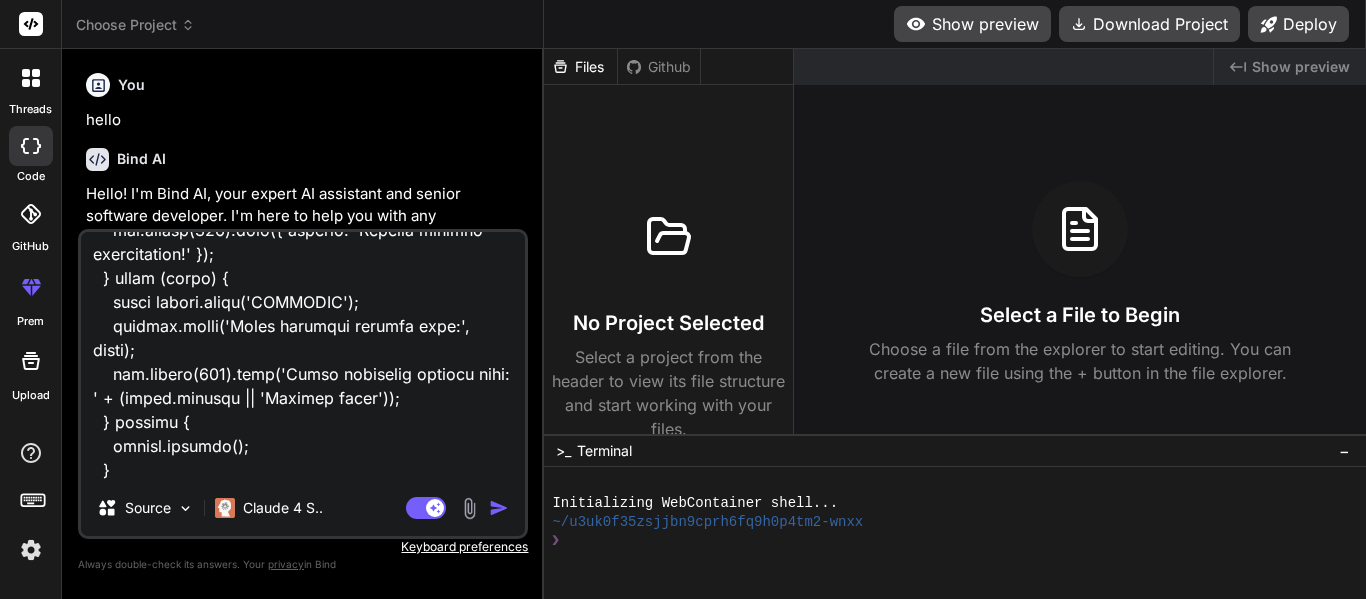 click at bounding box center [303, 356] 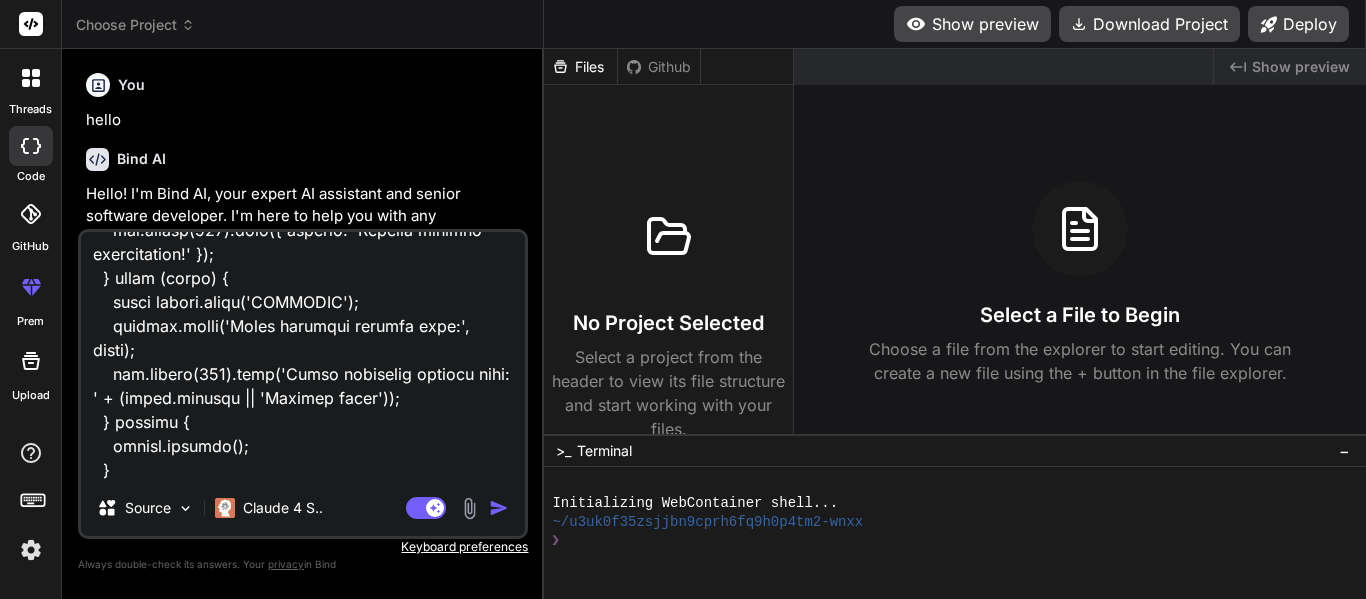 type on "import { Component, OnInit, ViewChild, ElementRef, HostListener } from '@angular/core';
import { FormsModule } from '@angular/forms';
import { CommonModule } from '@angular/common';
import { ExcelService } from '../service/excel.service';
import { HttpErrorResponse } from '@angular/common/http';
import * as XLSX from 'xlsx'; // Import the XLSX library
interface ExcelFile {
name: string;
category: string;
uploadedAt: Date;
data?: any[];
}
interface EditableExcelData {
headers: { dbName: string; displayName: string; }[]; // Store both DB name and display name
rows: any[];
}
@Component({
selector: 'app-dashboard',
standalone: true,
imports: [ FormsModule, CommonModule, ],
templateUrl: './dashboard.component.html',
styleUrls: ['./dashboard.component.css']
})
export class DashboardComponent implements OnInit {
selectedCategory: string = '';
selectedFile: File | null = null;
parsedExcelData: any[] | null = null;
uploadedFiles: ExcelFile[] = [];
showEditPopup: boolean = false;
..." 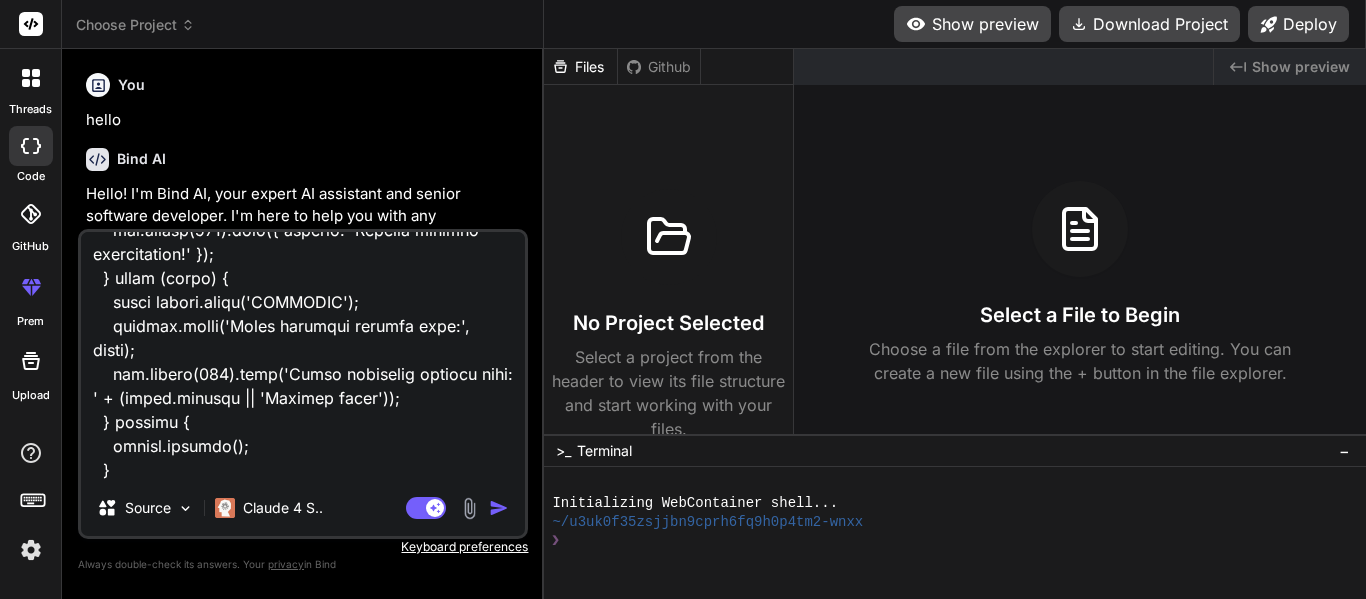 type on "import { Component, OnInit, ViewChild, ElementRef, HostListener } from '@angular/core';
import { FormsModule } from '@angular/forms';
import { CommonModule } from '@angular/common';
import { ExcelService } from '../service/excel.service';
import { HttpErrorResponse } from '@angular/common/http';
import * as XLSX from 'xlsx'; // Import the XLSX library
interface ExcelFile {
name: string;
category: string;
uploadedAt: Date;
data?: any[];
}
interface EditableExcelData {
headers: { dbName: string; displayName: string; }[]; // Store both DB name and display name
rows: any[];
}
@Component({
selector: 'app-dashboard',
standalone: true,
imports: [ FormsModule, CommonModule, ],
templateUrl: './dashboard.component.html',
styleUrls: ['./dashboard.component.css']
})
export class DashboardComponent implements OnInit {
selectedCategory: string = '';
selectedFile: File | null = null;
parsedExcelData: any[] | null = null;
uploadedFiles: ExcelFile[] = [];
showEditPopup: boolean = false;
..." 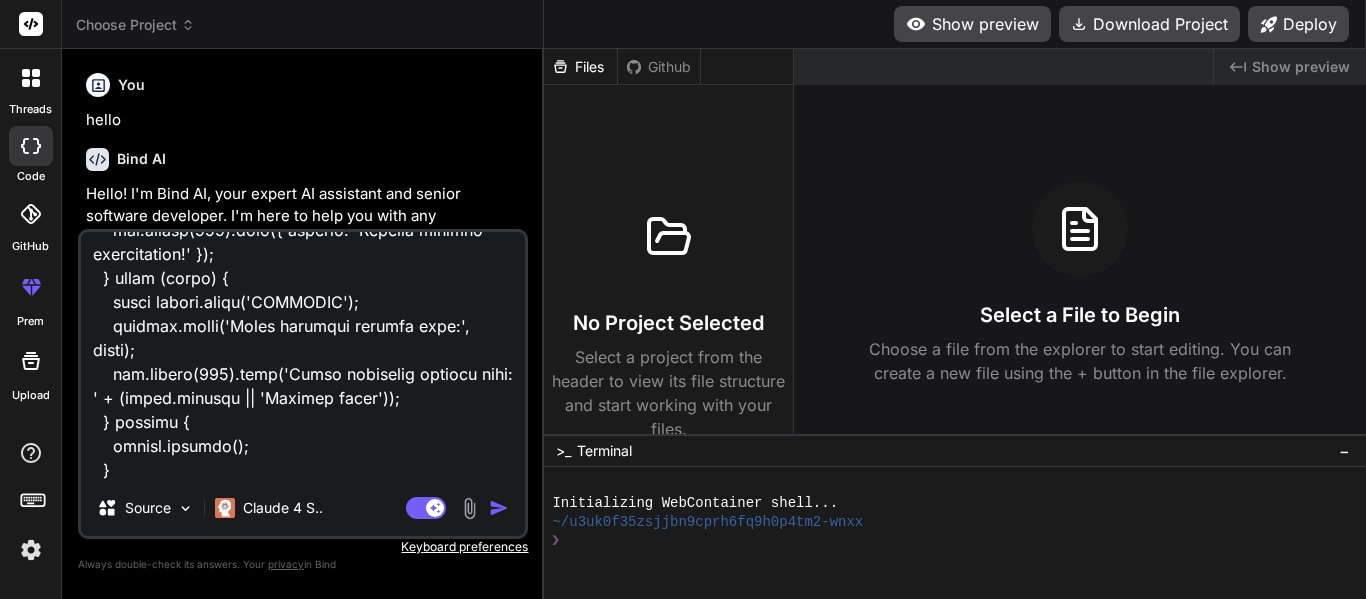 type on "import { Component, OnInit, ViewChild, ElementRef, HostListener } from '@angular/core';
import { FormsModule } from '@angular/forms';
import { CommonModule } from '@angular/common';
import { ExcelService } from '../service/excel.service';
import { HttpErrorResponse } from '@angular/common/http';
import * as XLSX from 'xlsx'; // Import the XLSX library
interface ExcelFile {
name: string;
category: string;
uploadedAt: Date;
data?: any[];
}
interface EditableExcelData {
headers: { dbName: string; displayName: string; }[]; // Store both DB name and display name
rows: any[];
}
@Component({
selector: 'app-dashboard',
standalone: true,
imports: [ FormsModule, CommonModule, ],
templateUrl: './dashboard.component.html',
styleUrls: ['./dashboard.component.css']
})
export class DashboardComponent implements OnInit {
selectedCategory: string = '';
selectedFile: File | null = null;
parsedExcelData: any[] | null = null;
uploadedFiles: ExcelFile[] = [];
showEditPopup: boolean = false;
..." 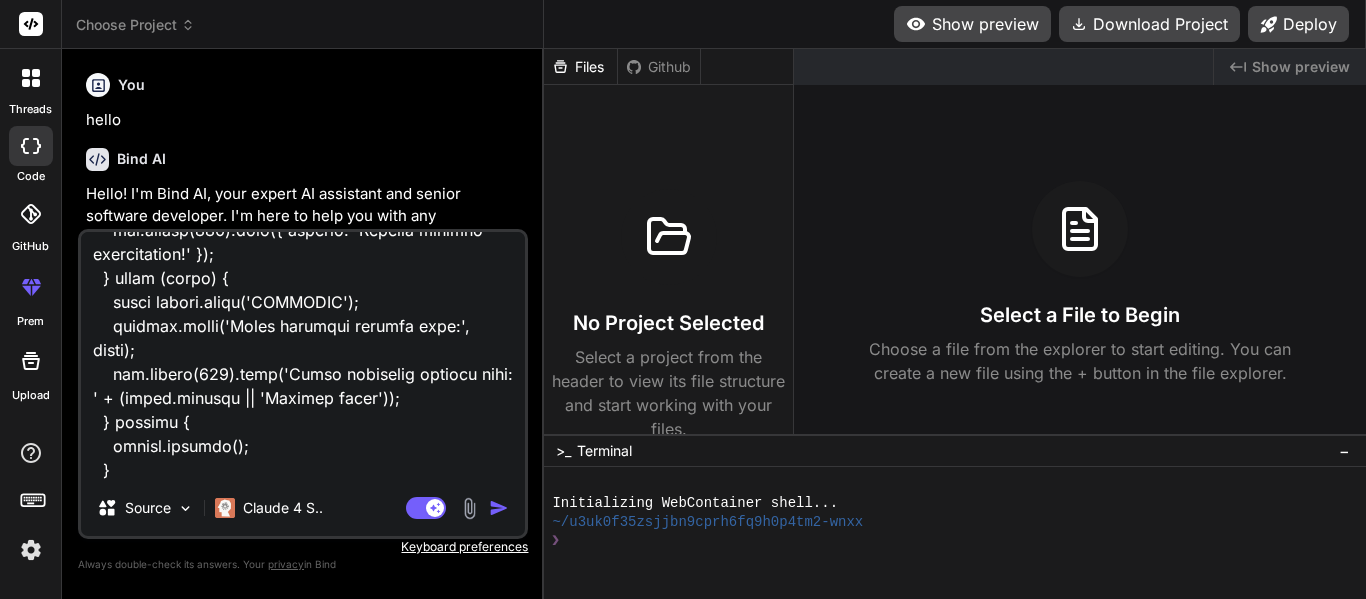 type on "import { Component, OnInit, ViewChild, ElementRef, HostListener } from '@angular/core';
import { FormsModule } from '@angular/forms';
import { CommonModule } from '@angular/common';
import { ExcelService } from '../service/excel.service';
import { HttpErrorResponse } from '@angular/common/http';
import * as XLSX from 'xlsx'; // Import the XLSX library
interface ExcelFile {
name: string;
category: string;
uploadedAt: Date;
data?: any[];
}
interface EditableExcelData {
headers: { dbName: string; displayName: string; }[]; // Store both DB name and display name
rows: any[];
}
@Component({
selector: 'app-dashboard',
standalone: true,
imports: [ FormsModule, CommonModule, ],
templateUrl: './dashboard.component.html',
styleUrls: ['./dashboard.component.css']
})
export class DashboardComponent implements OnInit {
selectedCategory: string = '';
selectedFile: File | null = null;
parsedExcelData: any[] | null = null;
uploadedFiles: ExcelFile[] = [];
showEditPopup: boolean = false;
..." 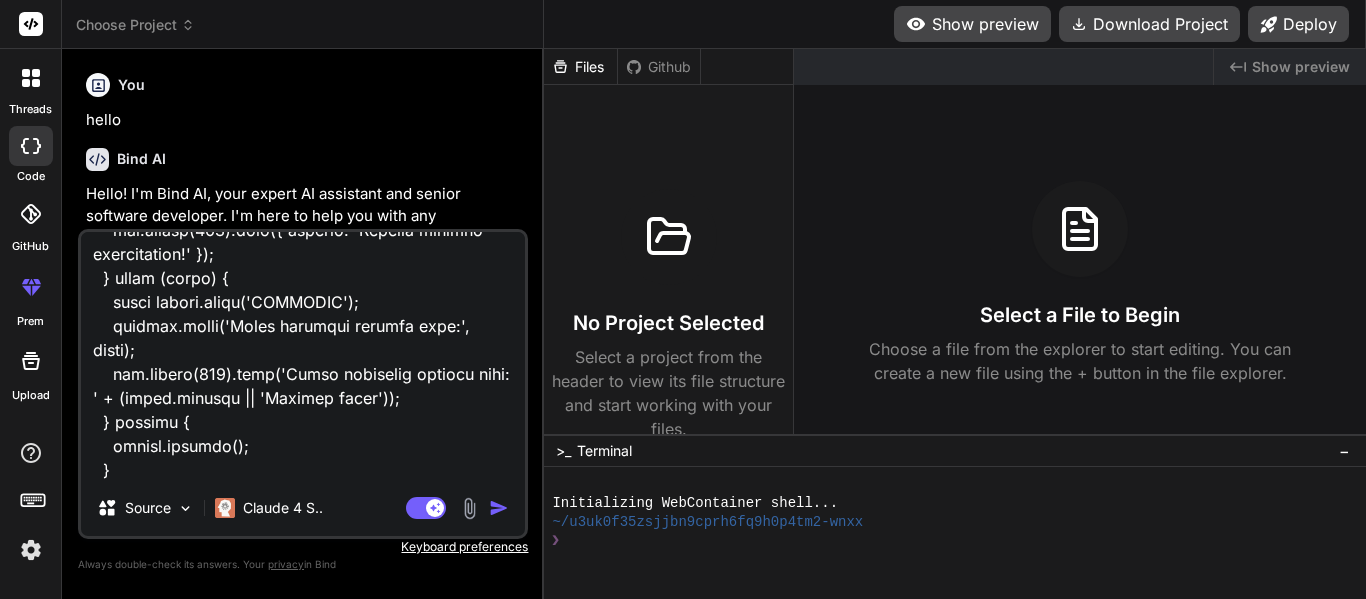 type on "import { Component, OnInit, ViewChild, ElementRef, HostListener } from '@angular/core';
import { FormsModule } from '@angular/forms';
import { CommonModule } from '@angular/common';
import { ExcelService } from '../service/excel.service';
import { HttpErrorResponse } from '@angular/common/http';
import * as XLSX from 'xlsx'; // Import the XLSX library
interface ExcelFile {
name: string;
category: string;
uploadedAt: Date;
data?: any[];
}
interface EditableExcelData {
headers: { dbName: string; displayName: string; }[]; // Store both DB name and display name
rows: any[];
}
@Component({
selector: 'app-dashboard',
standalone: true,
imports: [ FormsModule, CommonModule, ],
templateUrl: './dashboard.component.html',
styleUrls: ['./dashboard.component.css']
})
export class DashboardComponent implements OnInit {
selectedCategory: string = '';
selectedFile: File | null = null;
parsedExcelData: any[] | null = null;
uploadedFiles: ExcelFile[] = [];
showEditPopup: boolean = false;
..." 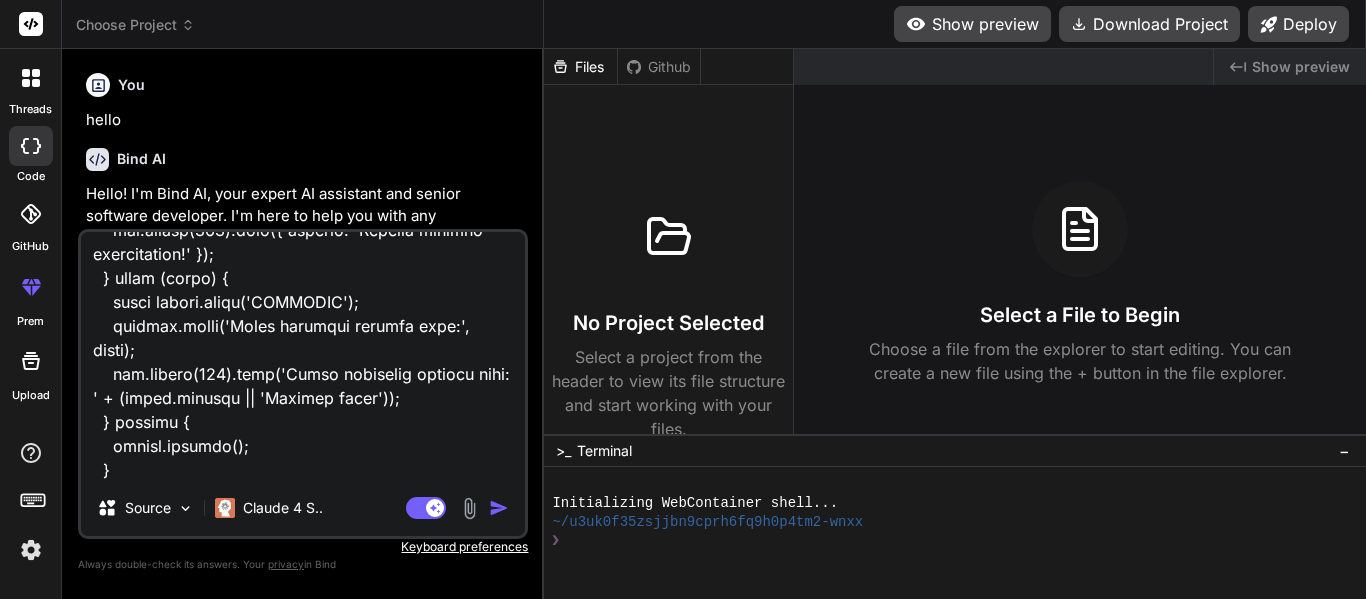 type on "import { Component, OnInit, ViewChild, ElementRef, HostListener } from '@angular/core';
import { FormsModule } from '@angular/forms';
import { CommonModule } from '@angular/common';
import { ExcelService } from '../service/excel.service';
import { HttpErrorResponse } from '@angular/common/http';
import * as XLSX from 'xlsx'; // Import the XLSX library
interface ExcelFile {
name: string;
category: string;
uploadedAt: Date;
data?: any[];
}
interface EditableExcelData {
headers: { dbName: string; displayName: string; }[]; // Store both DB name and display name
rows: any[];
}
@Component({
selector: 'app-dashboard',
standalone: true,
imports: [ FormsModule, CommonModule, ],
templateUrl: './dashboard.component.html',
styleUrls: ['./dashboard.component.css']
})
export class DashboardComponent implements OnInit {
selectedCategory: string = '';
selectedFile: File | null = null;
parsedExcelData: any[] | null = null;
uploadedFiles: ExcelFile[] = [];
showEditPopup: boolean = false;
..." 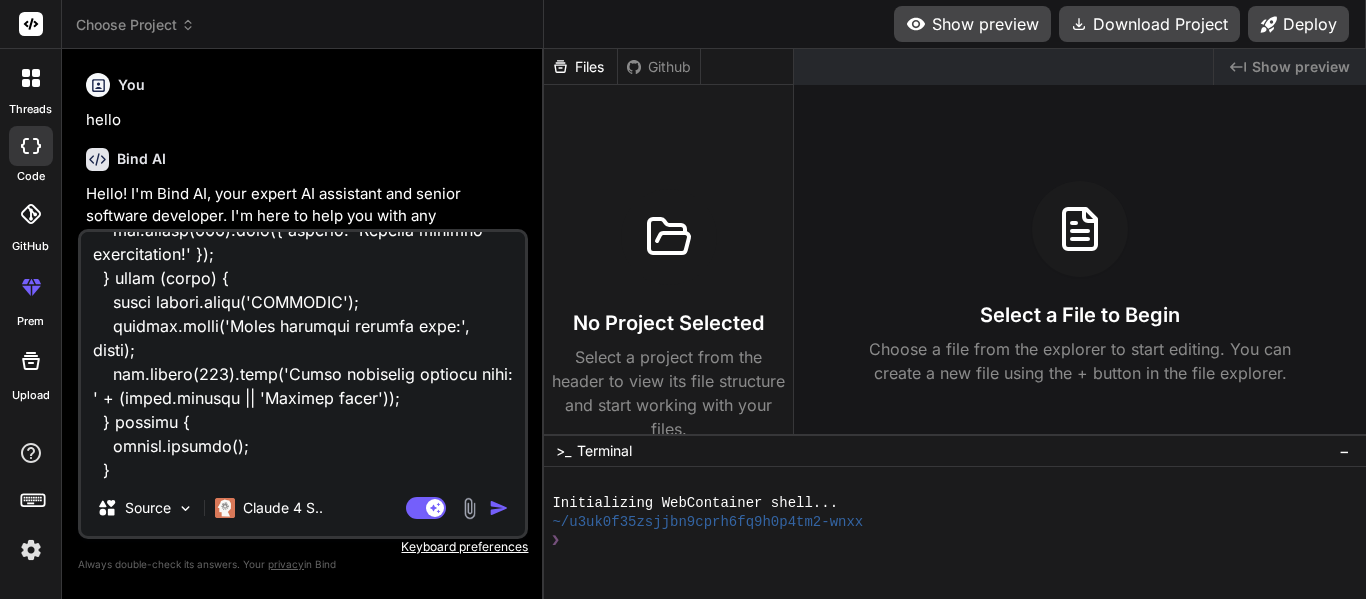 type on "import { Component, OnInit, ViewChild, ElementRef, HostListener } from '@angular/core';
import { FormsModule } from '@angular/forms';
import { CommonModule } from '@angular/common';
import { ExcelService } from '../service/excel.service';
import { HttpErrorResponse } from '@angular/common/http';
import * as XLSX from 'xlsx'; // Import the XLSX library
interface ExcelFile {
name: string;
category: string;
uploadedAt: Date;
data?: any[];
}
interface EditableExcelData {
headers: { dbName: string; displayName: string; }[]; // Store both DB name and display name
rows: any[];
}
@Component({
selector: 'app-dashboard',
standalone: true,
imports: [ FormsModule, CommonModule, ],
templateUrl: './dashboard.component.html',
styleUrls: ['./dashboard.component.css']
})
export class DashboardComponent implements OnInit {
selectedCategory: string = '';
selectedFile: File | null = null;
parsedExcelData: any[] | null = null;
uploadedFiles: ExcelFile[] = [];
showEditPopup: boolean = false;
..." 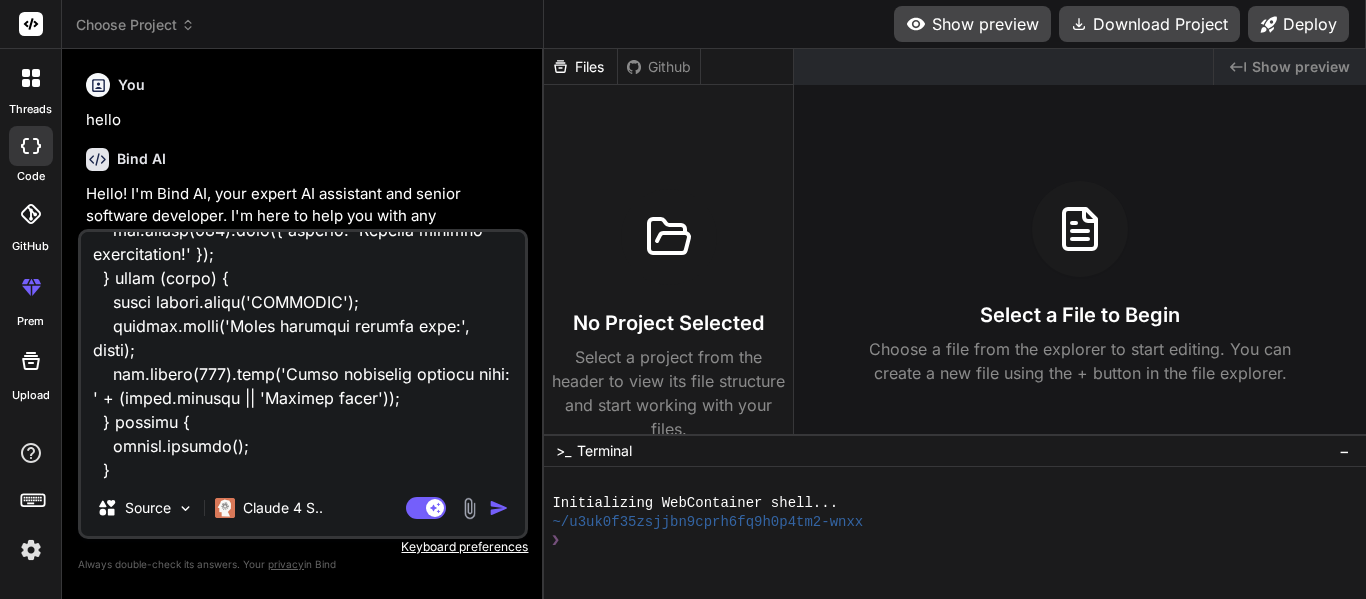 type on "import { Component, OnInit, ViewChild, ElementRef, HostListener } from '@angular/core';
import { FormsModule } from '@angular/forms';
import { CommonModule } from '@angular/common';
import { ExcelService } from '../service/excel.service';
import { HttpErrorResponse } from '@angular/common/http';
import * as XLSX from 'xlsx'; // Import the XLSX library
interface ExcelFile {
name: string;
category: string;
uploadedAt: Date;
data?: any[];
}
interface EditableExcelData {
headers: { dbName: string; displayName: string; }[]; // Store both DB name and display name
rows: any[];
}
@Component({
selector: 'app-dashboard',
standalone: true,
imports: [ FormsModule, CommonModule, ],
templateUrl: './dashboard.component.html',
styleUrls: ['./dashboard.component.css']
})
export class DashboardComponent implements OnInit {
selectedCategory: string = '';
selectedFile: File | null = null;
parsedExcelData: any[] | null = null;
uploadedFiles: ExcelFile[] = [];
showEditPopup: boolean = false;
..." 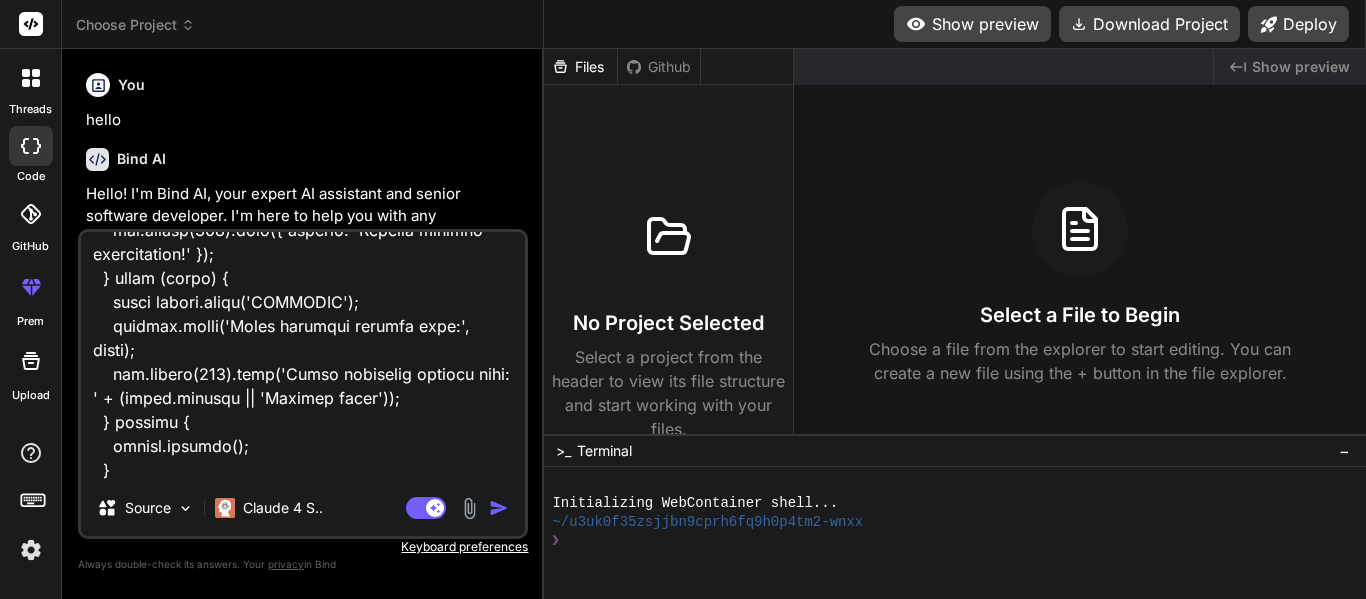 type on "import { Component, OnInit, ViewChild, ElementRef, HostListener } from '@angular/core';
import { FormsModule } from '@angular/forms';
import { CommonModule } from '@angular/common';
import { ExcelService } from '../service/excel.service';
import { HttpErrorResponse } from '@angular/common/http';
import * as XLSX from 'xlsx'; // Import the XLSX library
interface ExcelFile {
name: string;
category: string;
uploadedAt: Date;
data?: any[];
}
interface EditableExcelData {
headers: { dbName: string; displayName: string; }[]; // Store both DB name and display name
rows: any[];
}
@Component({
selector: 'app-dashboard',
standalone: true,
imports: [ FormsModule, CommonModule, ],
templateUrl: './dashboard.component.html',
styleUrls: ['./dashboard.component.css']
})
export class DashboardComponent implements OnInit {
selectedCategory: string = '';
selectedFile: File | null = null;
parsedExcelData: any[] | null = null;
uploadedFiles: ExcelFile[] = [];
showEditPopup: boolean = false;
..." 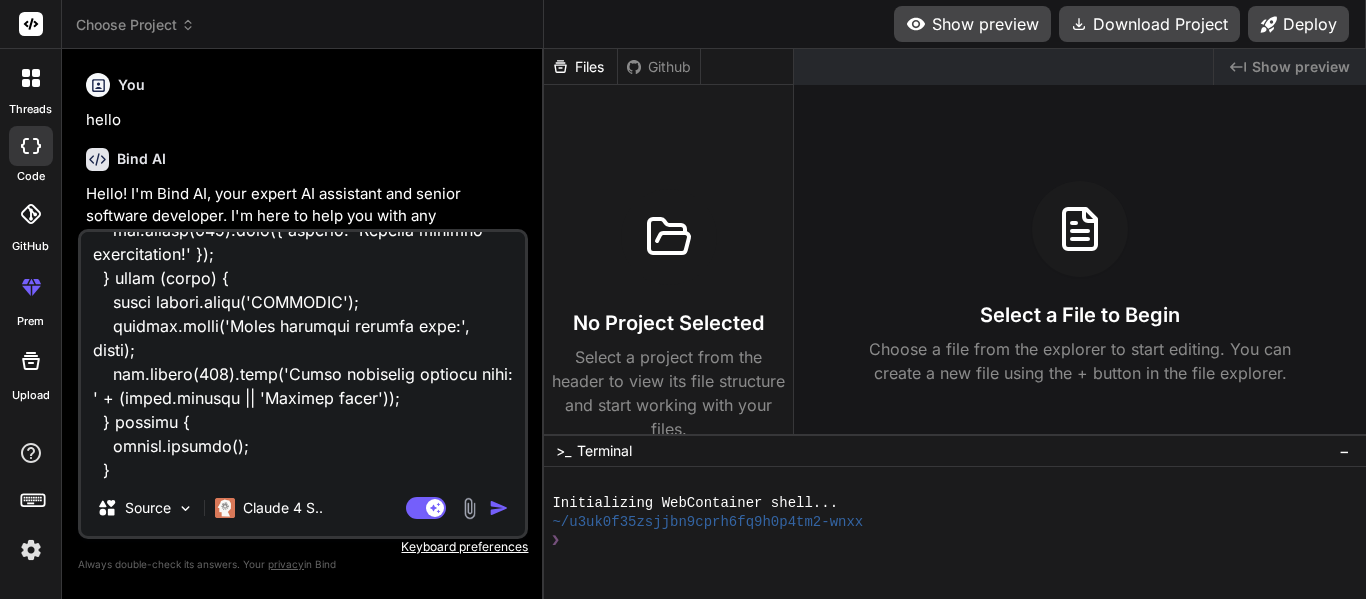 type on "import { Component, OnInit, ViewChild, ElementRef, HostListener } from '@angular/core';
import { FormsModule } from '@angular/forms';
import { CommonModule } from '@angular/common';
import { ExcelService } from '../service/excel.service';
import { HttpErrorResponse } from '@angular/common/http';
import * as XLSX from 'xlsx'; // Import the XLSX library
interface ExcelFile {
name: string;
category: string;
uploadedAt: Date;
data?: any[];
}
interface EditableExcelData {
headers: { dbName: string; displayName: string; }[]; // Store both DB name and display name
rows: any[];
}
@Component({
selector: 'app-dashboard',
standalone: true,
imports: [ FormsModule, CommonModule, ],
templateUrl: './dashboard.component.html',
styleUrls: ['./dashboard.component.css']
})
export class DashboardComponent implements OnInit {
selectedCategory: string = '';
selectedFile: File | null = null;
parsedExcelData: any[] | null = null;
uploadedFiles: ExcelFile[] = [];
showEditPopup: boolean = false;
..." 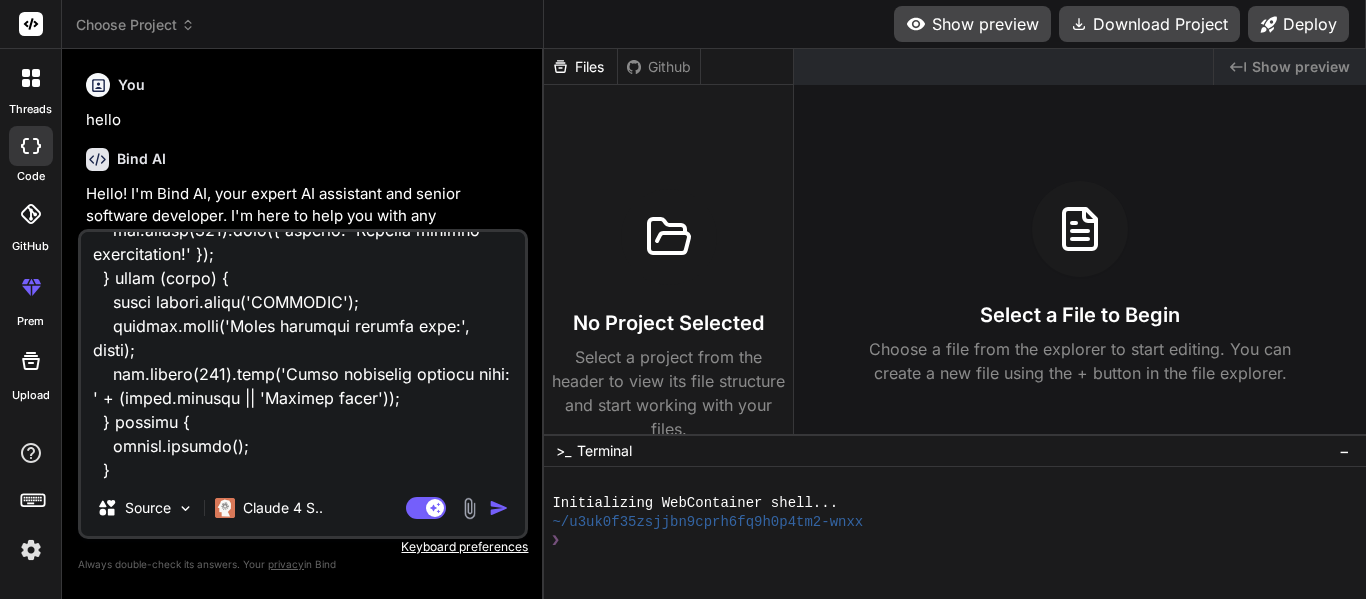 type on "import { Component, OnInit, ViewChild, ElementRef, HostListener } from '@angular/core';
import { FormsModule } from '@angular/forms';
import { CommonModule } from '@angular/common';
import { ExcelService } from '../service/excel.service';
import { HttpErrorResponse } from '@angular/common/http';
import * as XLSX from 'xlsx'; // Import the XLSX library
interface ExcelFile {
name: string;
category: string;
uploadedAt: Date;
data?: any[];
}
interface EditableExcelData {
headers: { dbName: string; displayName: string; }[]; // Store both DB name and display name
rows: any[];
}
@Component({
selector: 'app-dashboard',
standalone: true,
imports: [ FormsModule, CommonModule, ],
templateUrl: './dashboard.component.html',
styleUrls: ['./dashboard.component.css']
})
export class DashboardComponent implements OnInit {
selectedCategory: string = '';
selectedFile: File | null = null;
parsedExcelData: any[] | null = null;
uploadedFiles: ExcelFile[] = [];
showEditPopup: boolean = false;
..." 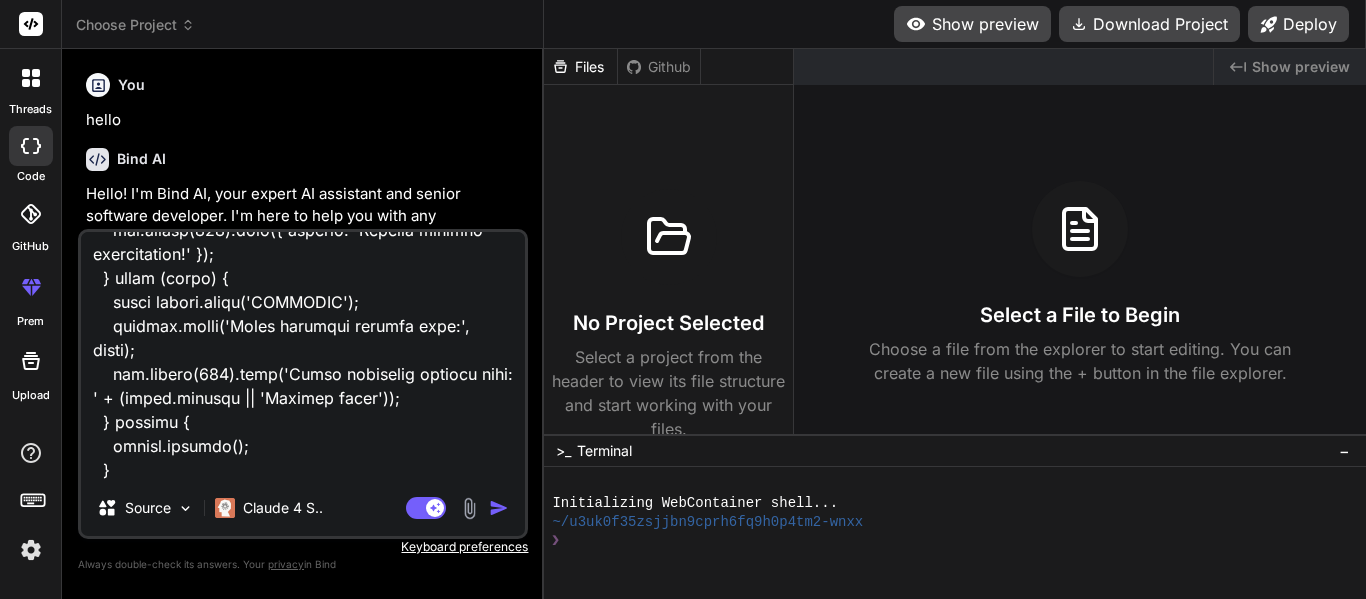 type on "import { Component, OnInit, ViewChild, ElementRef, HostListener } from '@angular/core';
import { FormsModule } from '@angular/forms';
import { CommonModule } from '@angular/common';
import { ExcelService } from '../service/excel.service';
import { HttpErrorResponse } from '@angular/common/http';
import * as XLSX from 'xlsx'; // Import the XLSX library
interface ExcelFile {
name: string;
category: string;
uploadedAt: Date;
data?: any[];
}
interface EditableExcelData {
headers: { dbName: string; displayName: string; }[]; // Store both DB name and display name
rows: any[];
}
@Component({
selector: 'app-dashboard',
standalone: true,
imports: [ FormsModule, CommonModule, ],
templateUrl: './dashboard.component.html',
styleUrls: ['./dashboard.component.css']
})
export class DashboardComponent implements OnInit {
selectedCategory: string = '';
selectedFile: File | null = null;
parsedExcelData: any[] | null = null;
uploadedFiles: ExcelFile[] = [];
showEditPopup: boolean = false;
..." 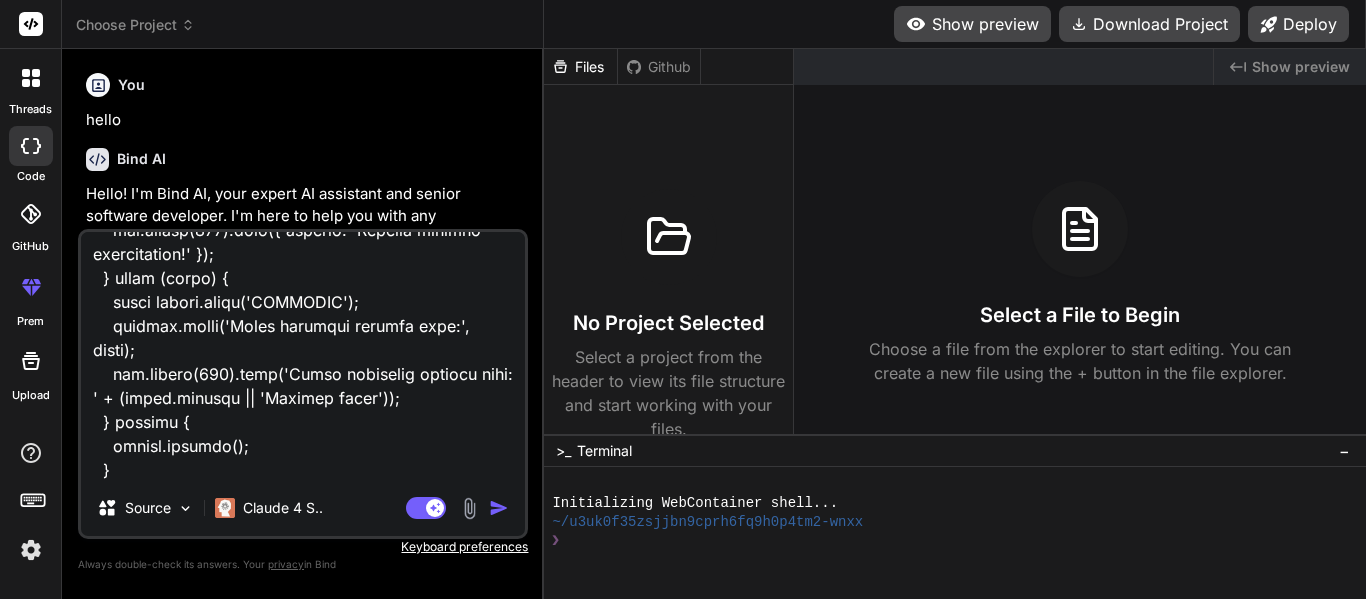 type on "import { Component, OnInit, ViewChild, ElementRef, HostListener } from '@angular/core';
import { FormsModule } from '@angular/forms';
import { CommonModule } from '@angular/common';
import { ExcelService } from '../service/excel.service';
import { HttpErrorResponse } from '@angular/common/http';
import * as XLSX from 'xlsx'; // Import the XLSX library
interface ExcelFile {
name: string;
category: string;
uploadedAt: Date;
data?: any[];
}
interface EditableExcelData {
headers: { dbName: string; displayName: string; }[]; // Store both DB name and display name
rows: any[];
}
@Component({
selector: 'app-dashboard',
standalone: true,
imports: [ FormsModule, CommonModule, ],
templateUrl: './dashboard.component.html',
styleUrls: ['./dashboard.component.css']
})
export class DashboardComponent implements OnInit {
selectedCategory: string = '';
selectedFile: File | null = null;
parsedExcelData: any[] | null = null;
uploadedFiles: ExcelFile[] = [];
showEditPopup: boolean = false;
..." 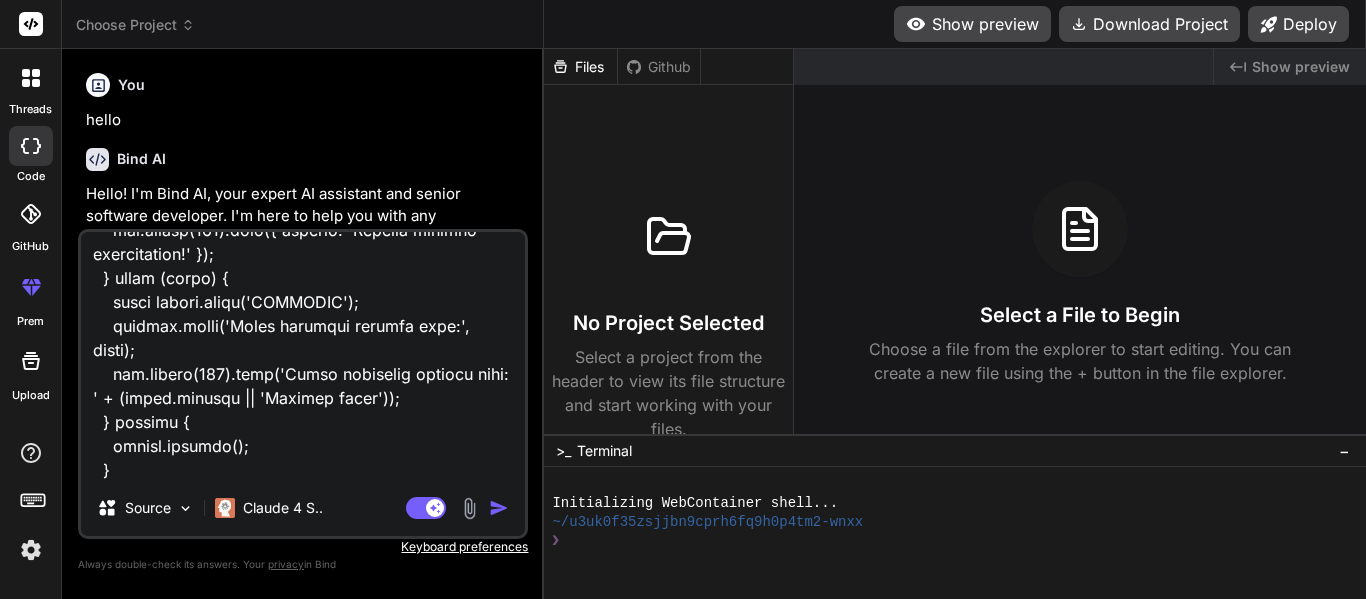 type on "import { Component, OnInit, ViewChild, ElementRef, HostListener } from '@angular/core';
import { FormsModule } from '@angular/forms';
import { CommonModule } from '@angular/common';
import { ExcelService } from '../service/excel.service';
import { HttpErrorResponse } from '@angular/common/http';
import * as XLSX from 'xlsx'; // Import the XLSX library
interface ExcelFile {
name: string;
category: string;
uploadedAt: Date;
data?: any[];
}
interface EditableExcelData {
headers: { dbName: string; displayName: string; }[]; // Store both DB name and display name
rows: any[];
}
@Component({
selector: 'app-dashboard',
standalone: true,
imports: [ FormsModule, CommonModule, ],
templateUrl: './dashboard.component.html',
styleUrls: ['./dashboard.component.css']
})
export class DashboardComponent implements OnInit {
selectedCategory: string = '';
selectedFile: File | null = null;
parsedExcelData: any[] | null = null;
uploadedFiles: ExcelFile[] = [];
showEditPopup: boolean = false;
..." 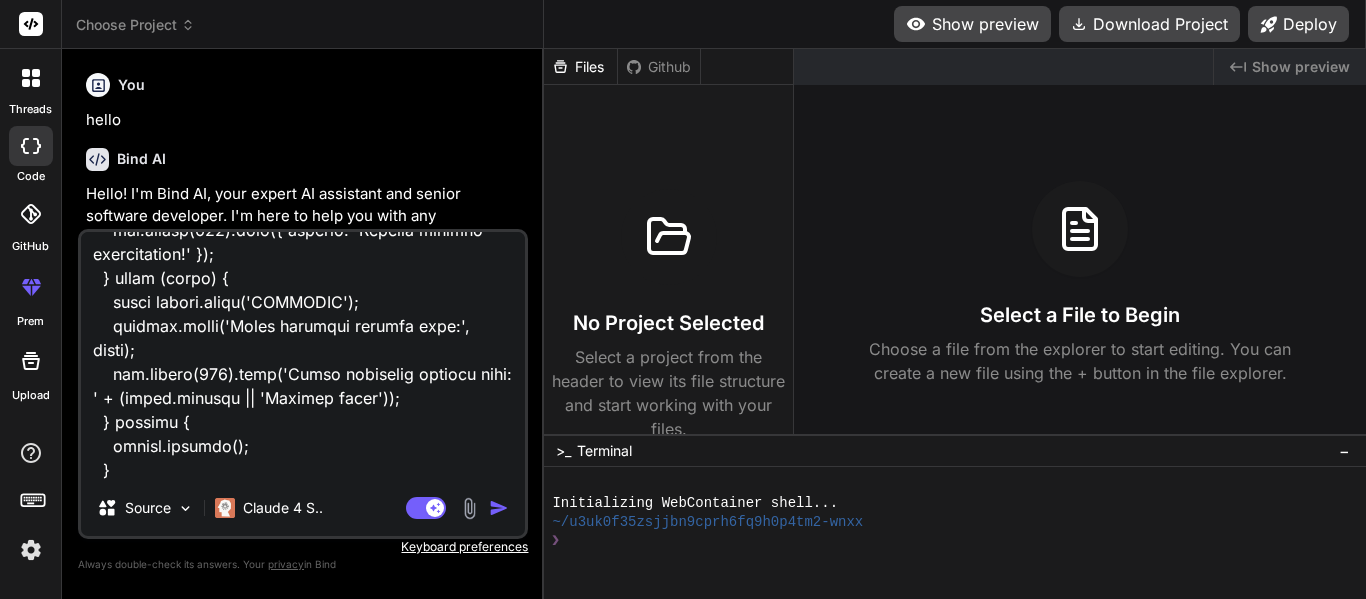 type on "x" 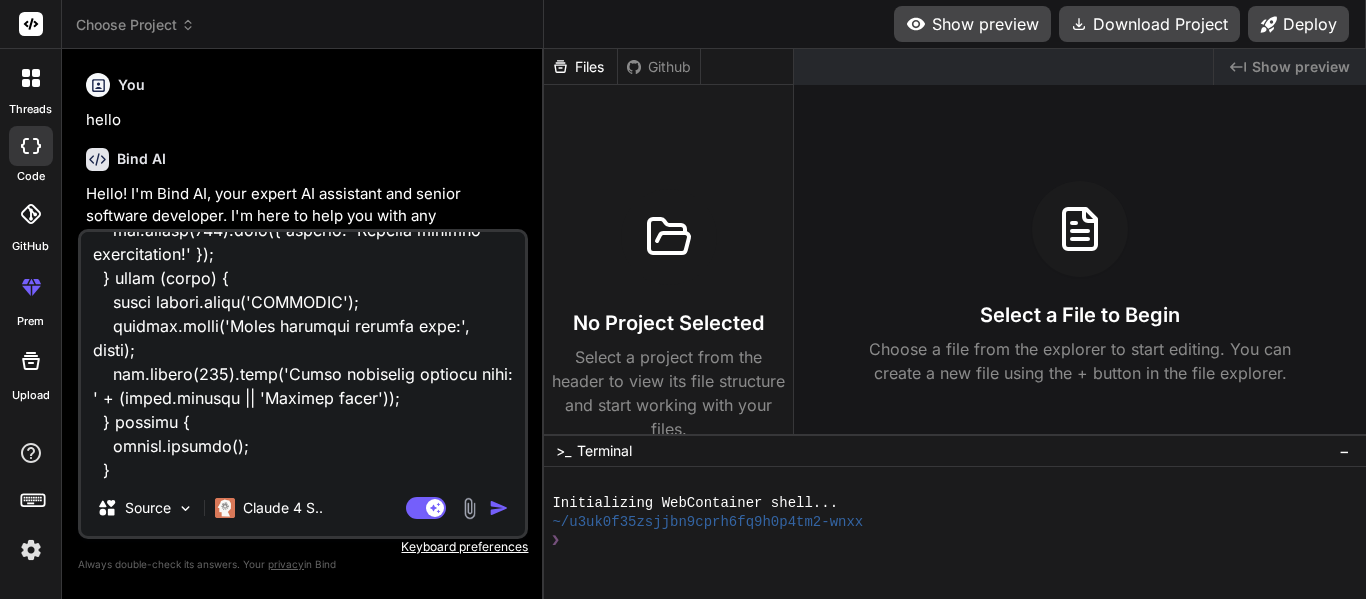 type on "import { Component, OnInit, ViewChild, ElementRef, HostListener } from '@angular/core';
import { FormsModule } from '@angular/forms';
import { CommonModule } from '@angular/common';
import { ExcelService } from '../service/excel.service';
import { HttpErrorResponse } from '@angular/common/http';
import * as XLSX from 'xlsx'; // Import the XLSX library
interface ExcelFile {
name: string;
category: string;
uploadedAt: Date;
data?: any[];
}
interface EditableExcelData {
headers: { dbName: string; displayName: string; }[]; // Store both DB name and display name
rows: any[];
}
@Component({
selector: 'app-dashboard',
standalone: true,
imports: [ FormsModule, CommonModule, ],
templateUrl: './dashboard.component.html',
styleUrls: ['./dashboard.component.css']
})
export class DashboardComponent implements OnInit {
selectedCategory: string = '';
selectedFile: File | null = null;
parsedExcelData: any[] | null = null;
uploadedFiles: ExcelFile[] = [];
showEditPopup: boolean = false;
..." 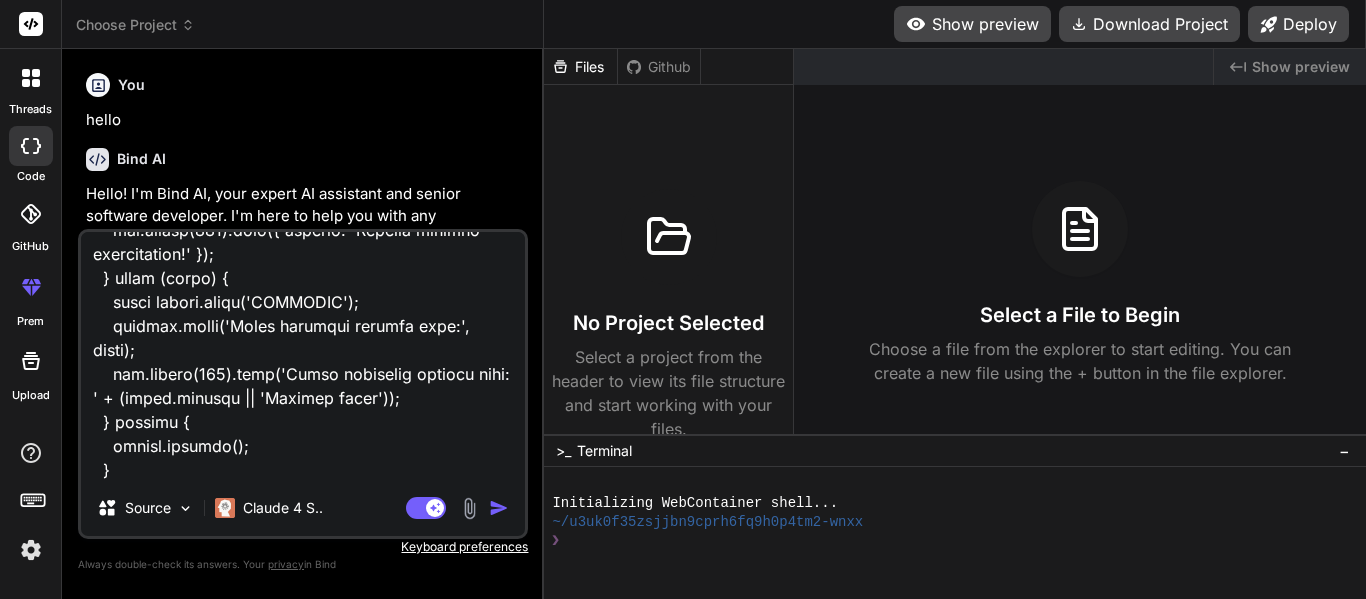 type on "x" 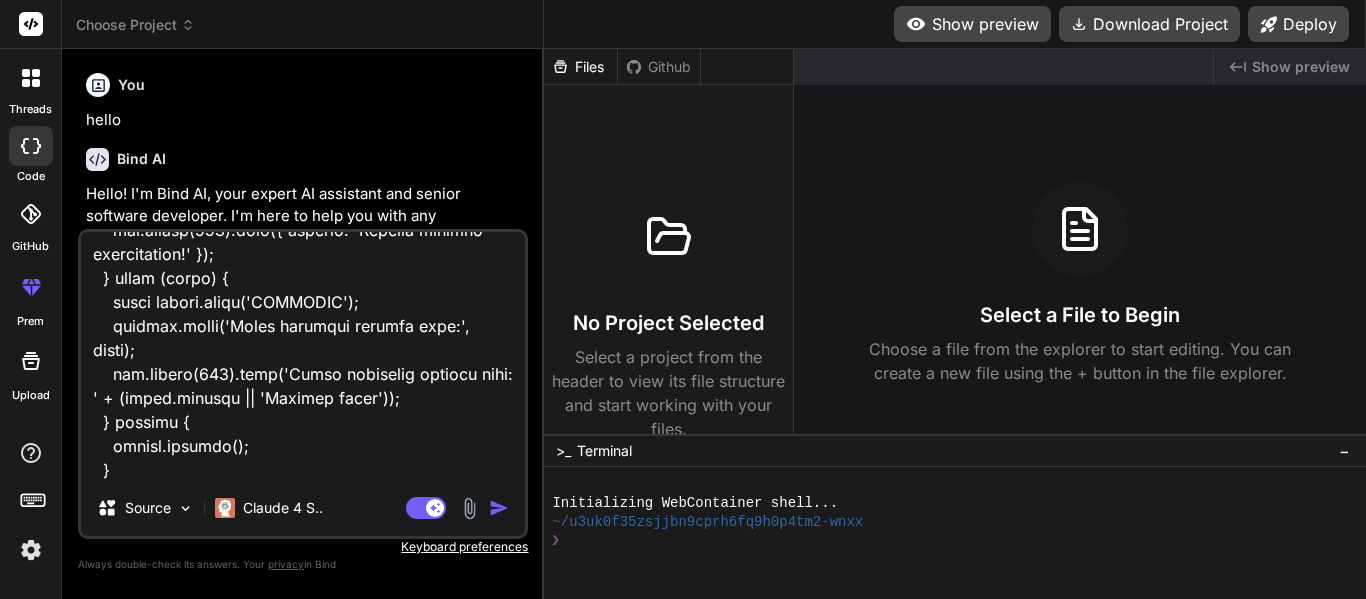 type on "import { Component, OnInit, ViewChild, ElementRef, HostListener } from '@angular/core';
import { FormsModule } from '@angular/forms';
import { CommonModule } from '@angular/common';
import { ExcelService } from '../service/excel.service';
import { HttpErrorResponse } from '@angular/common/http';
import * as XLSX from 'xlsx'; // Import the XLSX library
interface ExcelFile {
name: string;
category: string;
uploadedAt: Date;
data?: any[];
}
interface EditableExcelData {
headers: { dbName: string; displayName: string; }[]; // Store both DB name and display name
rows: any[];
}
@Component({
selector: 'app-dashboard',
standalone: true,
imports: [ FormsModule, CommonModule, ],
templateUrl: './dashboard.component.html',
styleUrls: ['./dashboard.component.css']
})
export class DashboardComponent implements OnInit {
selectedCategory: string = '';
selectedFile: File | null = null;
parsedExcelData: any[] | null = null;
uploadedFiles: ExcelFile[] = [];
showEditPopup: boolean = false;
..." 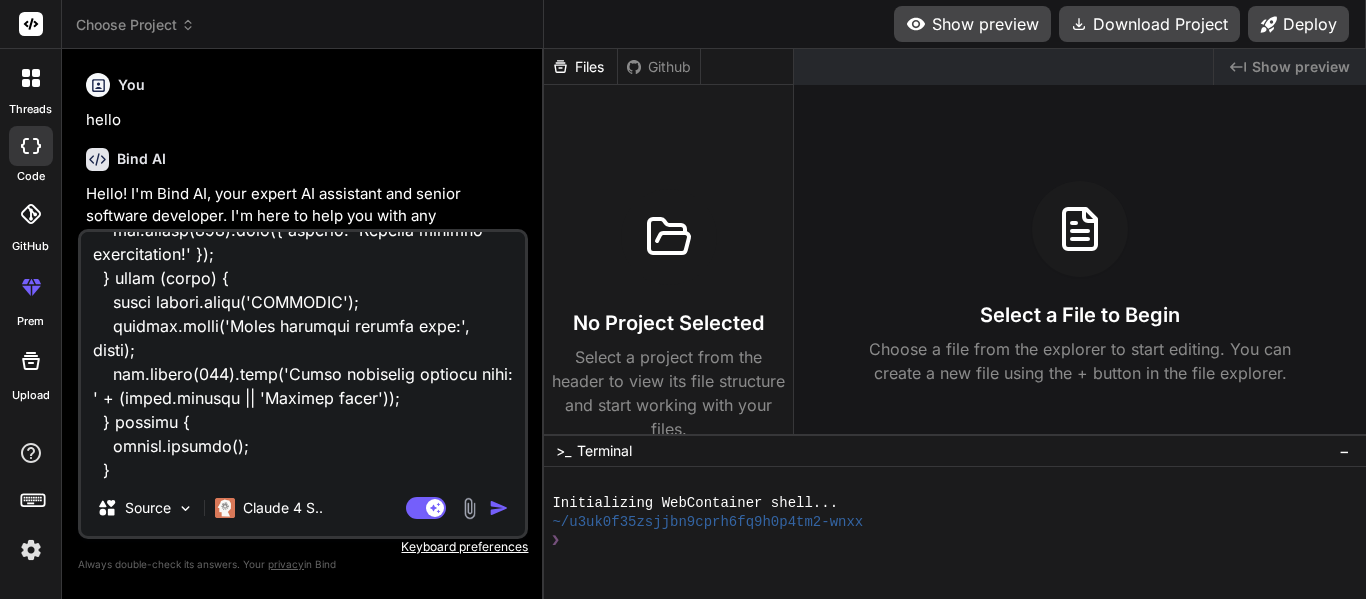 type on "import { Component, OnInit, ViewChild, ElementRef, HostListener } from '@angular/core';
import { FormsModule } from '@angular/forms';
import { CommonModule } from '@angular/common';
import { ExcelService } from '../service/excel.service';
import { HttpErrorResponse } from '@angular/common/http';
import * as XLSX from 'xlsx'; // Import the XLSX library
interface ExcelFile {
name: string;
category: string;
uploadedAt: Date;
data?: any[];
}
interface EditableExcelData {
headers: { dbName: string; displayName: string; }[]; // Store both DB name and display name
rows: any[];
}
@Component({
selector: 'app-dashboard',
standalone: true,
imports: [ FormsModule, CommonModule, ],
templateUrl: './dashboard.component.html',
styleUrls: ['./dashboard.component.css']
})
export class DashboardComponent implements OnInit {
selectedCategory: string = '';
selectedFile: File | null = null;
parsedExcelData: any[] | null = null;
uploadedFiles: ExcelFile[] = [];
showEditPopup: boolean = false;
..." 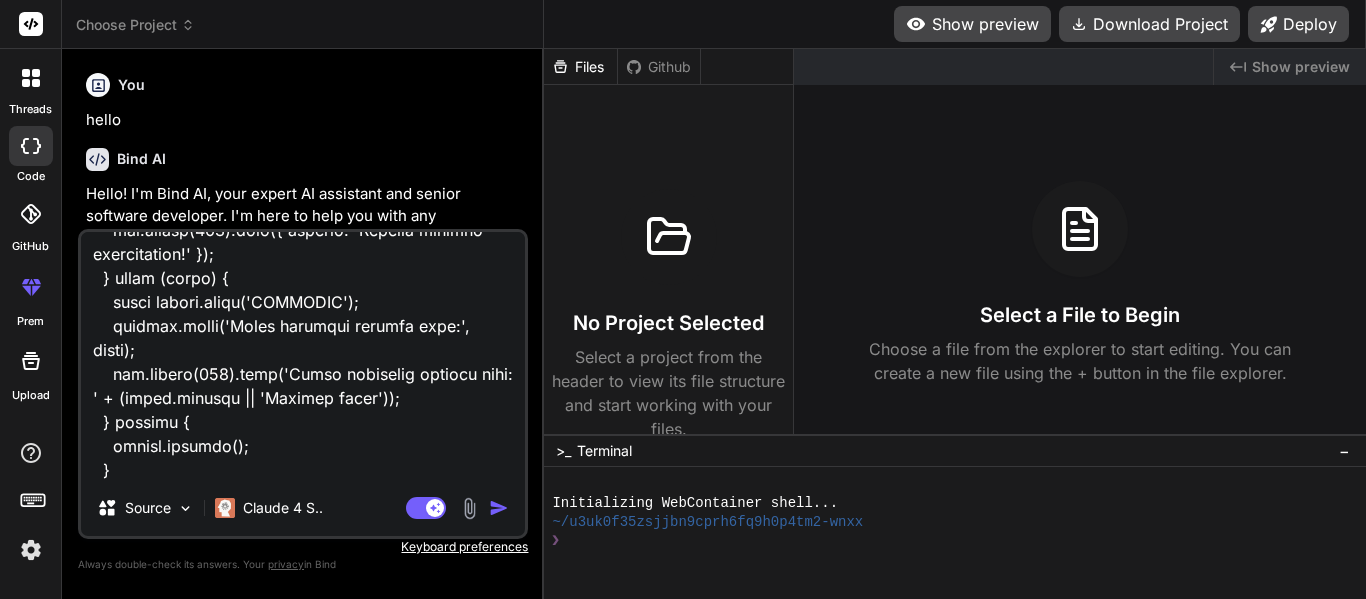 type on "import { Component, OnInit, ViewChild, ElementRef, HostListener } from '@angular/core';
import { FormsModule } from '@angular/forms';
import { CommonModule } from '@angular/common';
import { ExcelService } from '../service/excel.service';
import { HttpErrorResponse } from '@angular/common/http';
import * as XLSX from 'xlsx'; // Import the XLSX library
interface ExcelFile {
name: string;
category: string;
uploadedAt: Date;
data?: any[];
}
interface EditableExcelData {
headers: { dbName: string; displayName: string; }[]; // Store both DB name and display name
rows: any[];
}
@Component({
selector: 'app-dashboard',
standalone: true,
imports: [ FormsModule, CommonModule, ],
templateUrl: './dashboard.component.html',
styleUrls: ['./dashboard.component.css']
})
export class DashboardComponent implements OnInit {
selectedCategory: string = '';
selectedFile: File | null = null;
parsedExcelData: any[] | null = null;
uploadedFiles: ExcelFile[] = [];
showEditPopup: boolean = false;
..." 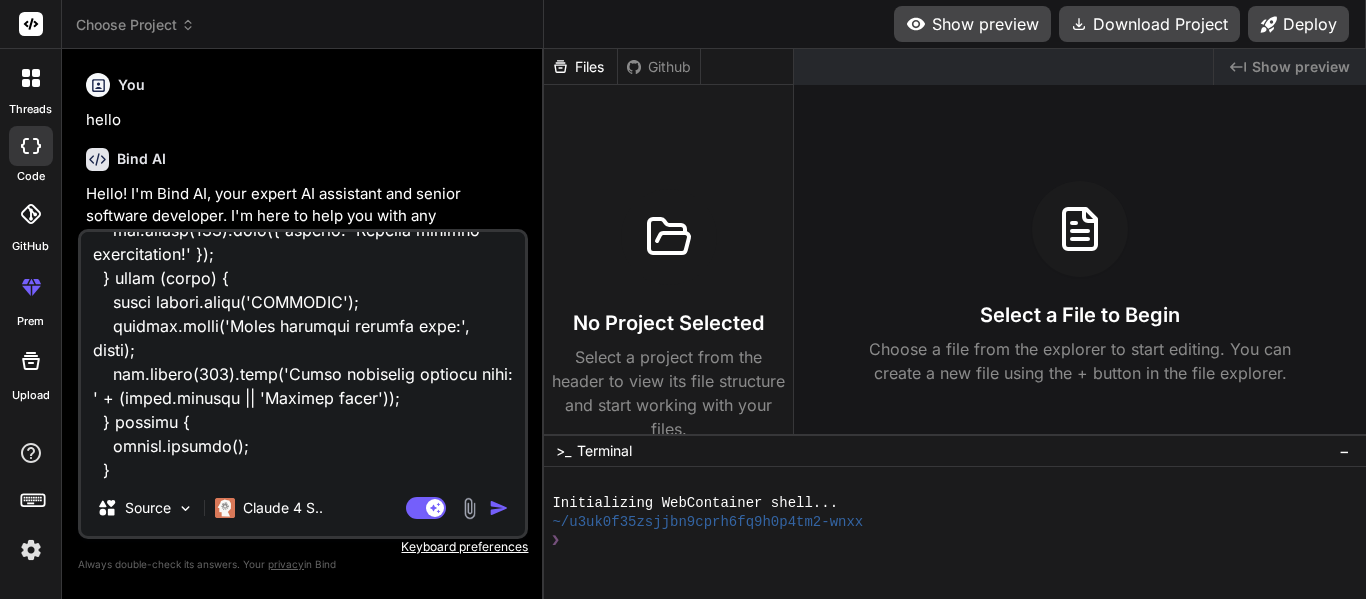 type on "x" 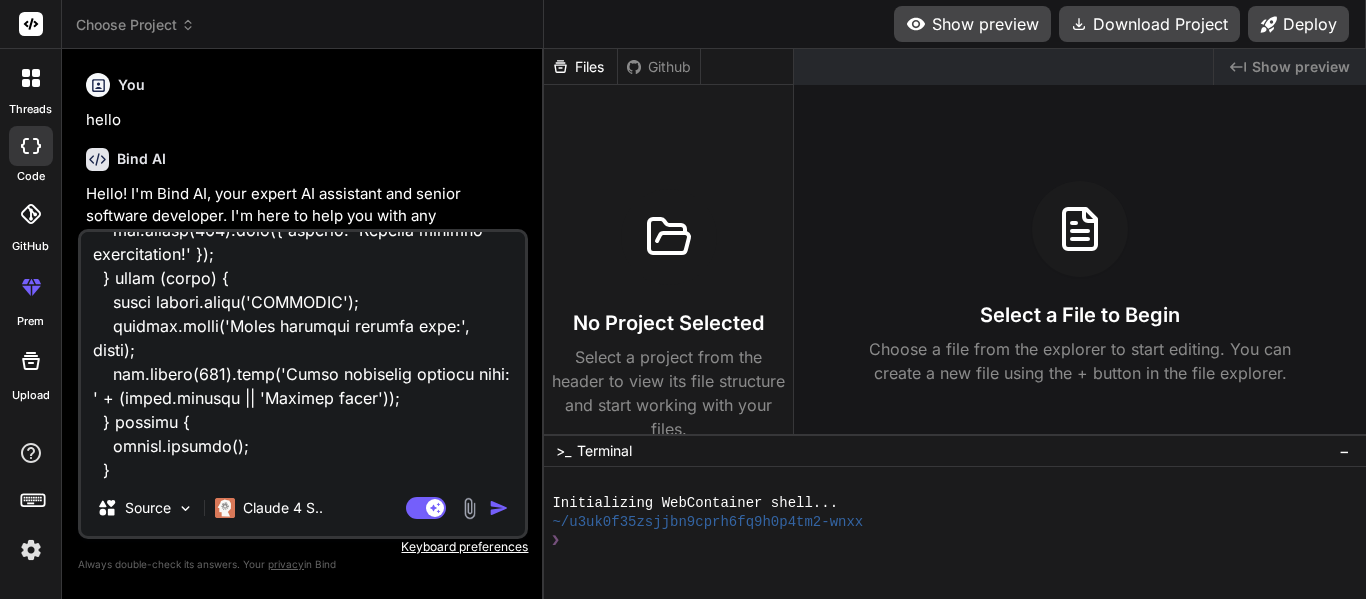 type on "import { Component, OnInit, ViewChild, ElementRef, HostListener } from '@angular/core';
import { FormsModule } from '@angular/forms';
import { CommonModule } from '@angular/common';
import { ExcelService } from '../service/excel.service';
import { HttpErrorResponse } from '@angular/common/http';
import * as XLSX from 'xlsx'; // Import the XLSX library
interface ExcelFile {
name: string;
category: string;
uploadedAt: Date;
data?: any[];
}
interface EditableExcelData {
headers: { dbName: string; displayName: string; }[]; // Store both DB name and display name
rows: any[];
}
@Component({
selector: 'app-dashboard',
standalone: true,
imports: [ FormsModule, CommonModule, ],
templateUrl: './dashboard.component.html',
styleUrls: ['./dashboard.component.css']
})
export class DashboardComponent implements OnInit {
selectedCategory: string = '';
selectedFile: File | null = null;
parsedExcelData: any[] | null = null;
uploadedFiles: ExcelFile[] = [];
showEditPopup: boolean = false;
..." 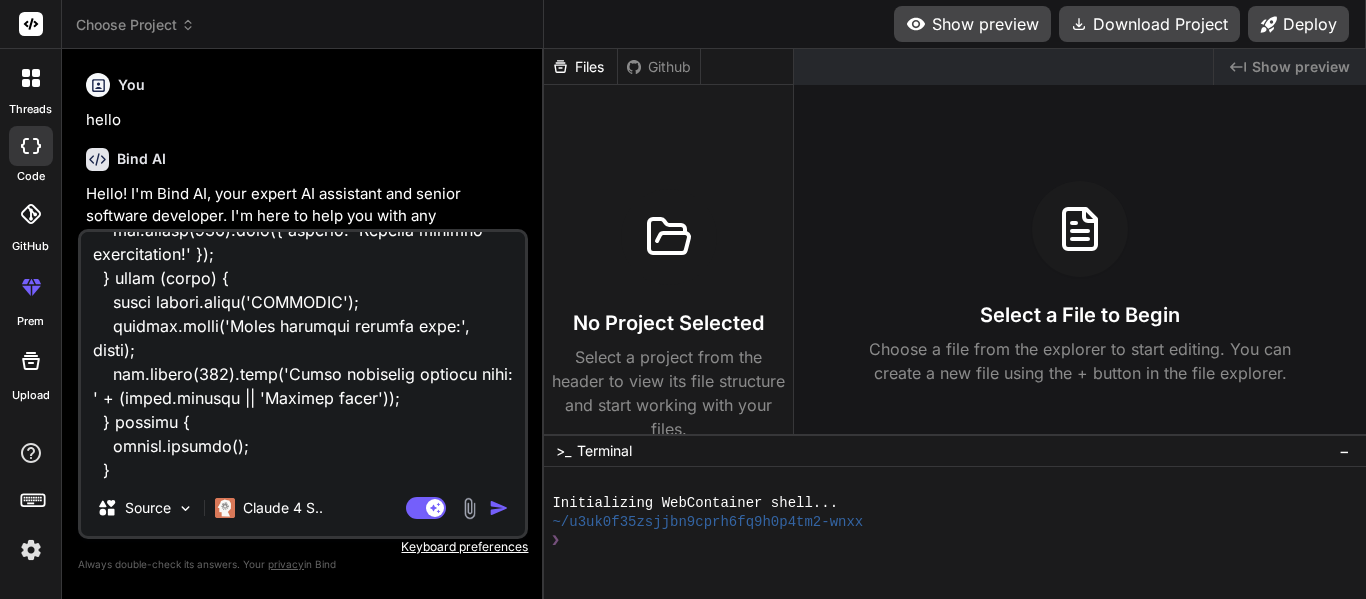 type on "x" 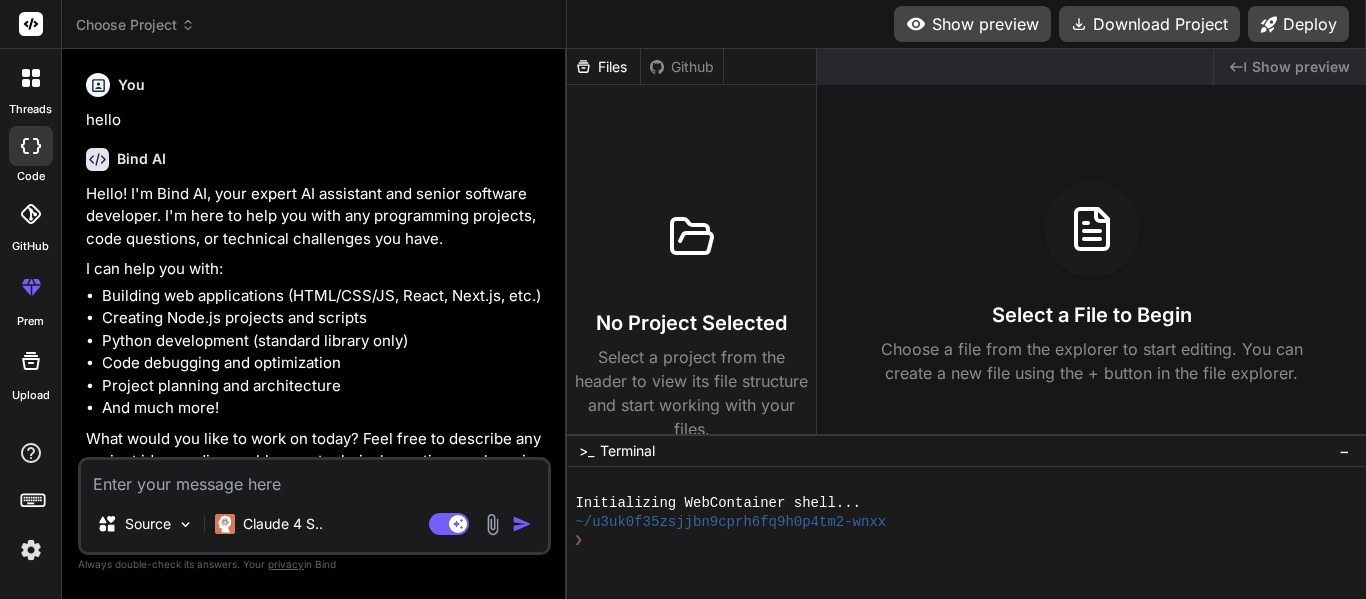scroll, scrollTop: 0, scrollLeft: 0, axis: both 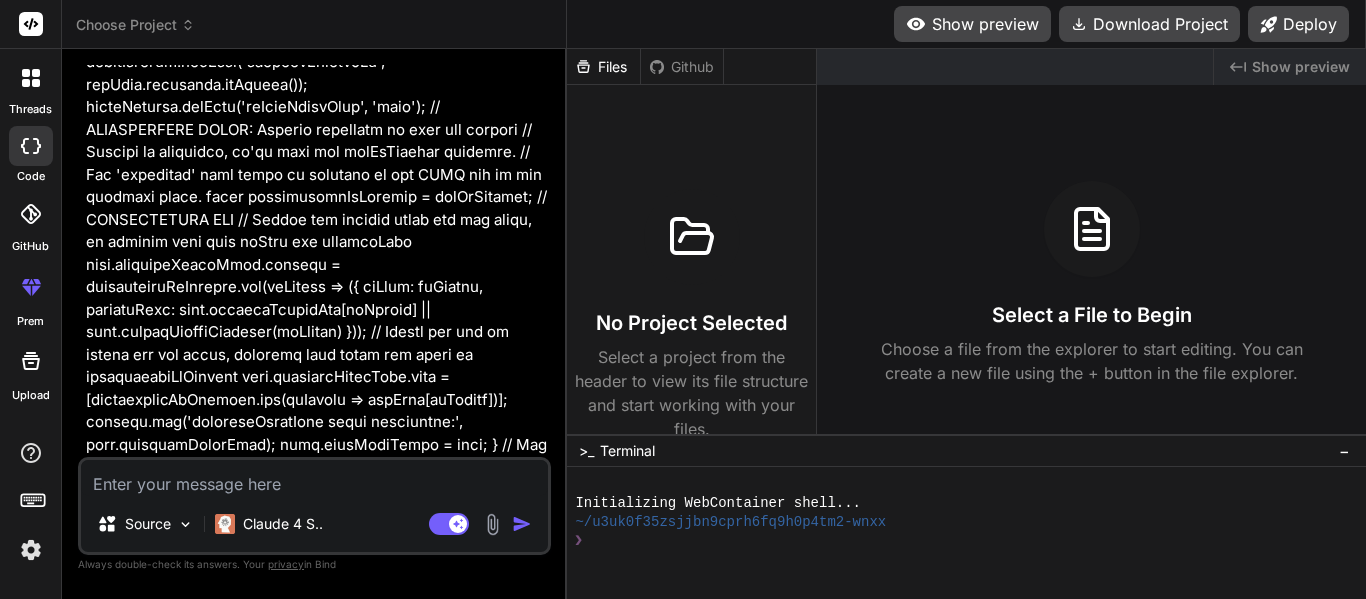 type 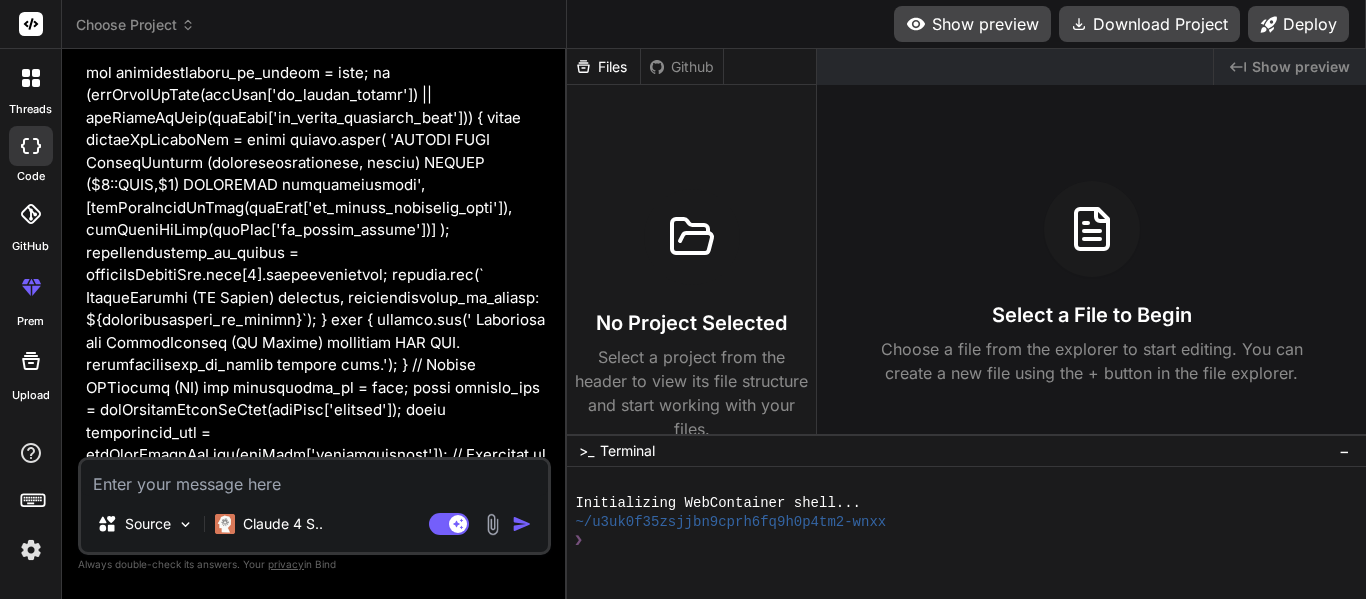 scroll, scrollTop: 17560, scrollLeft: 0, axis: vertical 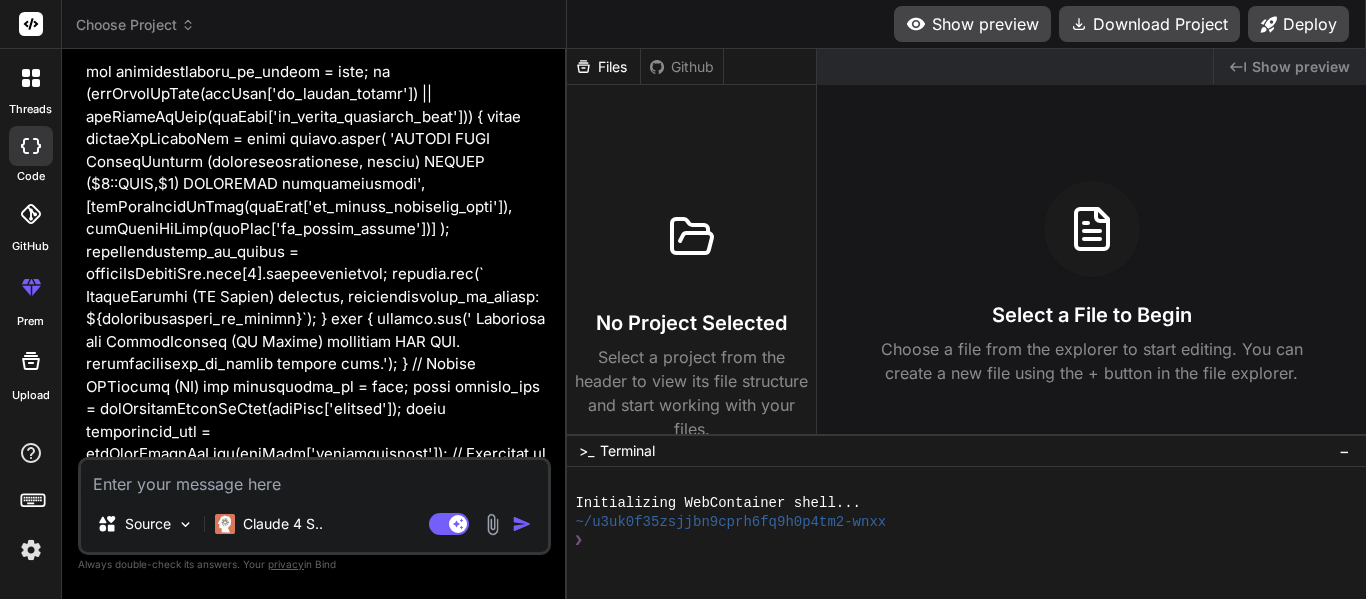 click at bounding box center (316, -3281) 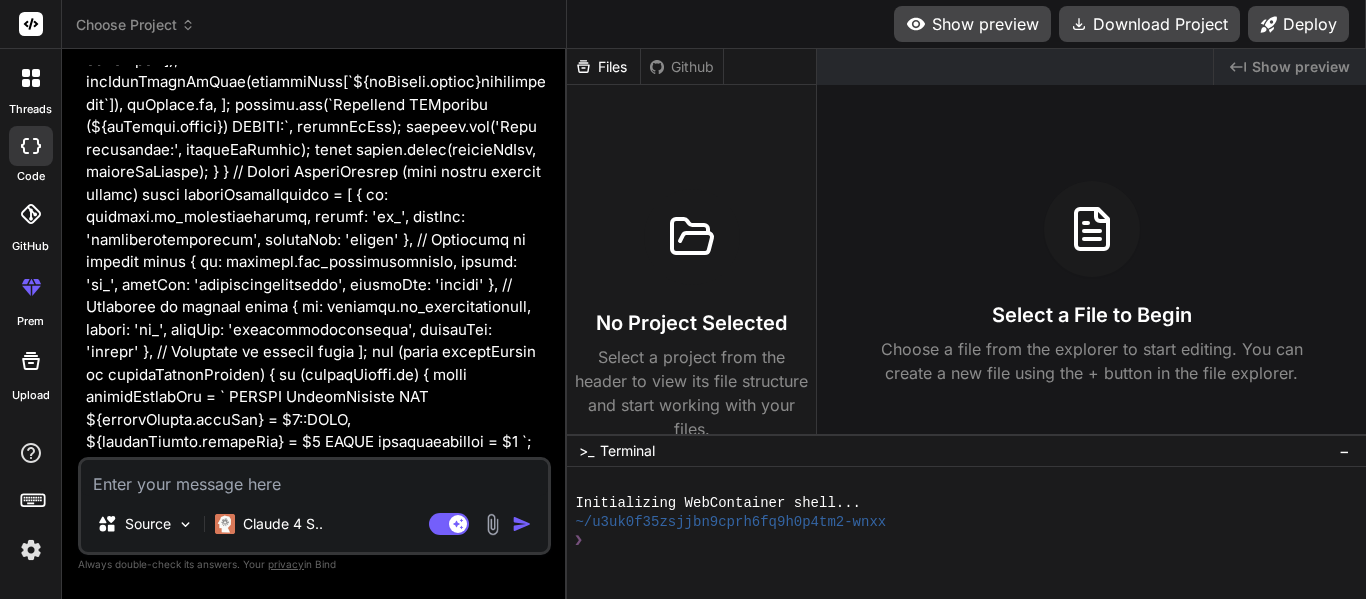 scroll, scrollTop: 27465, scrollLeft: 0, axis: vertical 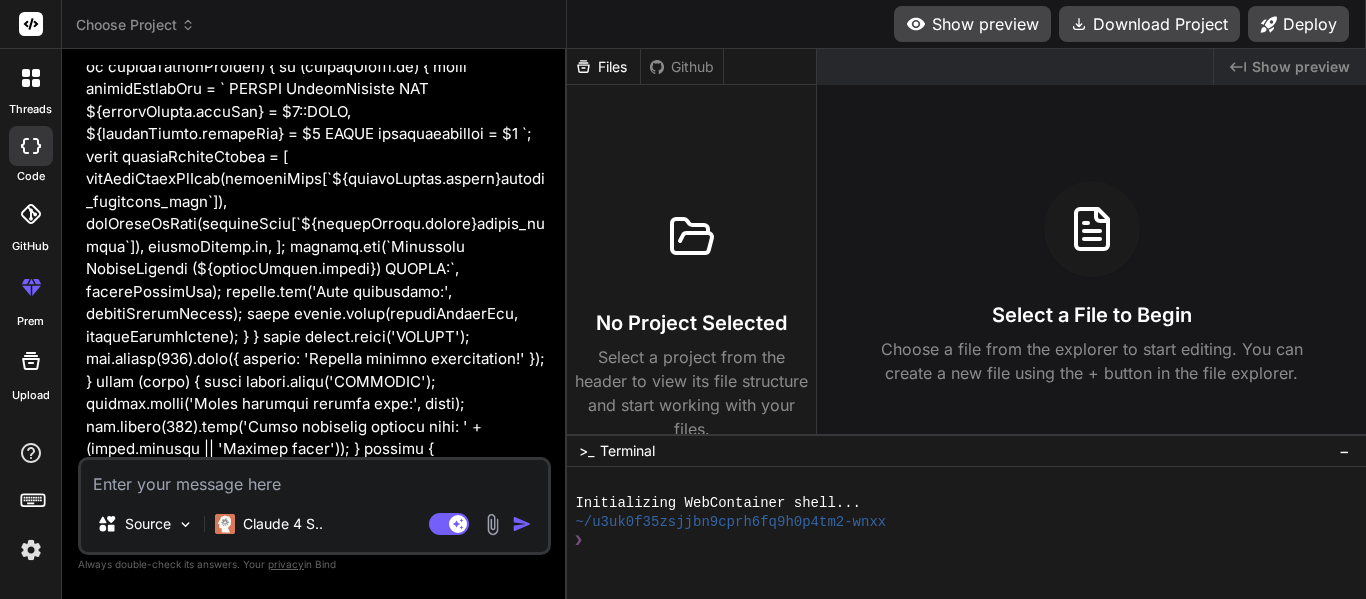click at bounding box center [461, 958] 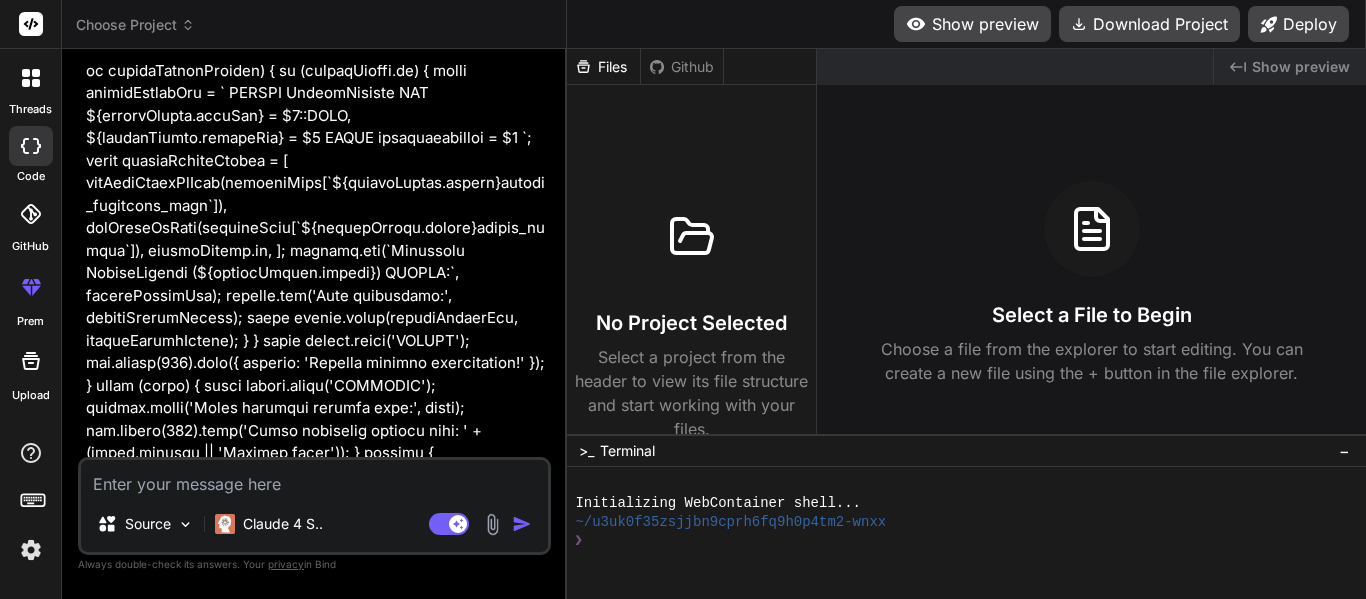 scroll, scrollTop: 27465, scrollLeft: 0, axis: vertical 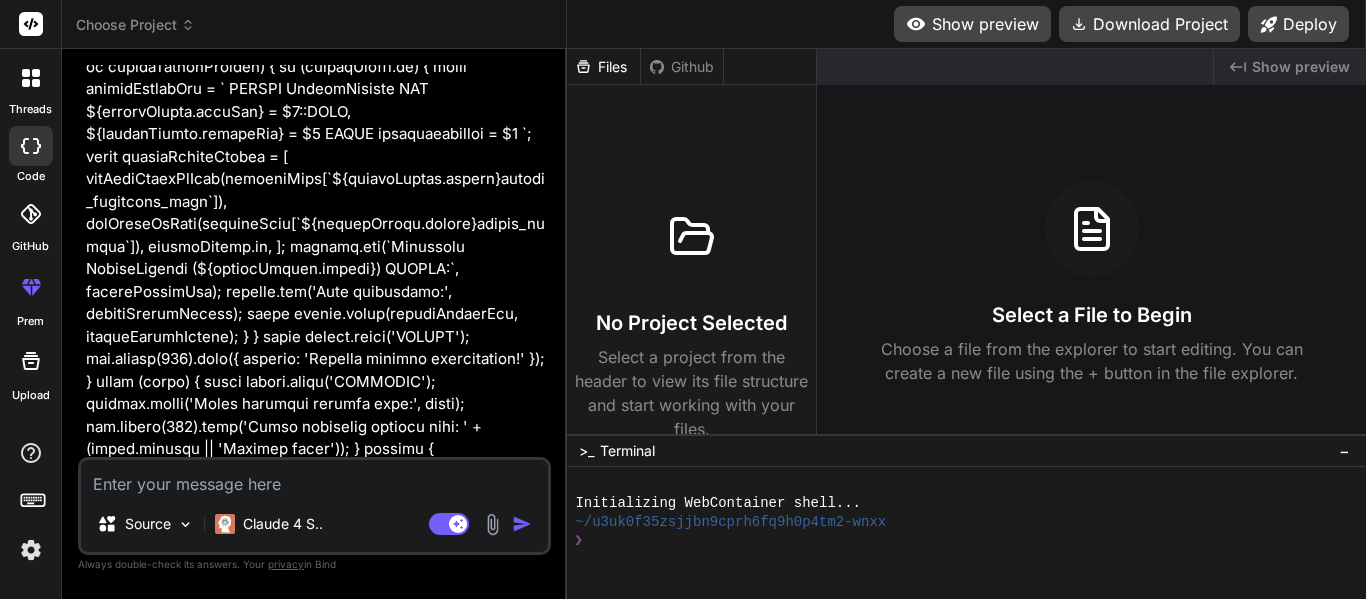 click at bounding box center [314, 478] 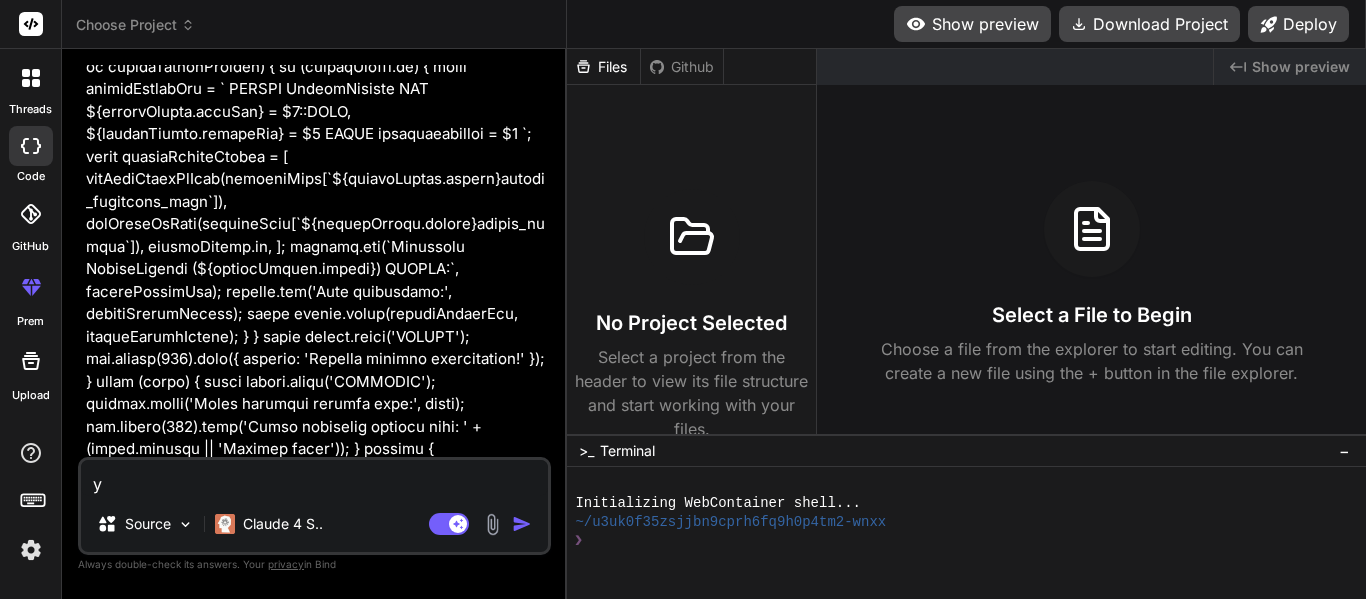 type on "ye" 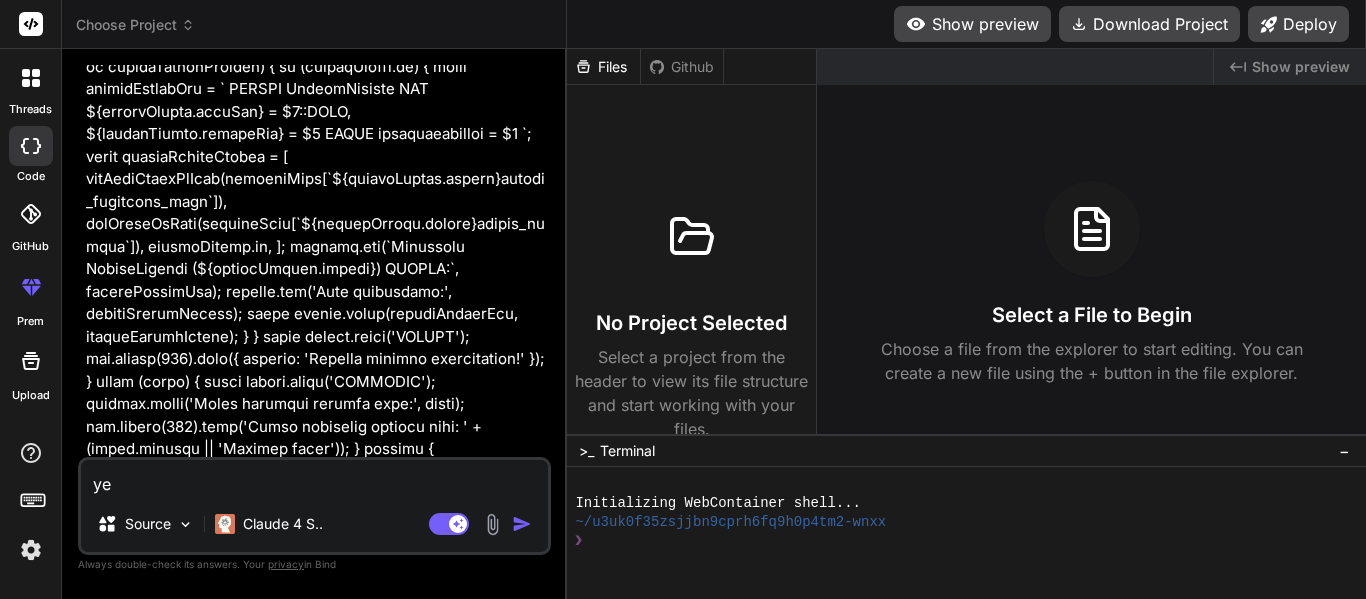 type on "yes" 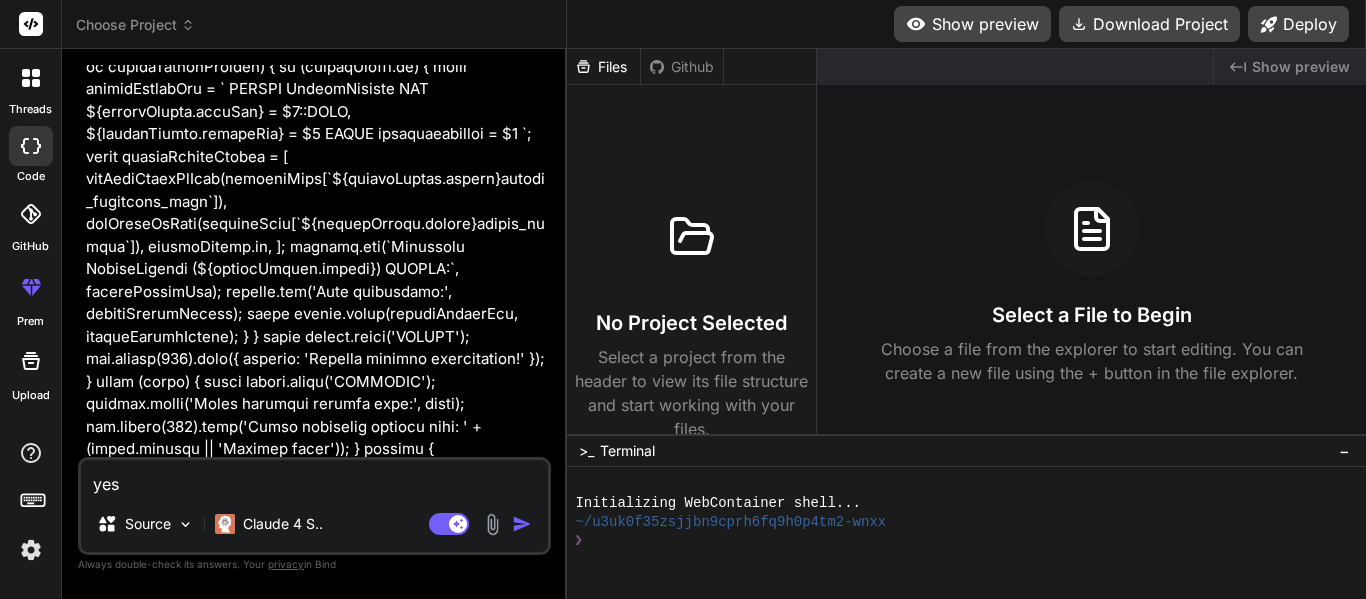 type on "x" 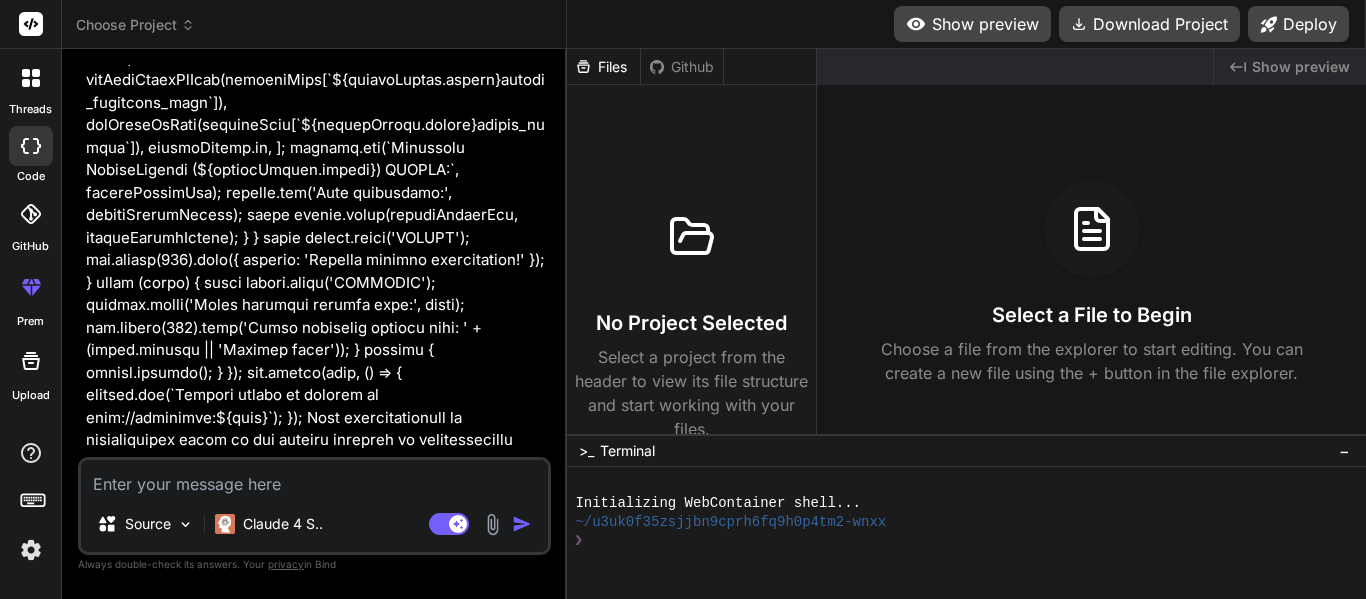 scroll, scrollTop: 27673, scrollLeft: 0, axis: vertical 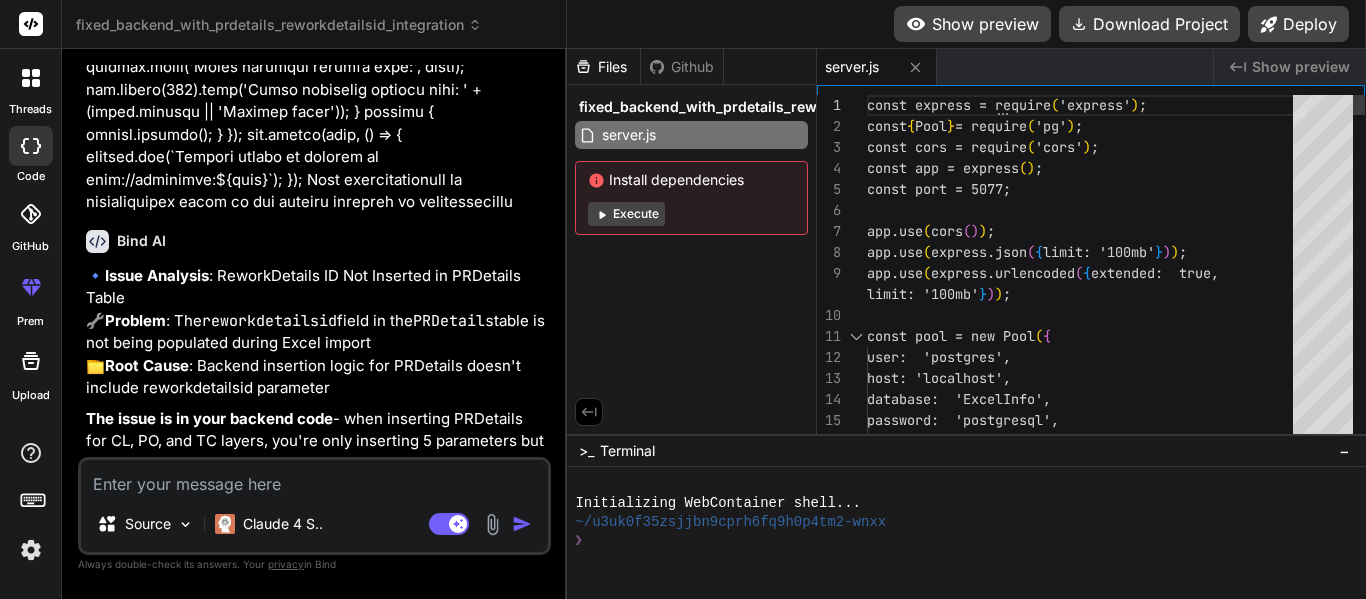 type on "x" 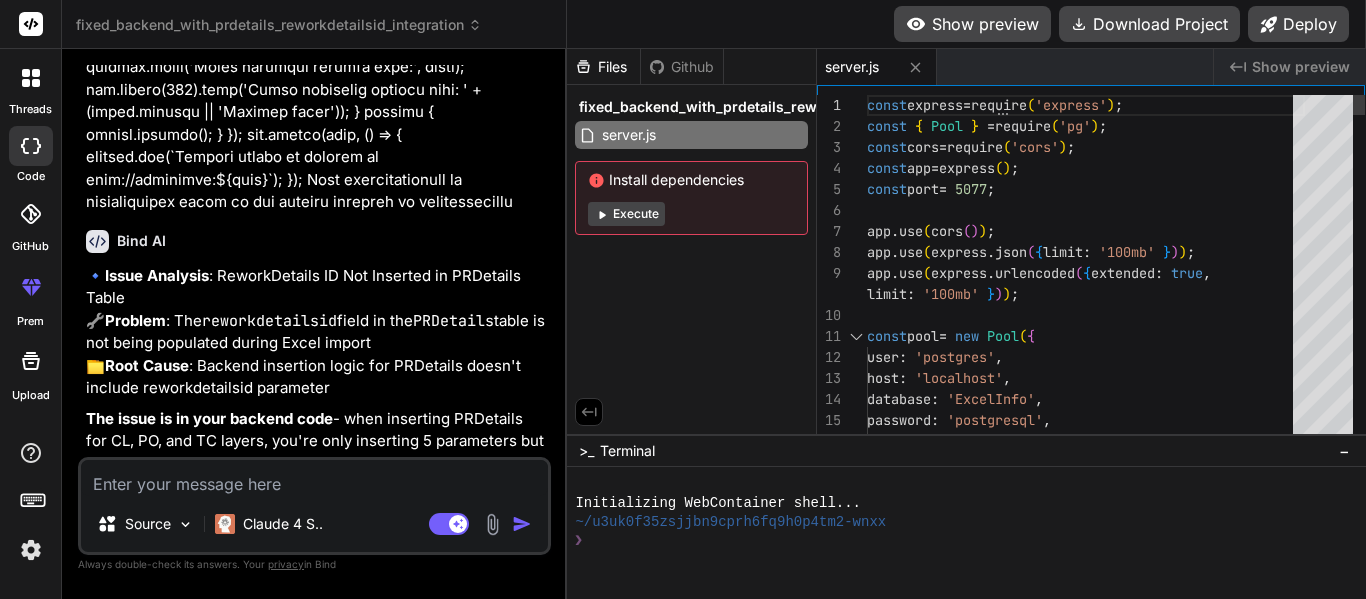 scroll, scrollTop: 0, scrollLeft: 0, axis: both 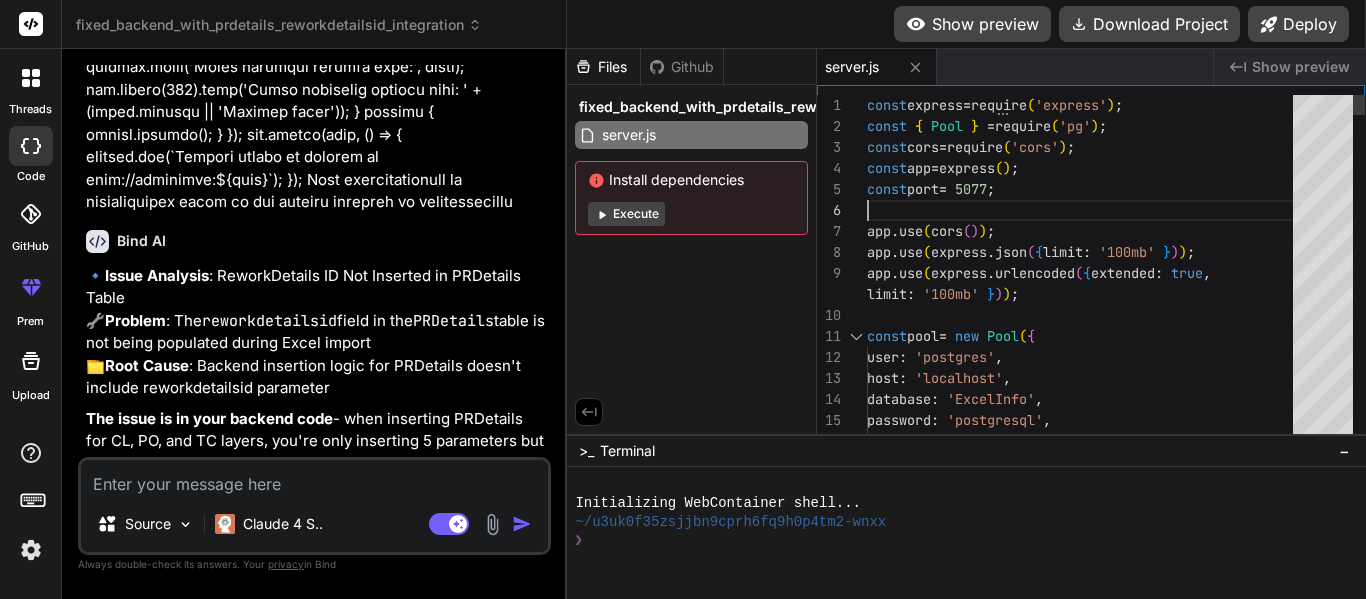 click on "const pool = new Pool({
user: 'postgres',
host: 'localhost',
database: 'ExcelInfo',
password: 'postgresql',
port: 5432,
});" at bounding box center (1086, 14301) 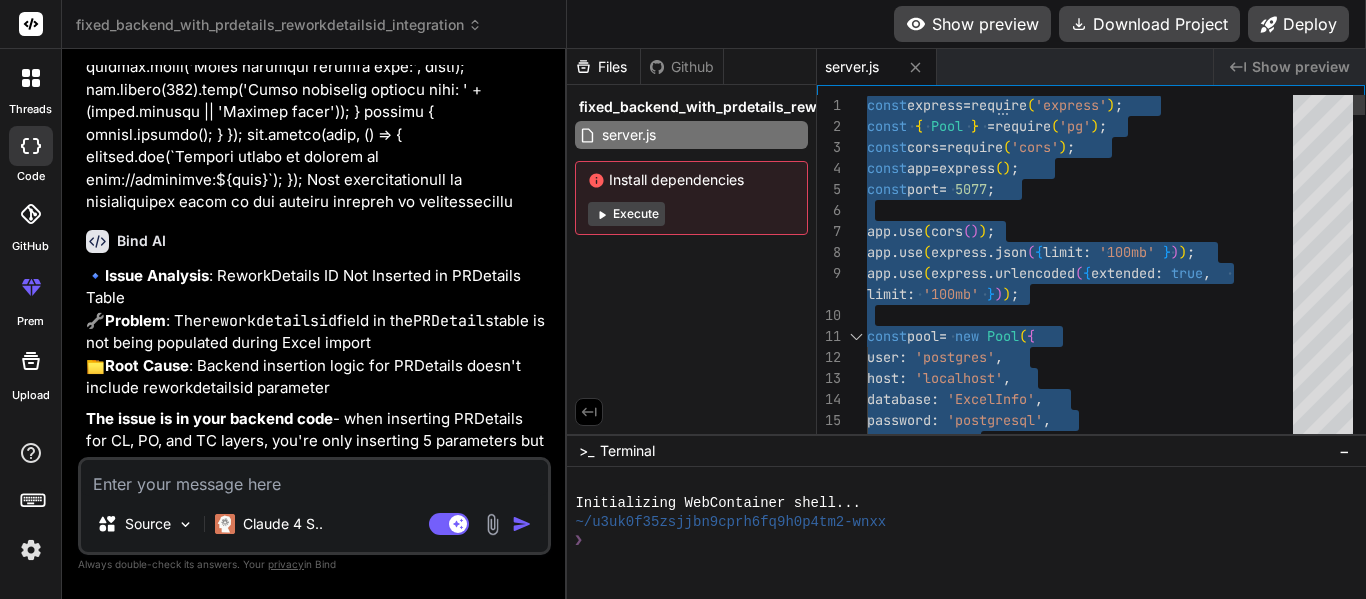 click on "const pool = new Pool({
user: 'postgres',
host: 'localhost',
database: 'ExcelInfo',
password: 'postgresql',
port: 5432,
});" at bounding box center [1086, 14301] 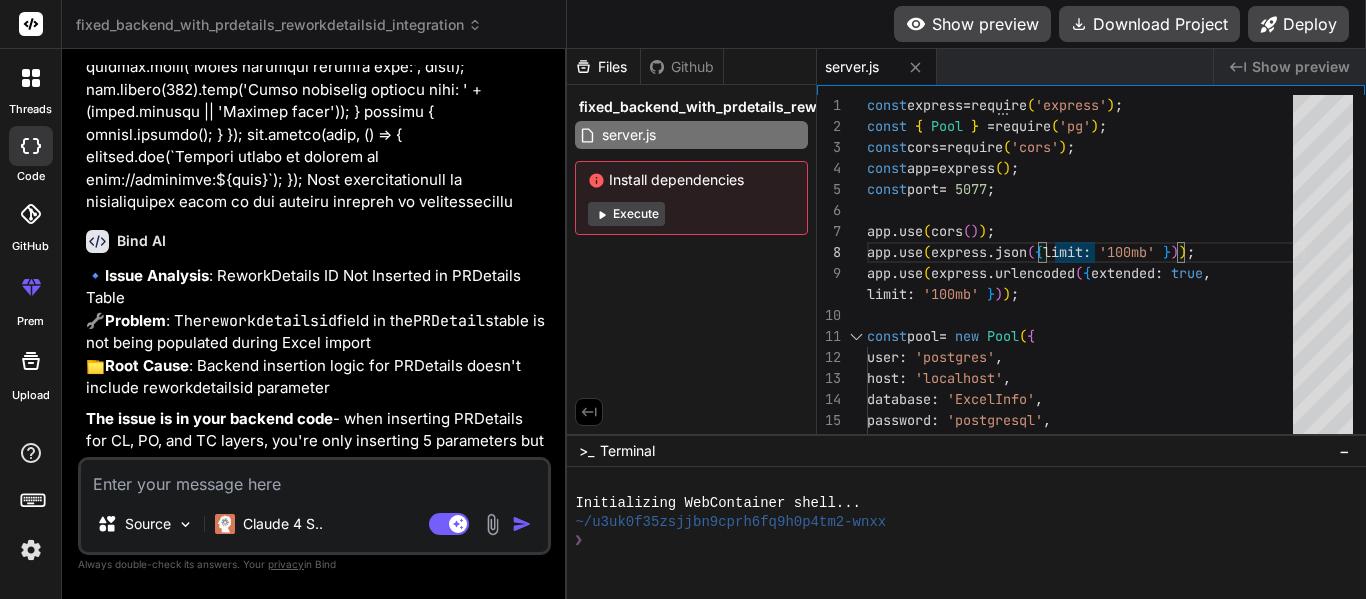 click at bounding box center (314, 478) 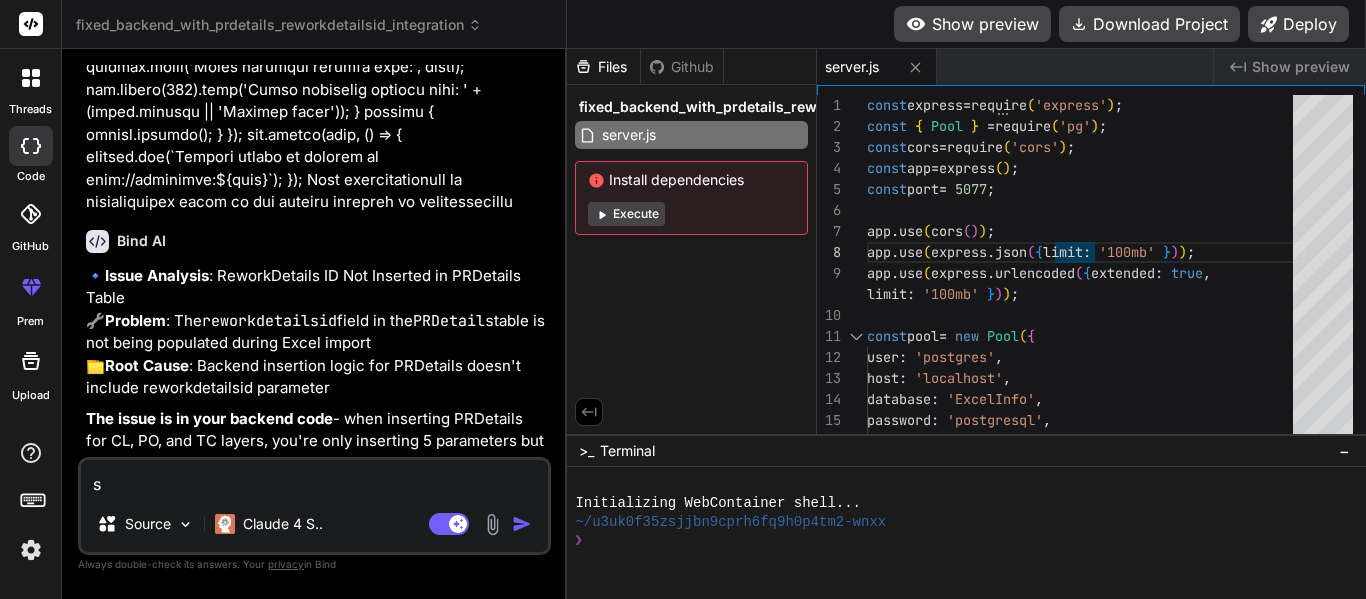 type on "st" 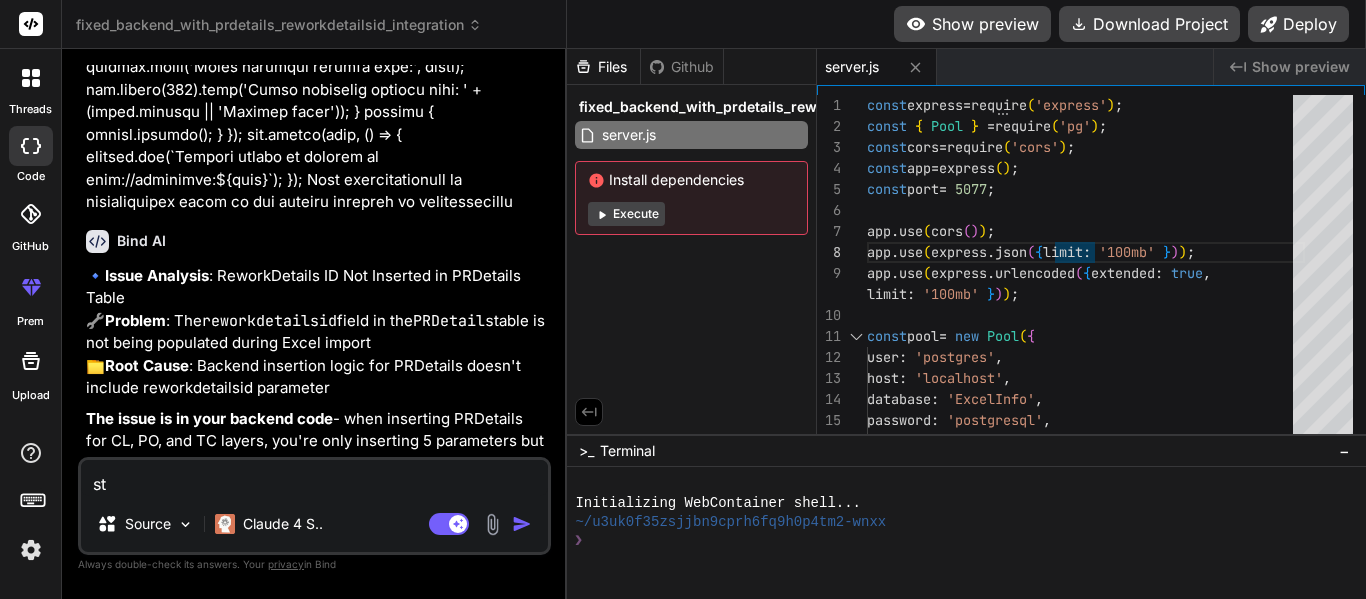 type on "sta" 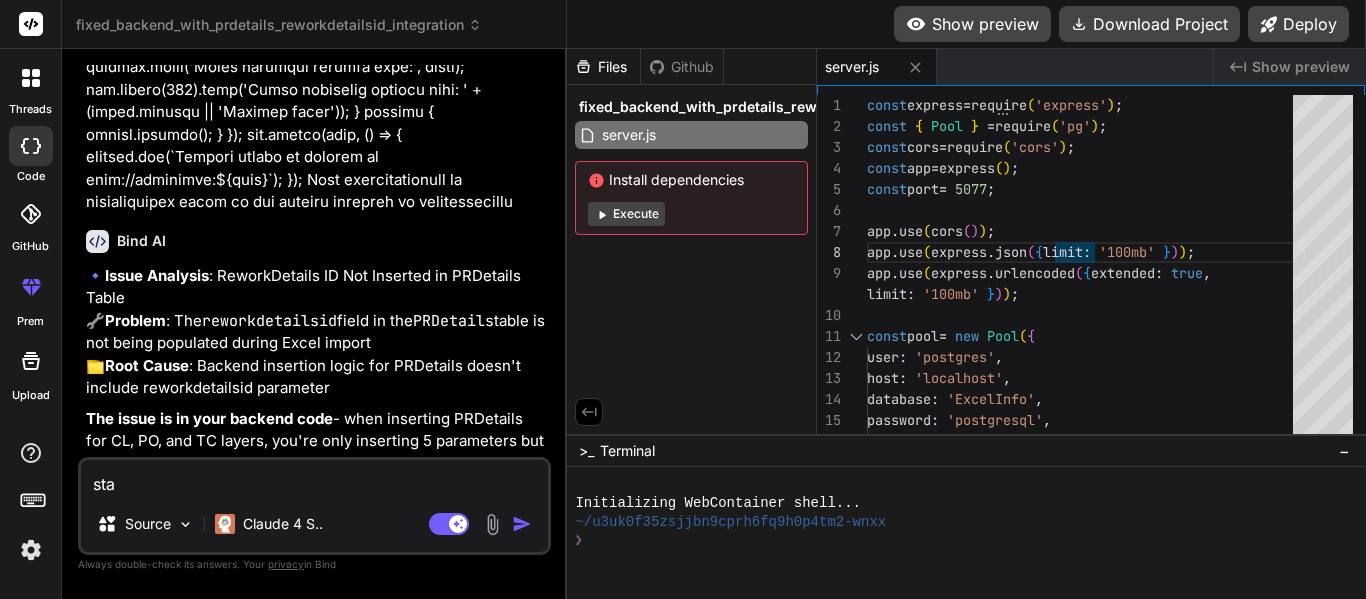 type on "x" 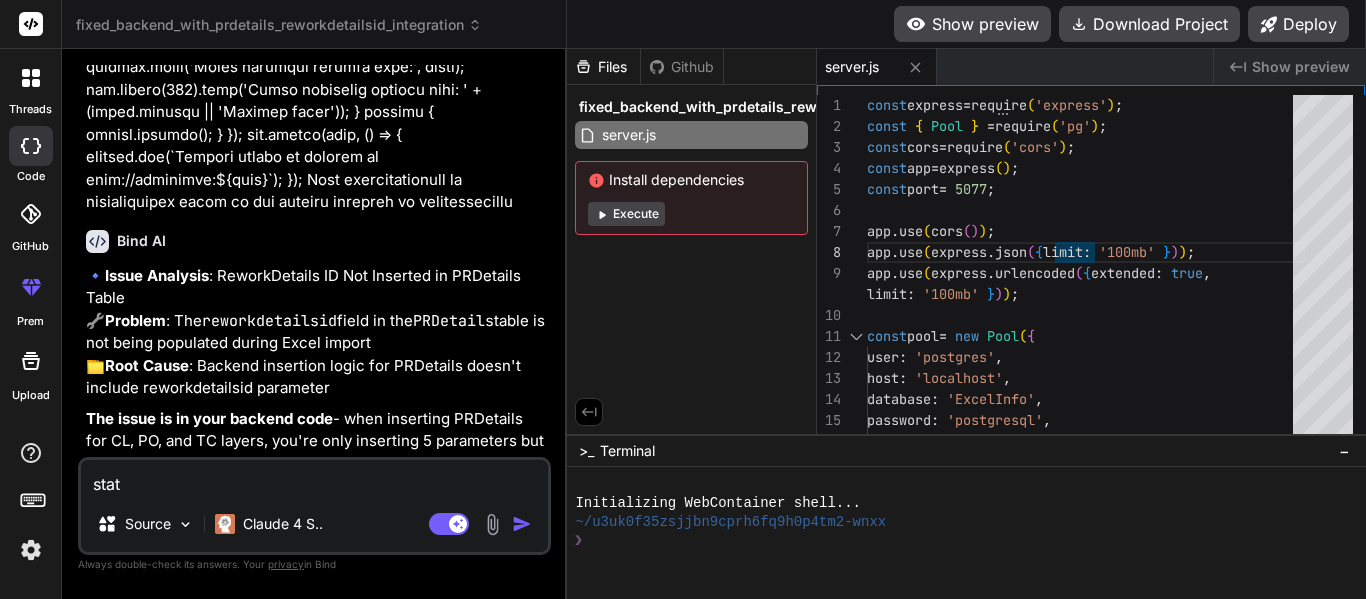 type on "statu" 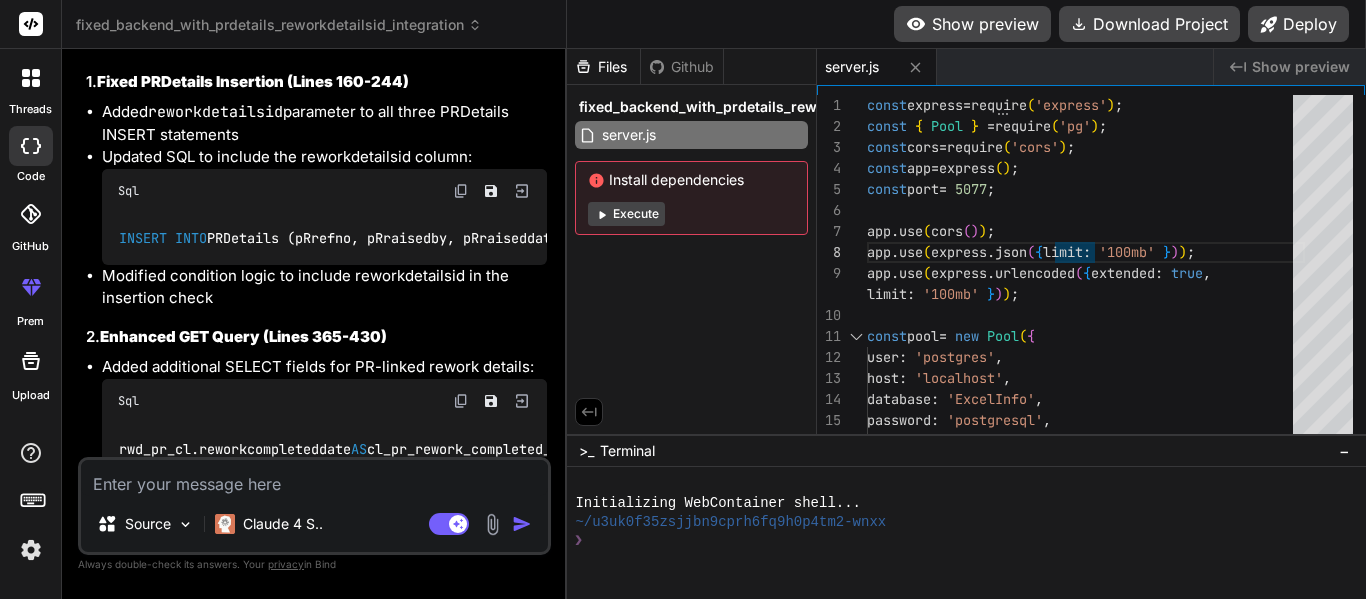 scroll, scrollTop: 29157, scrollLeft: 0, axis: vertical 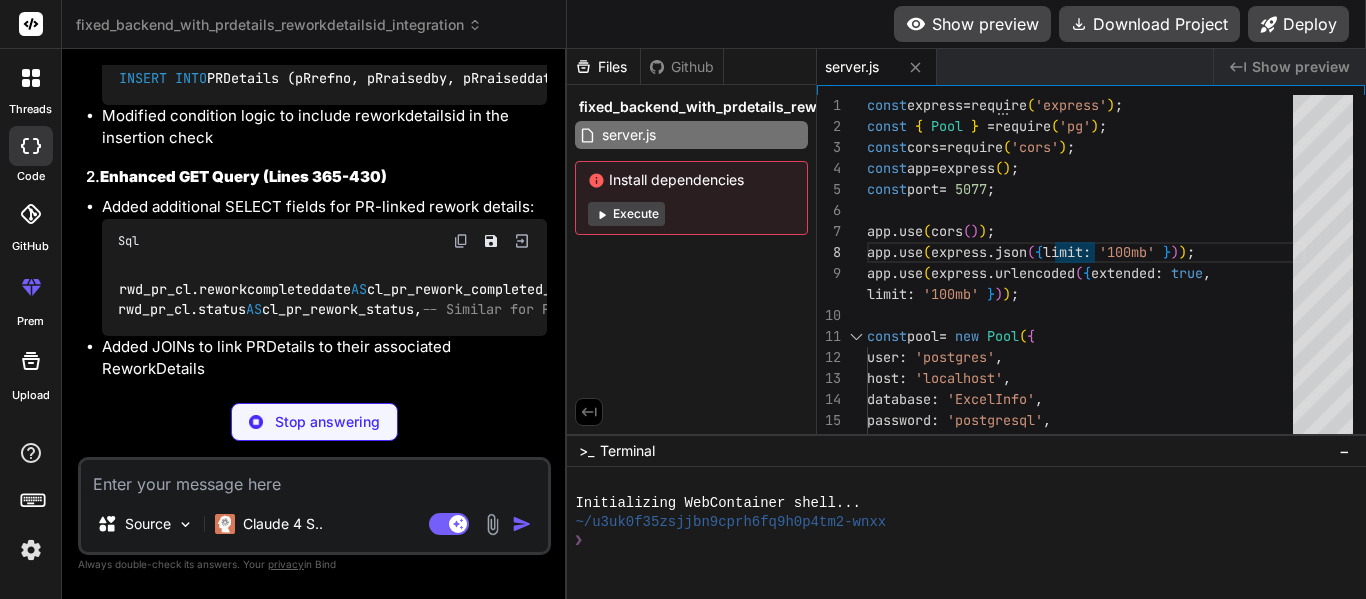 click on "Bind AI 🔹  Issue Analysis : Status Field in PRDetails Table Not Getting Updated
🔧  Problem : The  status  column in PRDetails table is missing from both INSERT and UPDATE operations
📁  Root Cause : Backend code doesn't handle the  status  field for PRDetails
Looking at your code, I can see that the PRDetails table has a  status  column that's mentioned in comments but never actually populated. Let me fix this by adding proper status handling.
Shall I go ahead and provide the corrected backend code that properly handles the status field in PRDetails?
Fixed Backend with PRDetails Status Field Handling Click to open Workbench Create   server.js" at bounding box center [316, 1256] 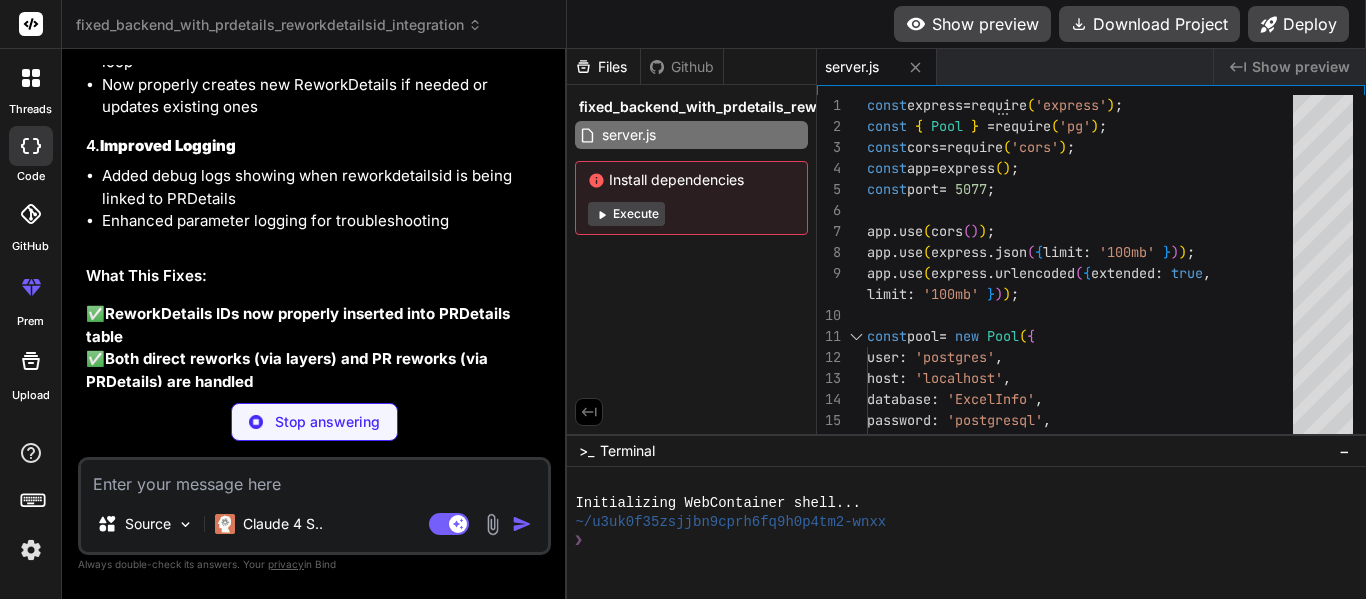 scroll, scrollTop: 29608, scrollLeft: 0, axis: vertical 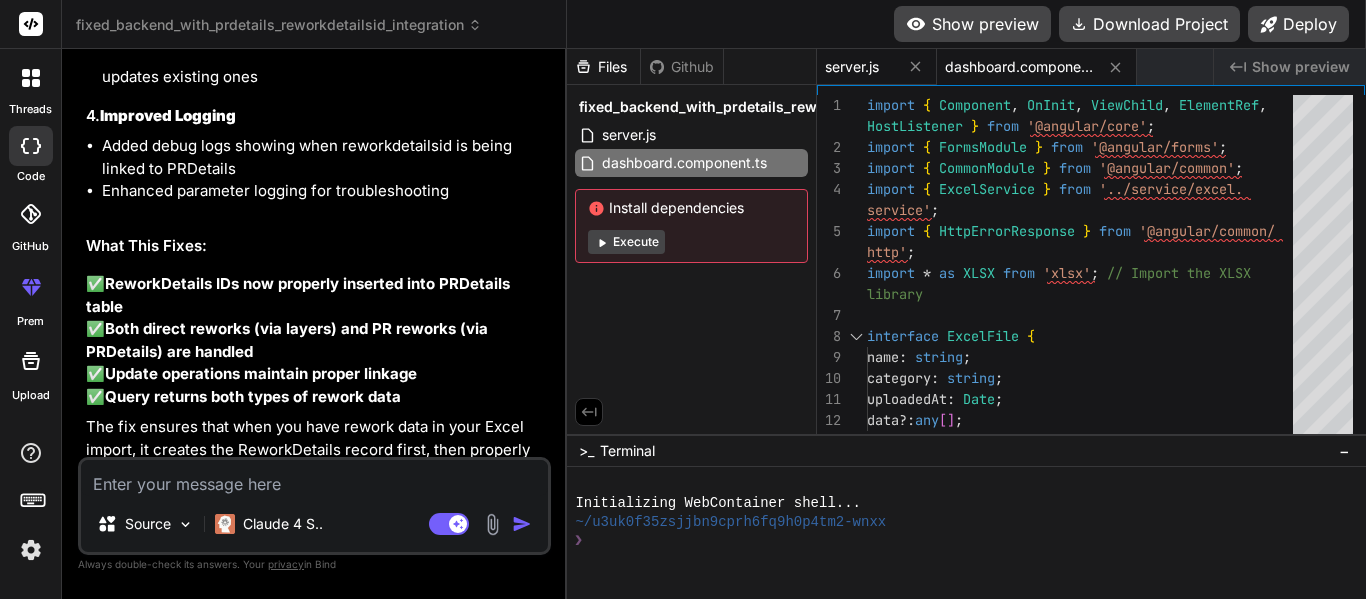 click on "server.js" at bounding box center [852, 67] 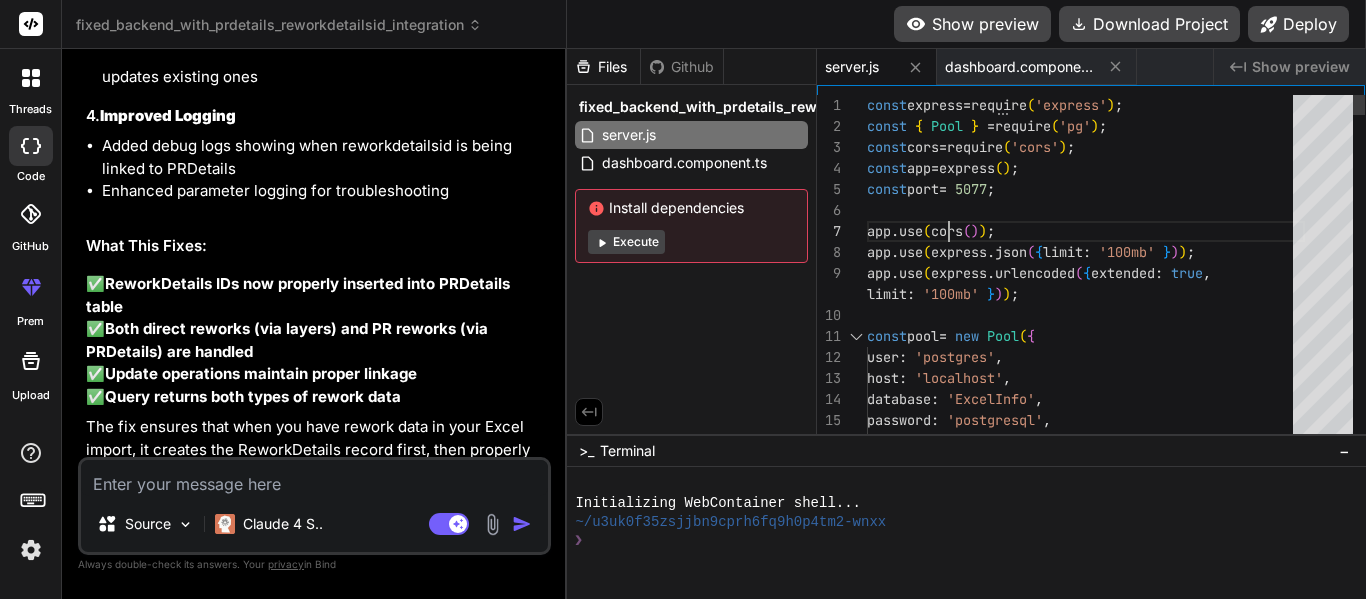 scroll, scrollTop: 0, scrollLeft: 0, axis: both 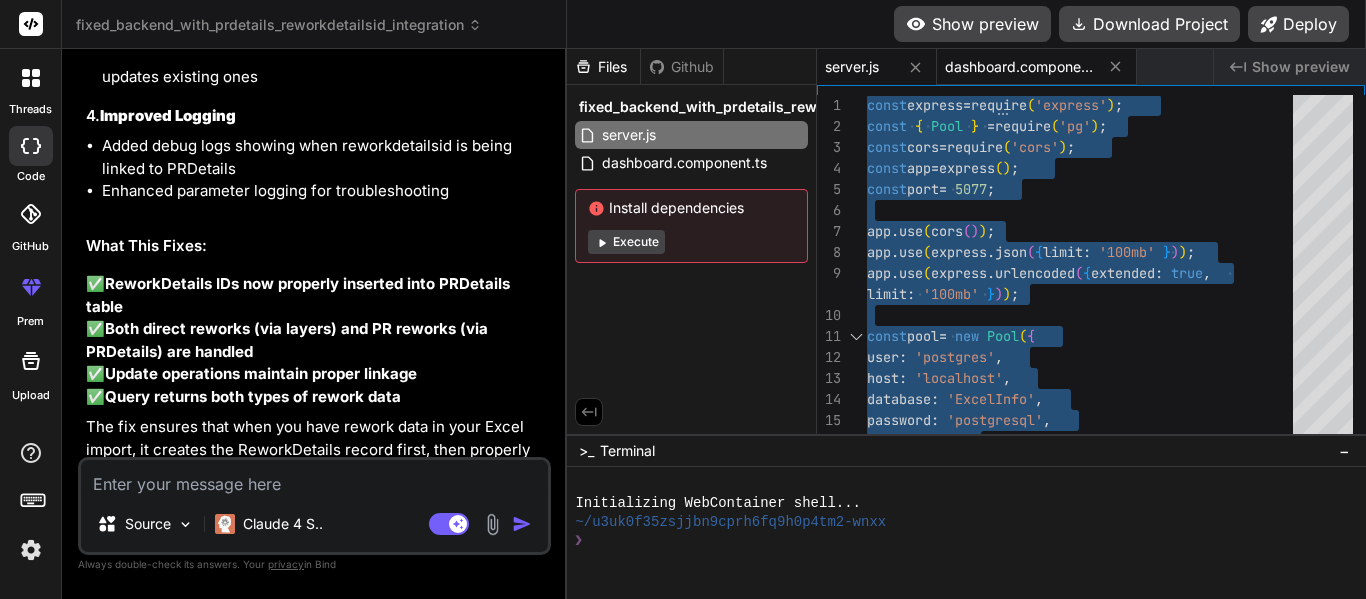 click on "dashboard.component.ts" at bounding box center (1037, 67) 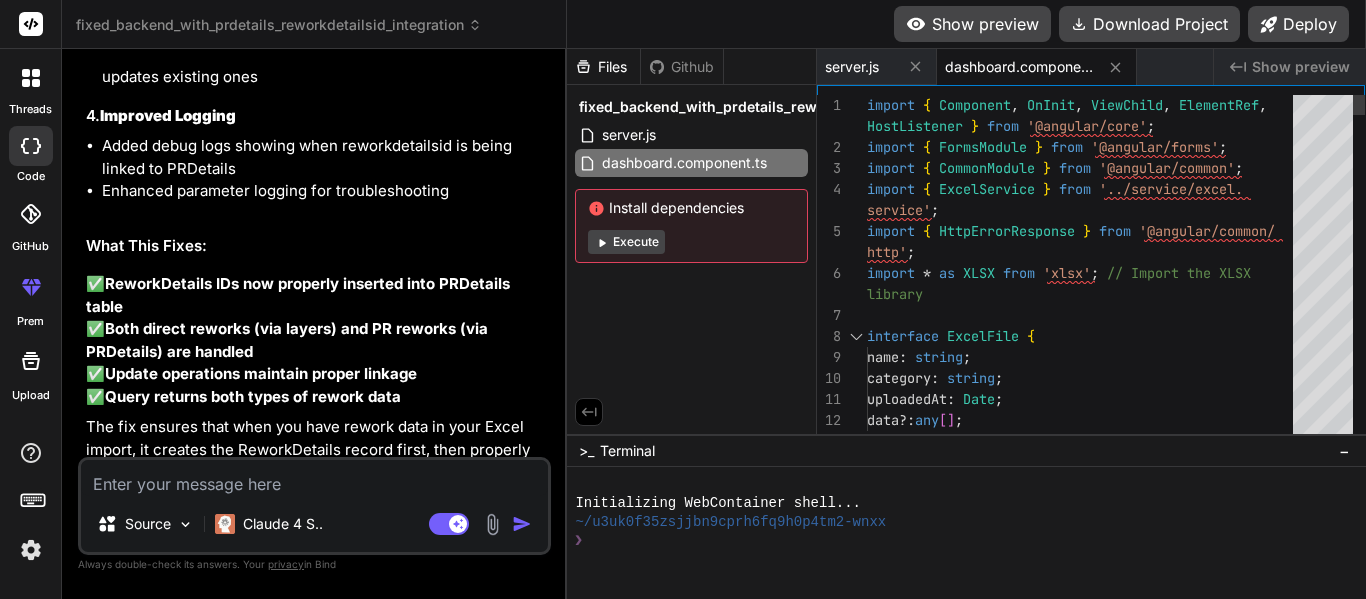 scroll, scrollTop: 0, scrollLeft: 0, axis: both 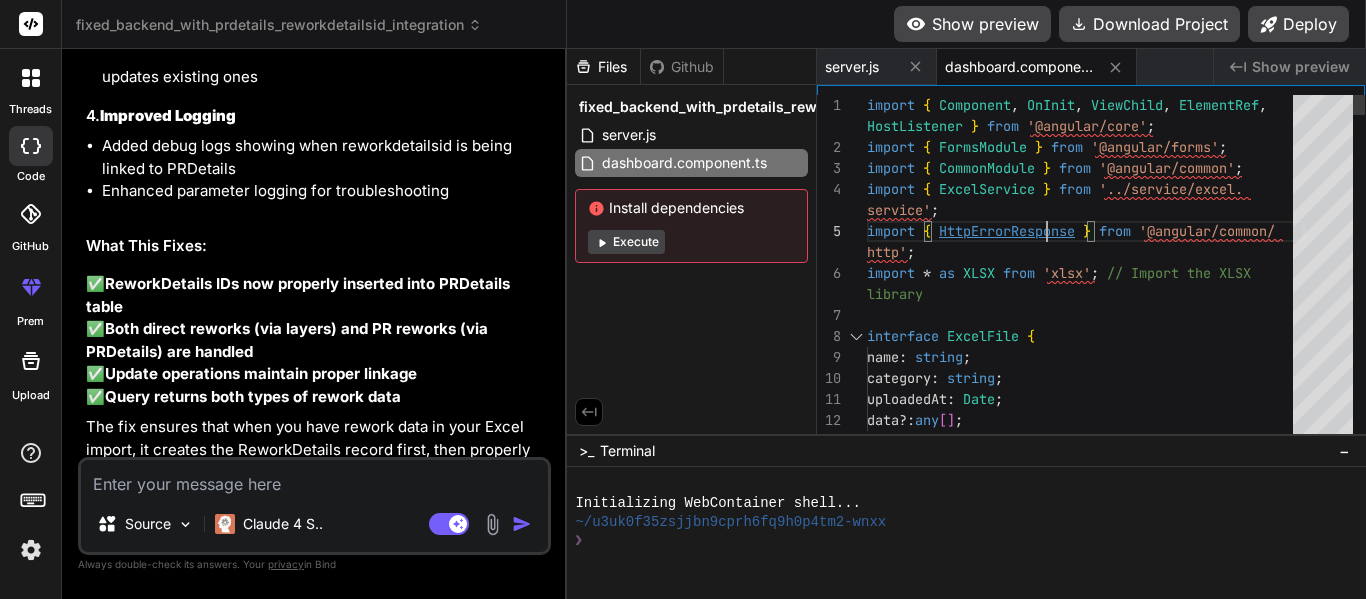 click on "import { Component, OnInit, ViewChild, ElementRef, HostListener } from '@angular/core';
import { FormsModule } from '@angular/forms';
import { CommonModule } from '@angular/common';
import { ExcelService } from '../service/excel.service';
import { HttpErrorResponse } from '@angular/common/http';
import * as XLSX from 'xlsx'; // Import the XLSX library" at bounding box center (1086, 14889) 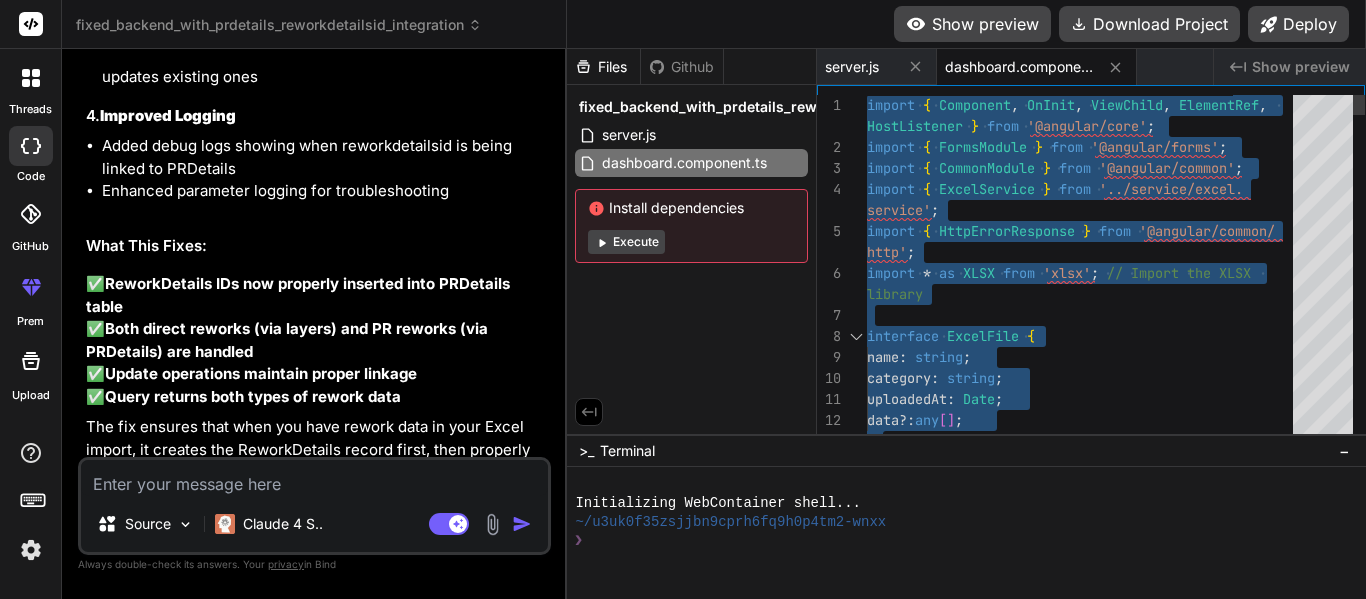 click on "import { Component, OnInit, ViewChild, ElementRef, HostListener } from '@angular/core';
import { FormsModule } from '@angular/forms';
import { CommonModule } from '@angular/common';
import { ExcelService } from '../service/excel.service';
import { HttpErrorResponse } from '@angular/common/http';
import * as XLSX from 'xlsx'; // Import the XLSX library" at bounding box center (1086, 14889) 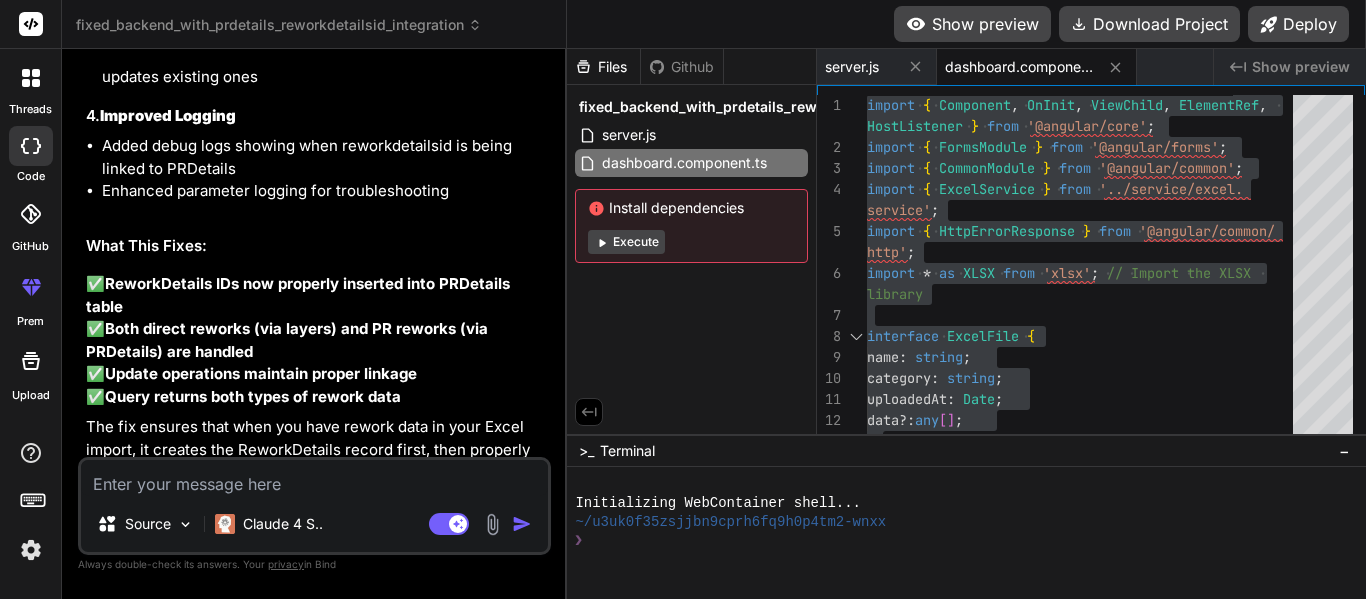 click at bounding box center [314, 478] 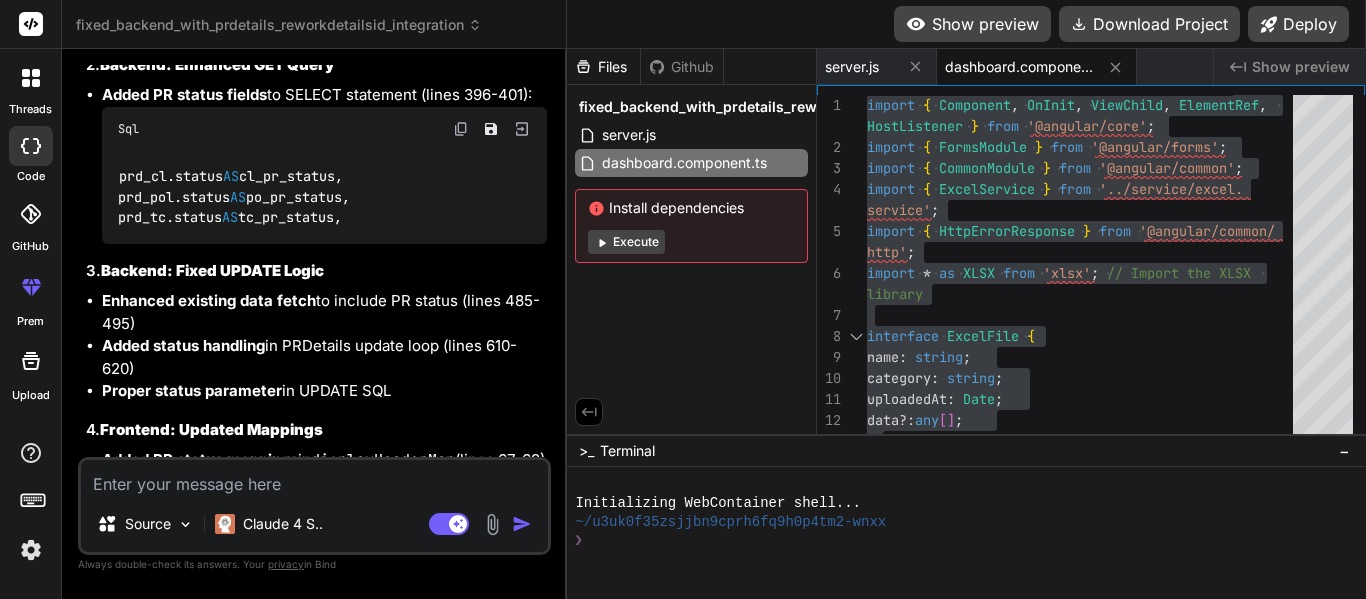 scroll, scrollTop: 30957, scrollLeft: 0, axis: vertical 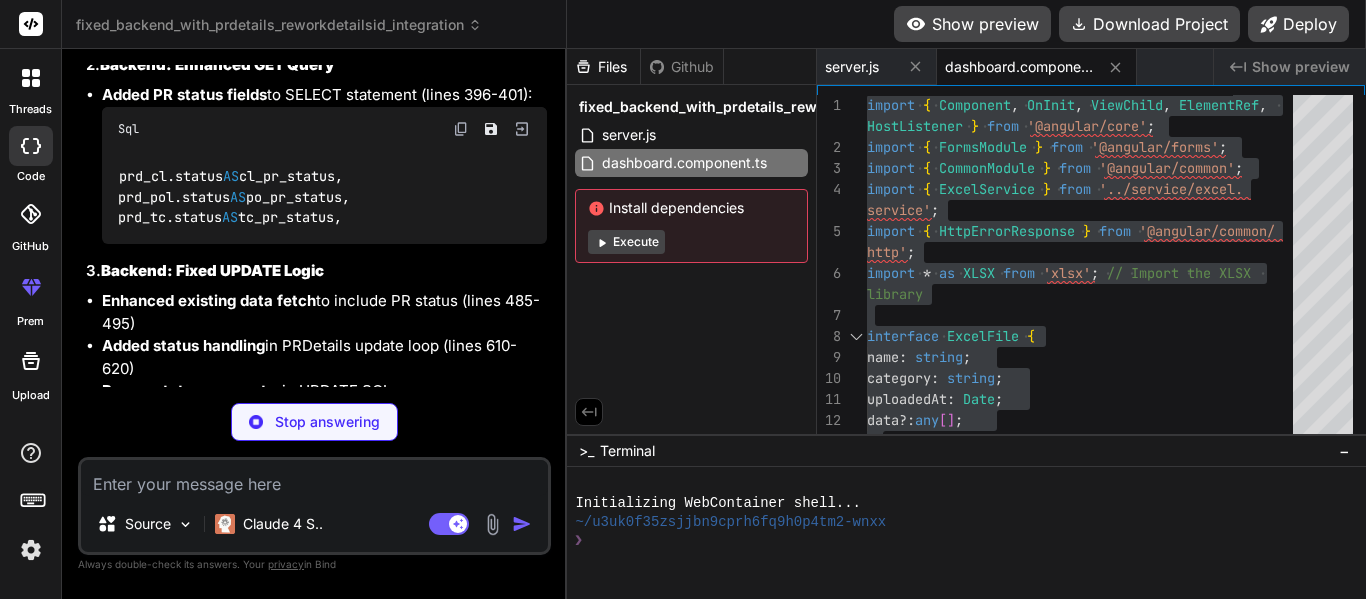 click on "The fix ensures that both the  reworkdetailsid  (from previous fix) and  status  fields are properly handled in the PRDetails table throughout the entire data flow: Import → Display → Edit → Update." at bounding box center [316, 774] 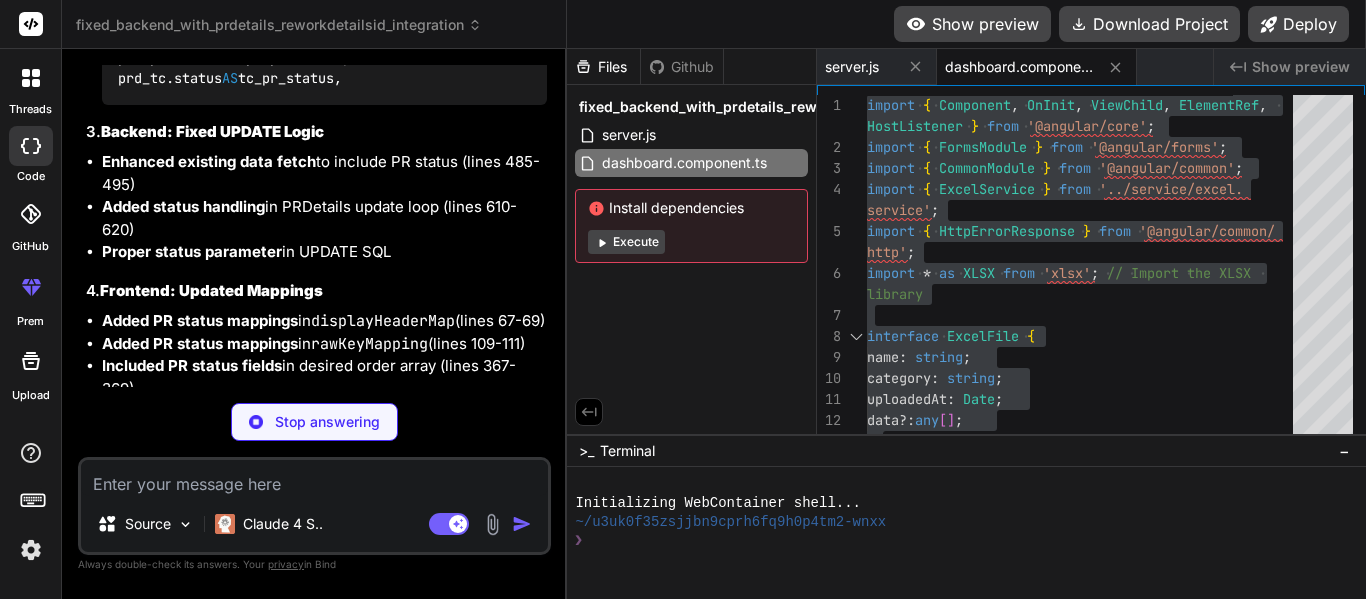 scroll, scrollTop: 31191, scrollLeft: 0, axis: vertical 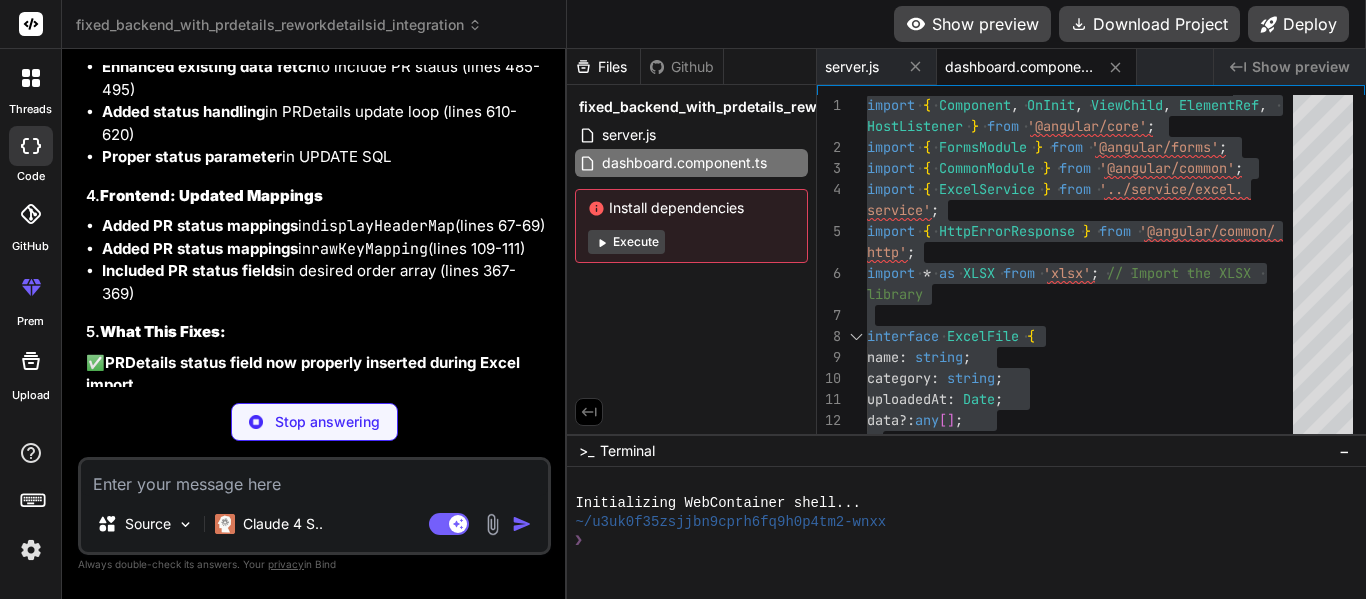 click on "Looking at your code, I can see the issue. The  status field is being included in the INSERT statement but the actual status values from Excel are not being extracted properly .
The problem is in the variable names used to extract status values from the Excel data. Let me fix this:
Fixed Backend with Correct PRDetails Status Extraction Click to open Workbench Create   server.js" at bounding box center [316, 833] 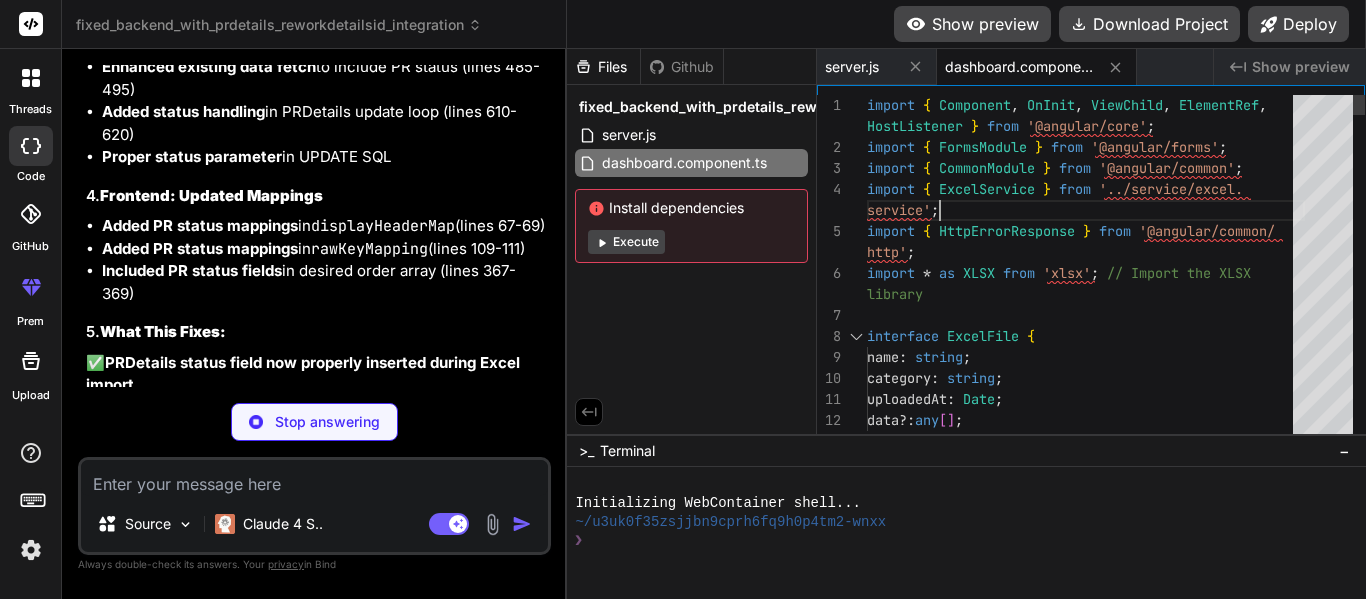 click on "import { Component, OnInit, ViewChild, ElementRef, HostListener } from '@angular/core';
import { FormsModule } from '@angular/forms';
import { CommonModule } from '@angular/common';
import { ExcelService } from '../service/excel.service';
import { HttpErrorResponse } from '@angular/common/http';
import * as XLSX from 'xlsx'; // Import the XLSX library" at bounding box center (1086, 14889) 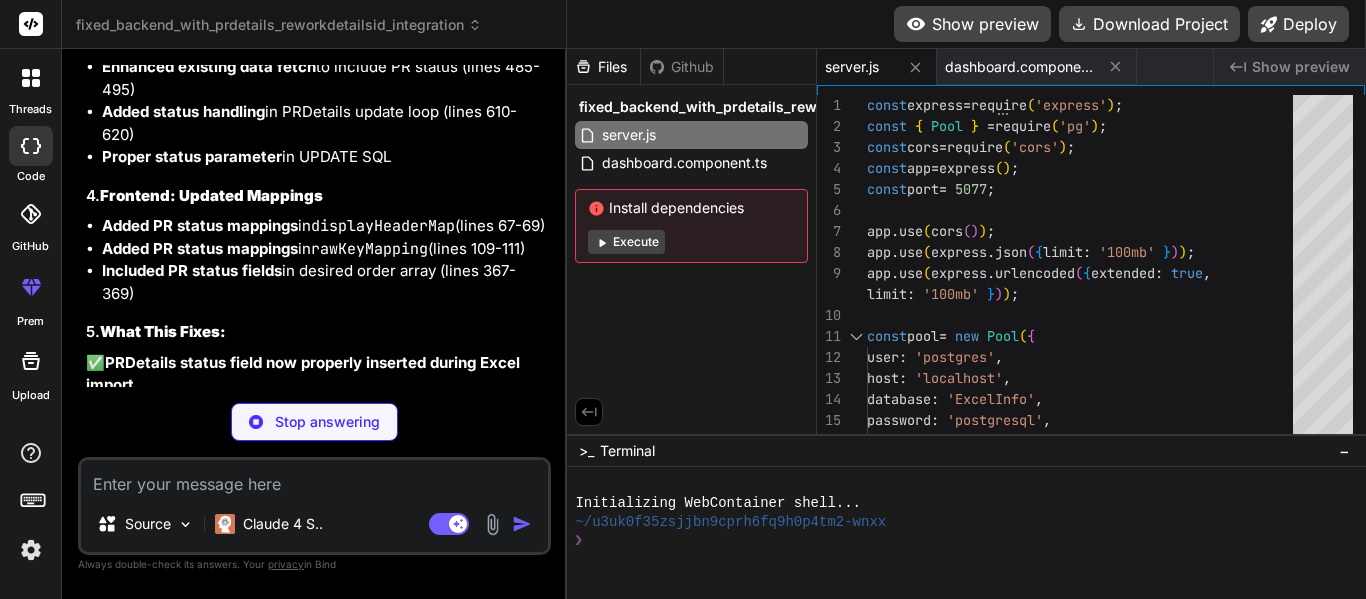 scroll, scrollTop: 31221, scrollLeft: 0, axis: vertical 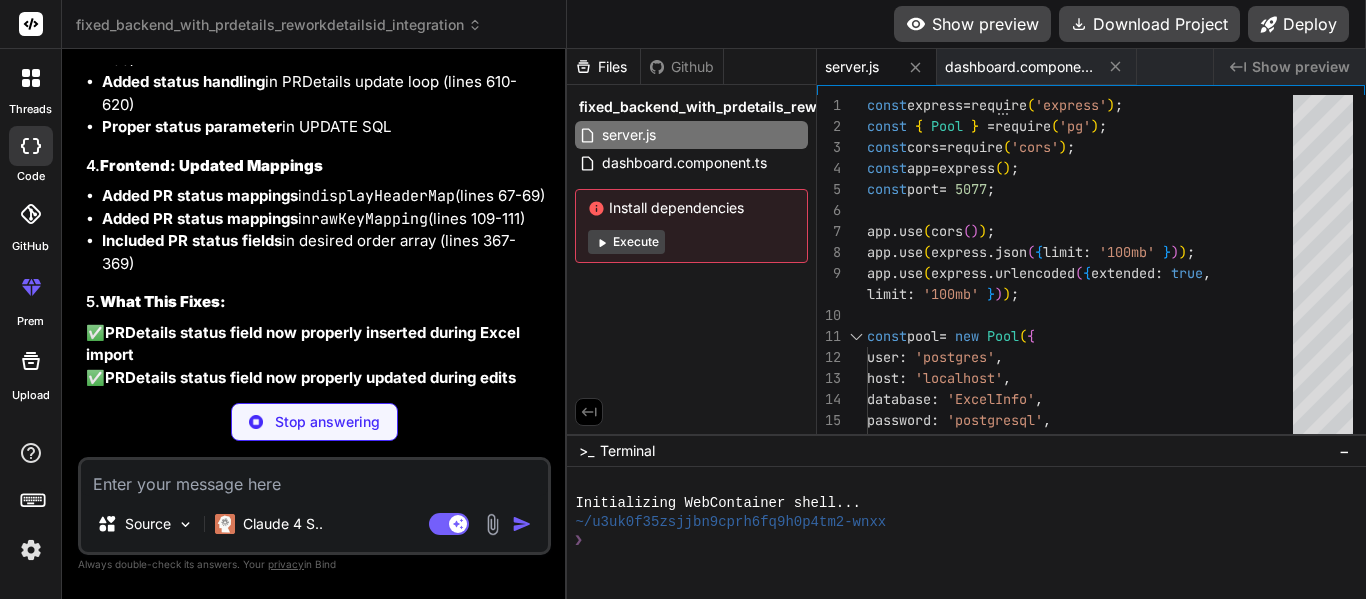 click on "Create   server.js Create   dashboard.component.ts" at bounding box center (316, 914) 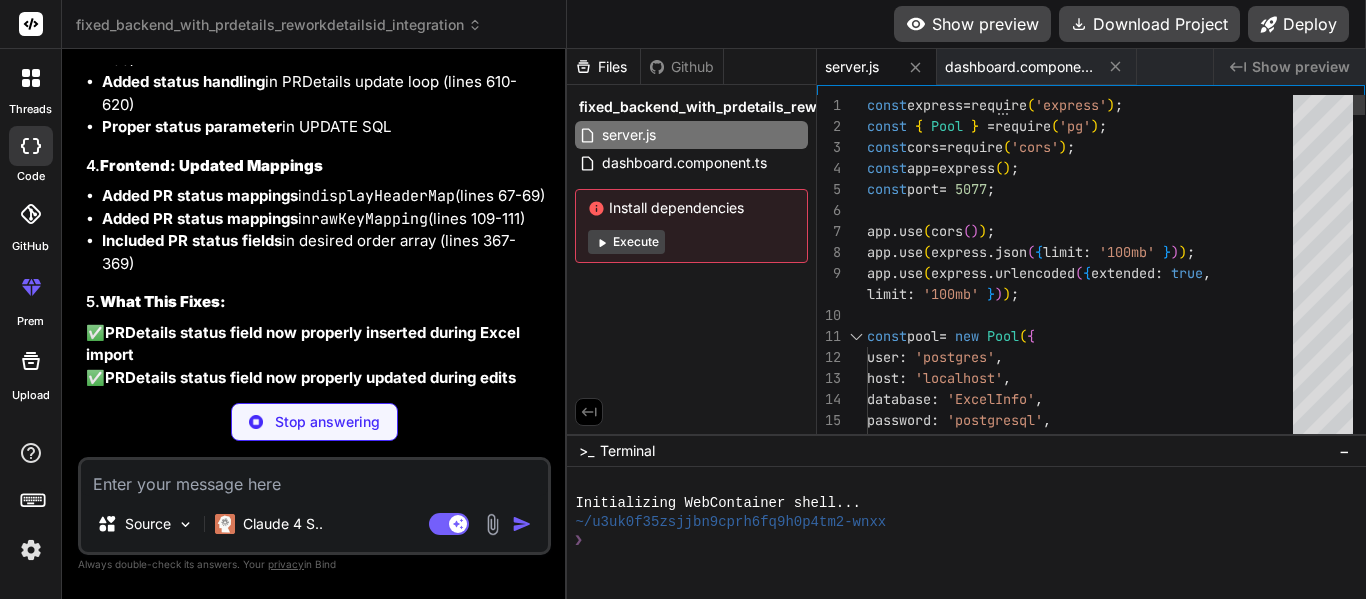 scroll, scrollTop: 0, scrollLeft: 0, axis: both 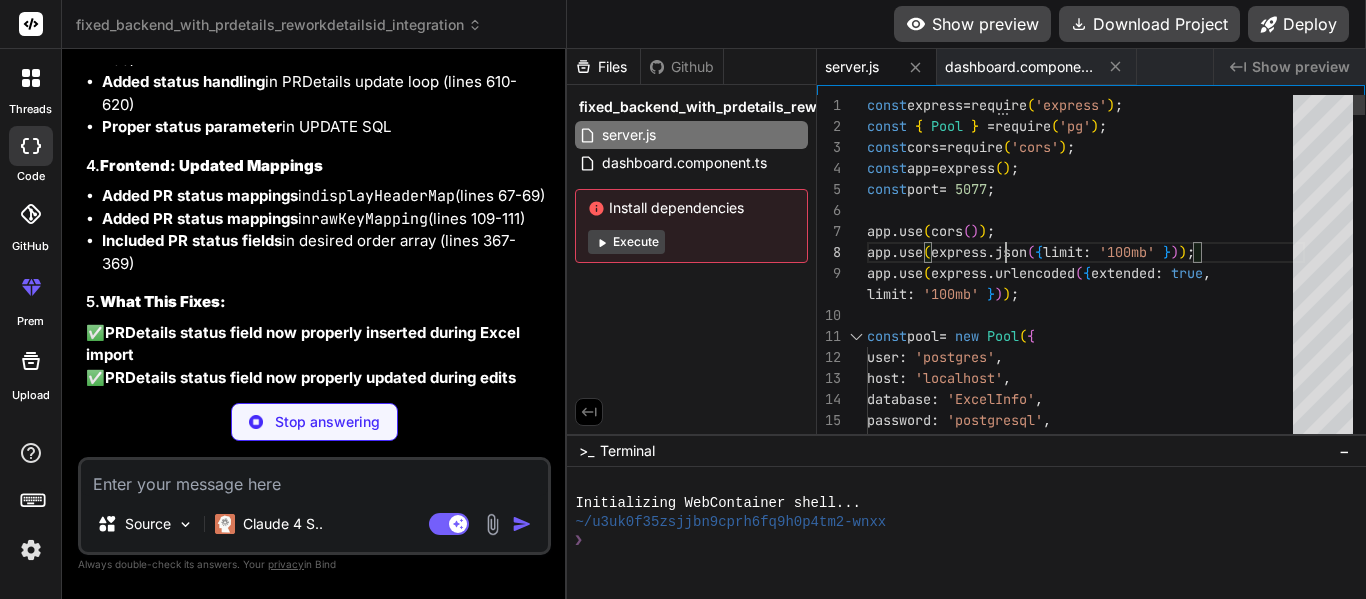 click on "const express = require('express');
const { Pool } = require('pg');
const cors = require('cors');
const app = express();
const port = 5077;
app.use(cors());
app.use(express.json({ limit: '100mb' }));
app.use(express.urlencoded({ extended: true, limit: '100mb' }));
const pool = new Pool({
user: 'postgres',
host: 'localhost',
database: 'ExcelInfo',
password: 'postgresql',
port: 5432,
});" at bounding box center (1086, 14858) 